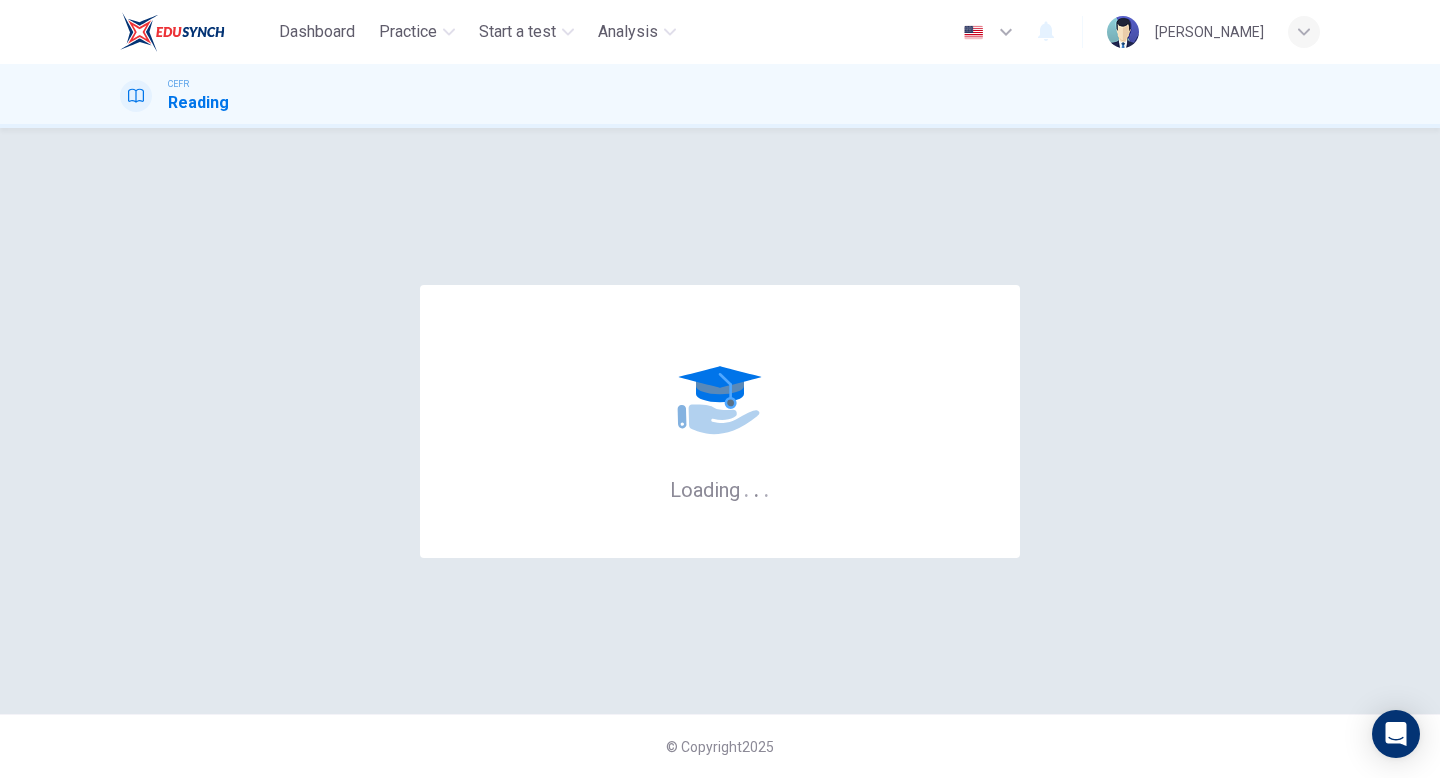 scroll, scrollTop: 0, scrollLeft: 0, axis: both 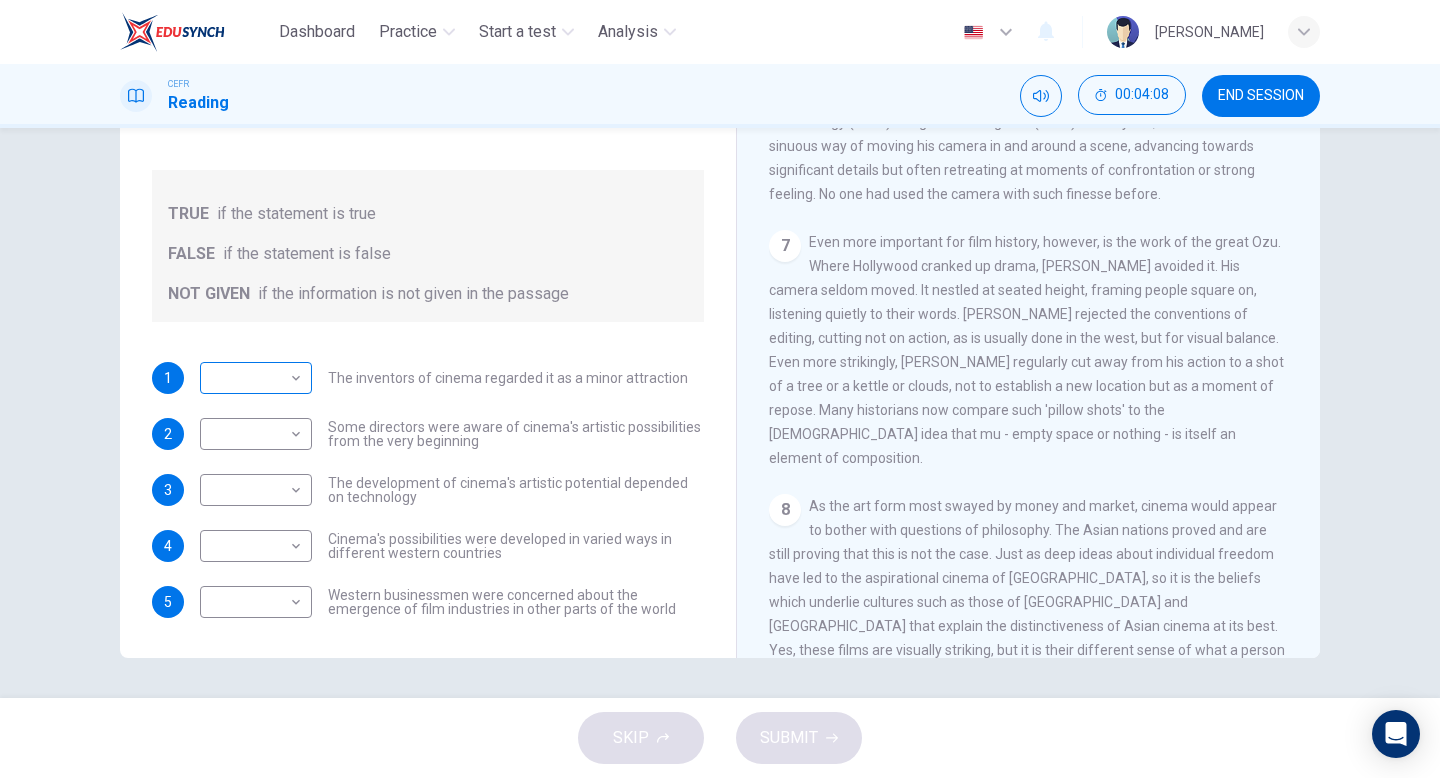 click on "Dashboard Practice Start a test Analysis English en ​ [PERSON_NAME] CEFR Reading 00:04:08 END SESSION Questions 1 - 5 Do the following statements agree with the information given in the Reading Passage?
In the boxes below write TRUE if the statement is true FALSE if the statement is false NOT GIVEN if the information is not given in the passage 1 ​ ​ The inventors of cinema regarded it as a minor attraction 2 ​ ​ Some directors were aware of cinema's artistic possibilities from the very beginning 3 ​ ​ The development of cinema's artistic potential depended on technology 4 ​ ​ Cinema's possibilities were developed in varied ways in different western countries 5 ​ ​ Western businessmen were concerned about the emergence of film industries in other parts of the world The History of Film CLICK TO ZOOM Click to Zoom 1 2 3 4 5 6 7 8 SKIP SUBMIT EduSynch - Online Language Proficiency Testing
Dashboard Practice Start a test Analysis Notifications © Copyright  2025" at bounding box center (720, 389) 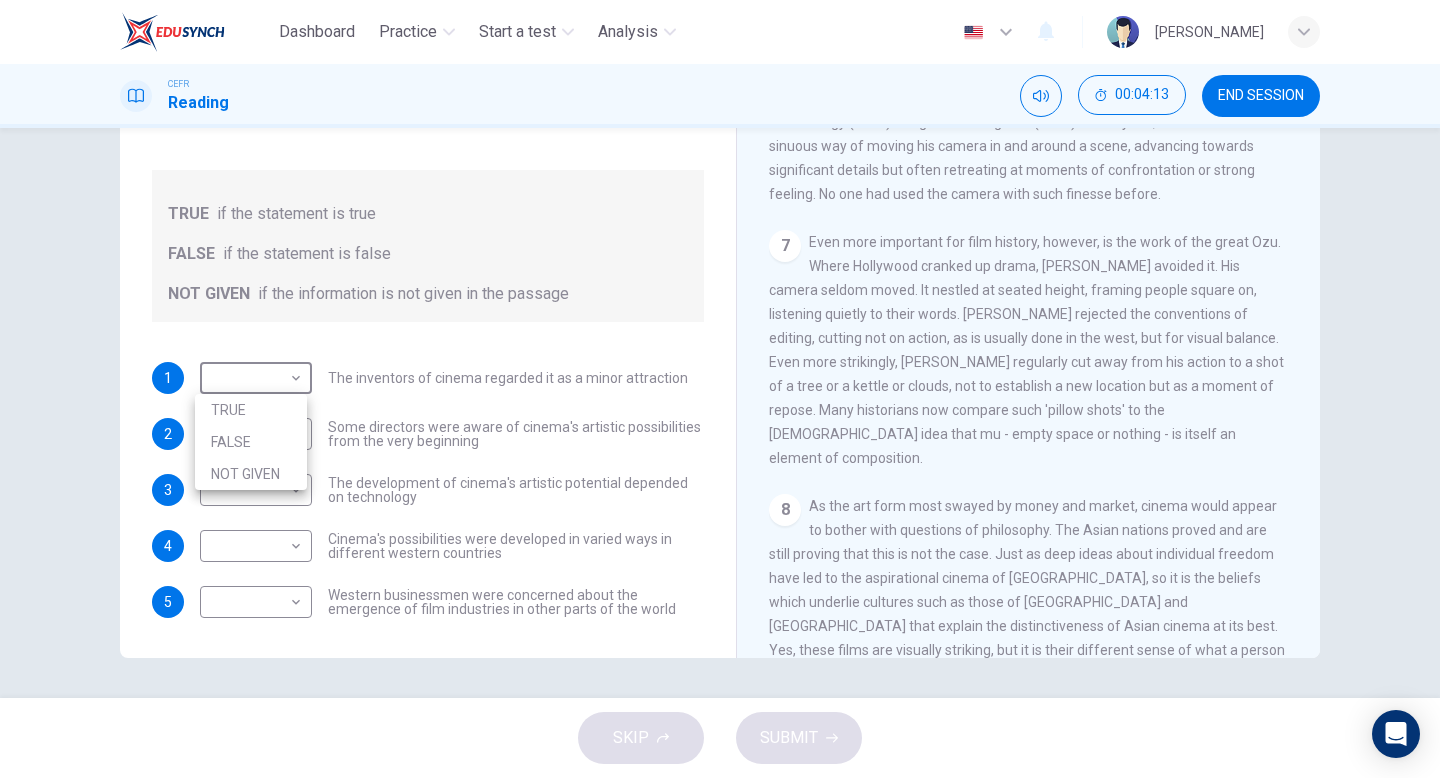 click on "TRUE" at bounding box center [251, 410] 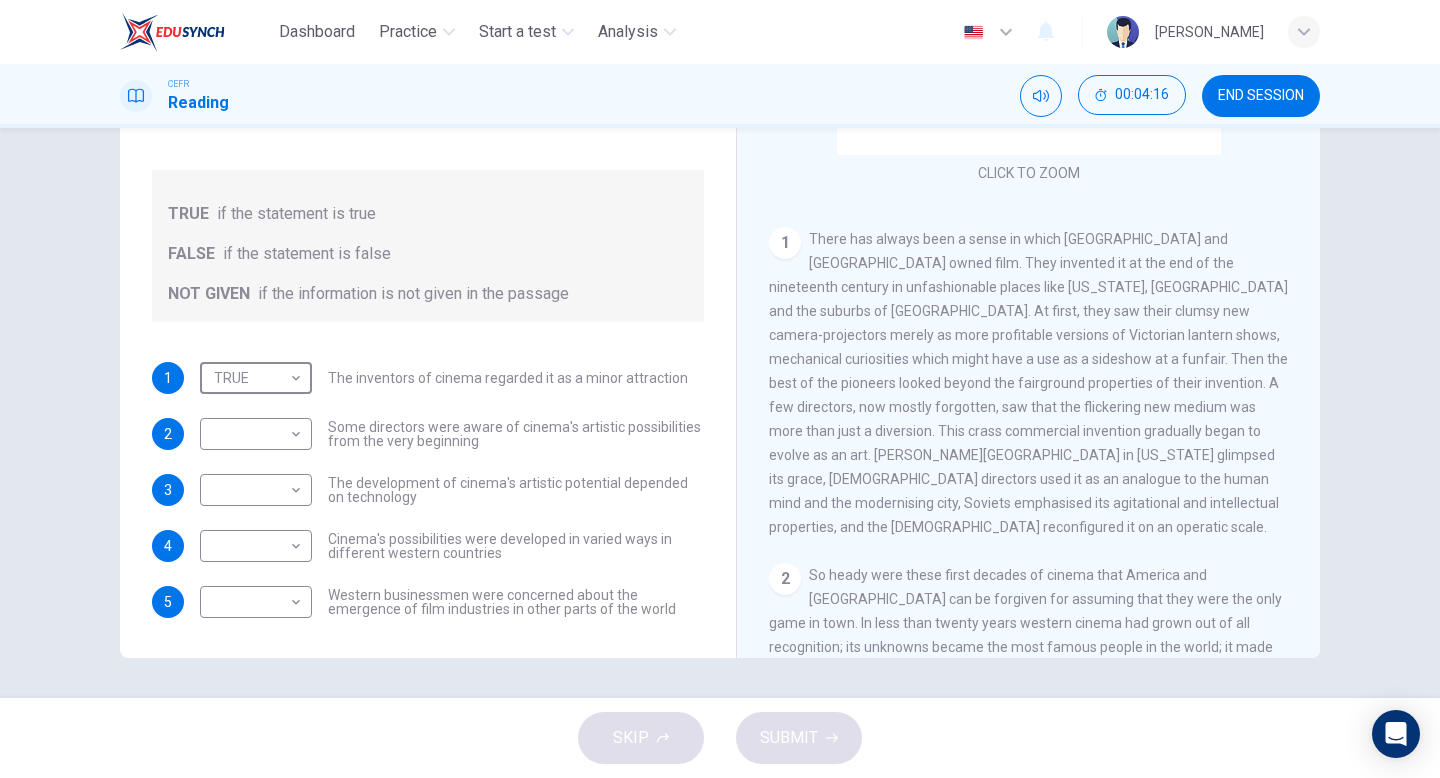 scroll, scrollTop: 248, scrollLeft: 0, axis: vertical 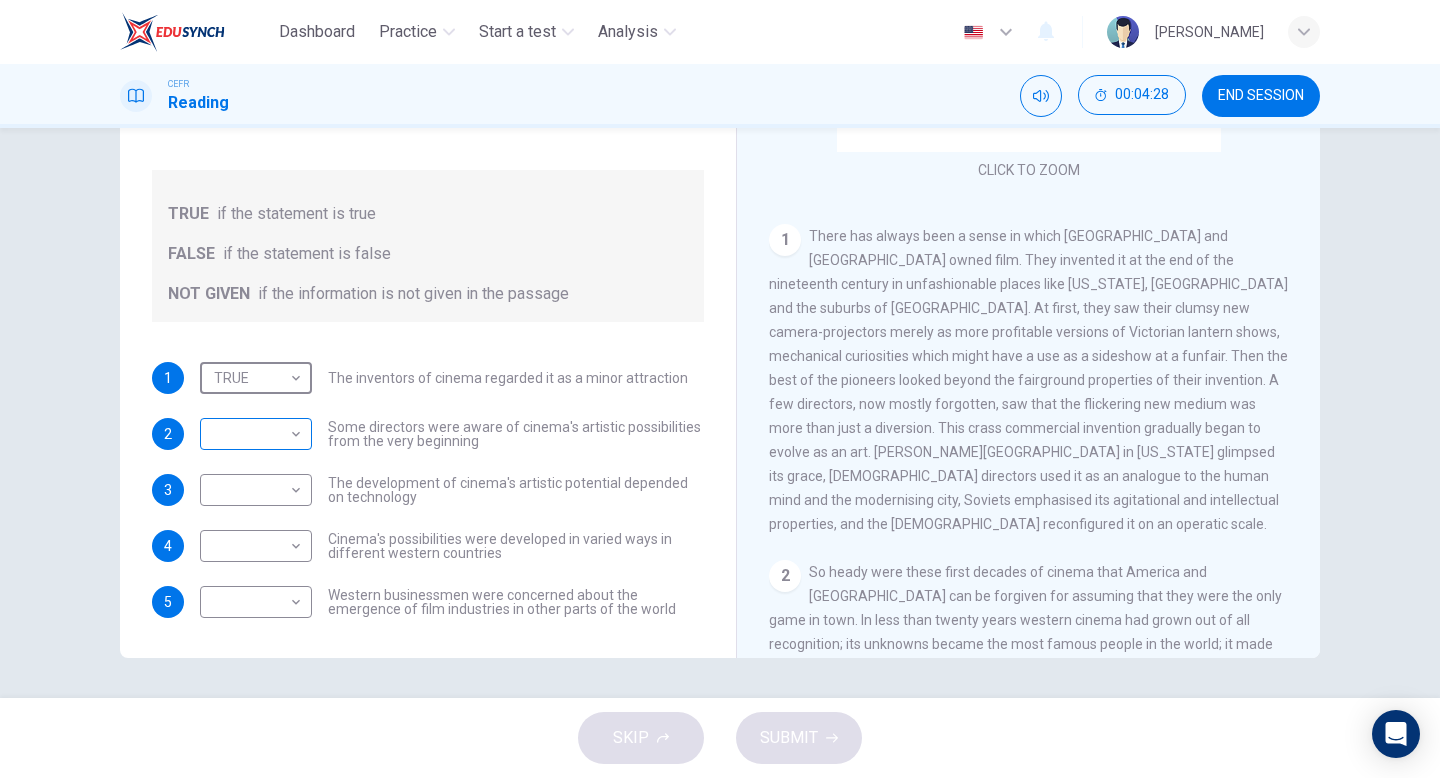 click on "Dashboard Practice Start a test Analysis English en ​ [PERSON_NAME] CEFR Reading 00:04:28 END SESSION Questions 1 - 5 Do the following statements agree with the information given in the Reading Passage?
In the boxes below write TRUE if the statement is true FALSE if the statement is false NOT GIVEN if the information is not given in the passage 1 TRUE TRUE ​ The inventors of cinema regarded it as a minor attraction 2 ​ ​ Some directors were aware of cinema's artistic possibilities from the very beginning 3 ​ ​ The development of cinema's artistic potential depended on technology 4 ​ ​ Cinema's possibilities were developed in varied ways in different western countries 5 ​ ​ Western businessmen were concerned about the emergence of film industries in other parts of the world The History of Film CLICK TO ZOOM Click to Zoom 1 2 3 4 5 6 7 8 SKIP SUBMIT EduSynch - Online Language Proficiency Testing
Dashboard Practice Start a test Analysis Notifications © Copyright  2025" at bounding box center (720, 389) 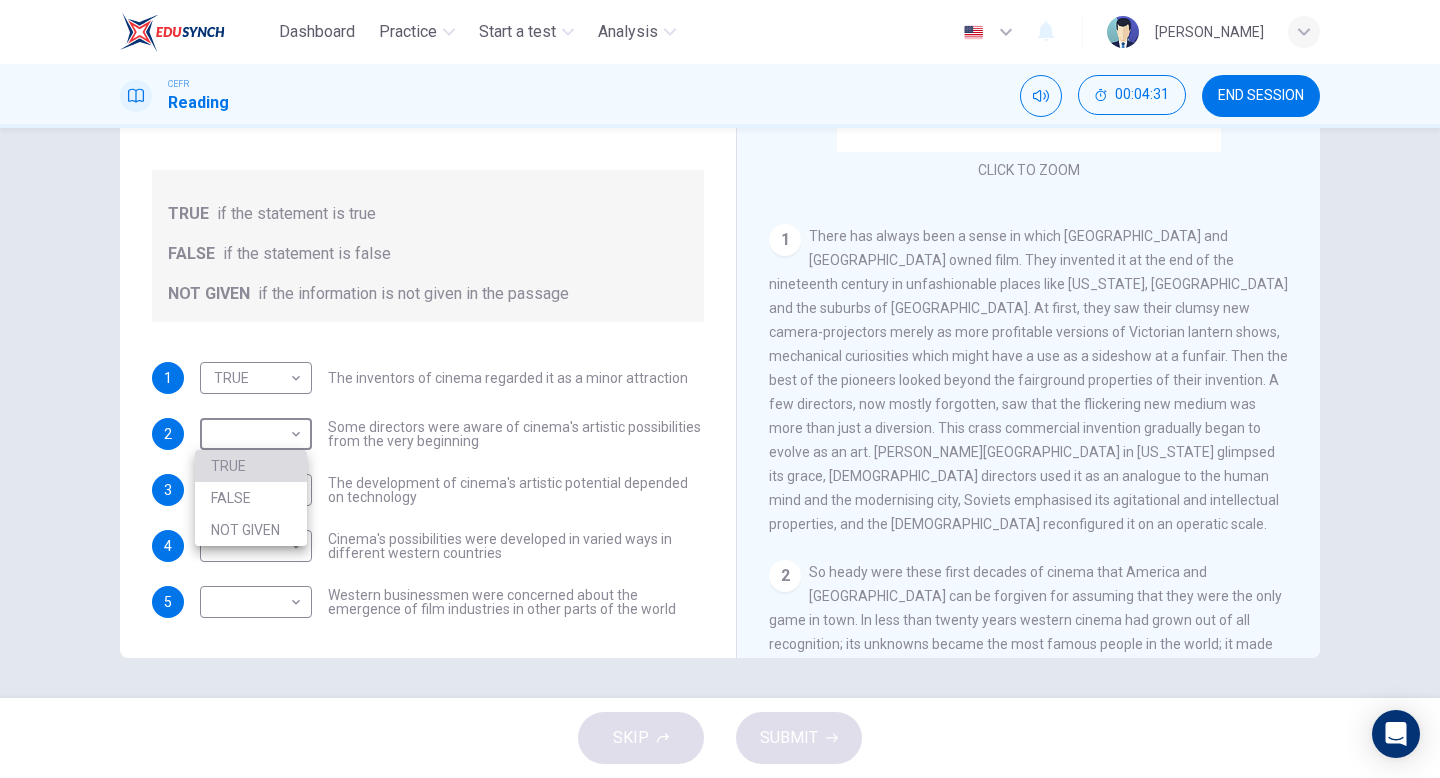 click on "TRUE" at bounding box center (251, 466) 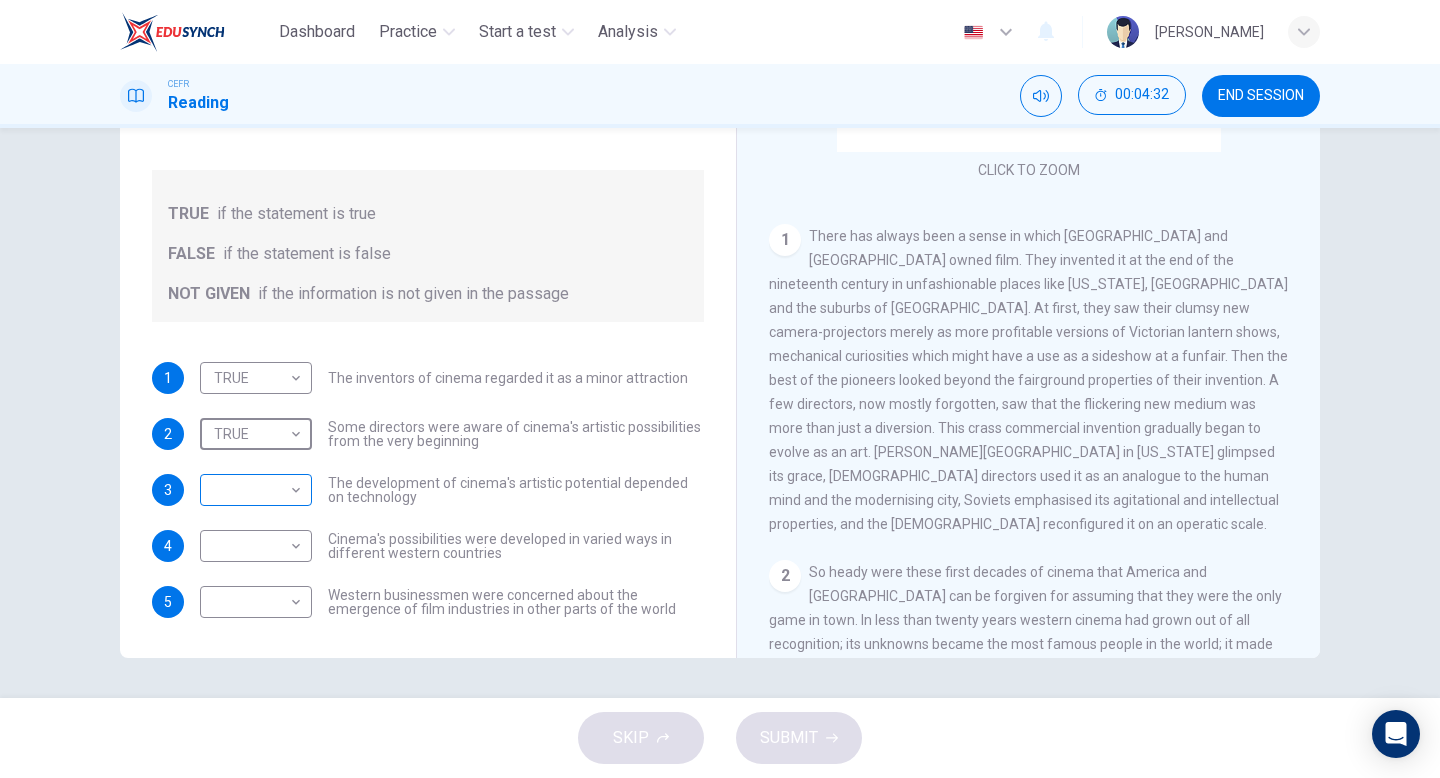 click on "Dashboard Practice Start a test Analysis English en ​ [PERSON_NAME] CEFR Reading 00:04:32 END SESSION Questions 1 - 5 Do the following statements agree with the information given in the Reading Passage?
In the boxes below write TRUE if the statement is true FALSE if the statement is false NOT GIVEN if the information is not given in the passage 1 TRUE TRUE ​ The inventors of cinema regarded it as a minor attraction 2 TRUE TRUE ​ Some directors were aware of cinema's artistic possibilities from the very beginning 3 ​ ​ The development of cinema's artistic potential depended on technology 4 ​ ​ Cinema's possibilities were developed in varied ways in different western countries 5 ​ ​ Western businessmen were concerned about the emergence of film industries in other parts of the world The History of Film CLICK TO ZOOM Click to Zoom 1 2 3 4 5 6 7 8 SKIP SUBMIT EduSynch - Online Language Proficiency Testing
Dashboard Practice Start a test Analysis Notifications © Copyright  2025" at bounding box center (720, 389) 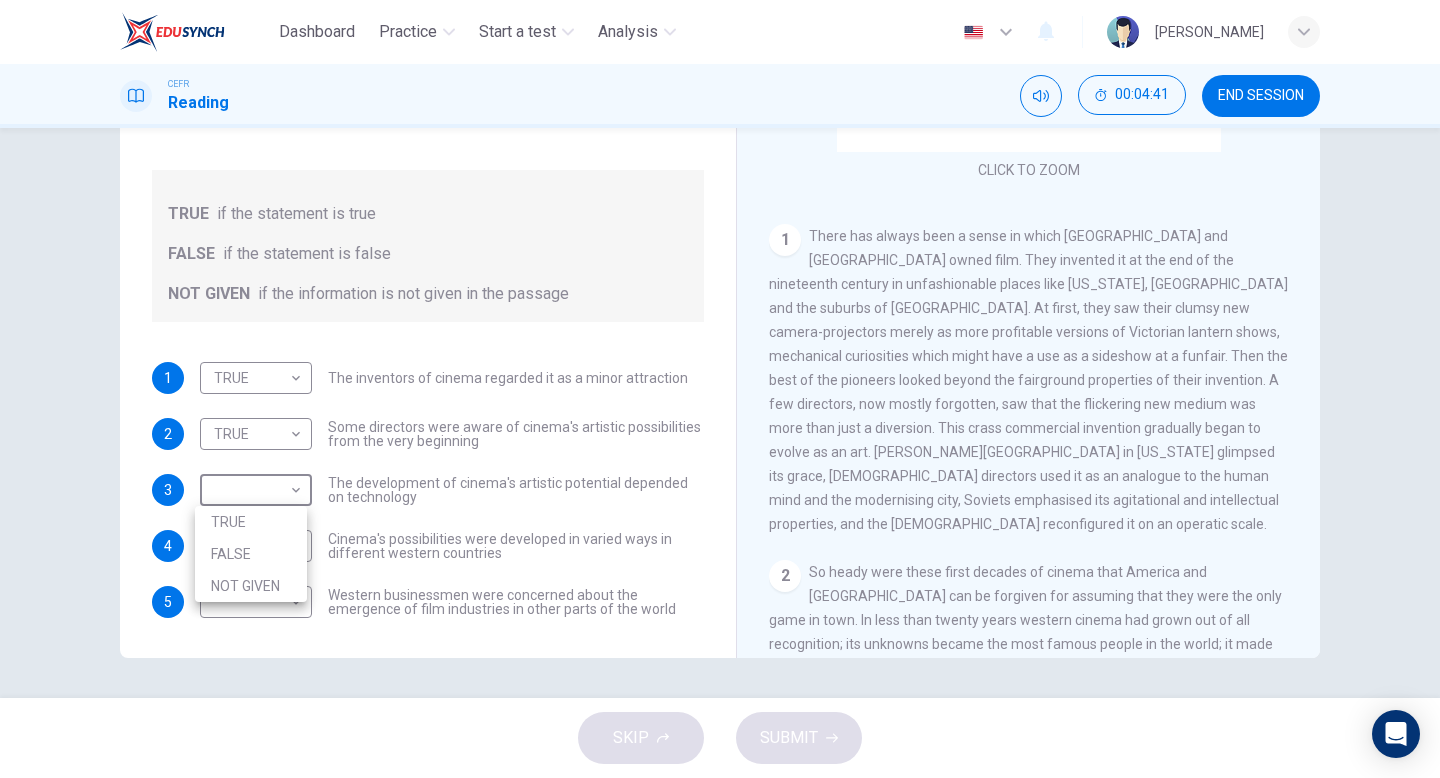 click on "FALSE" at bounding box center (251, 554) 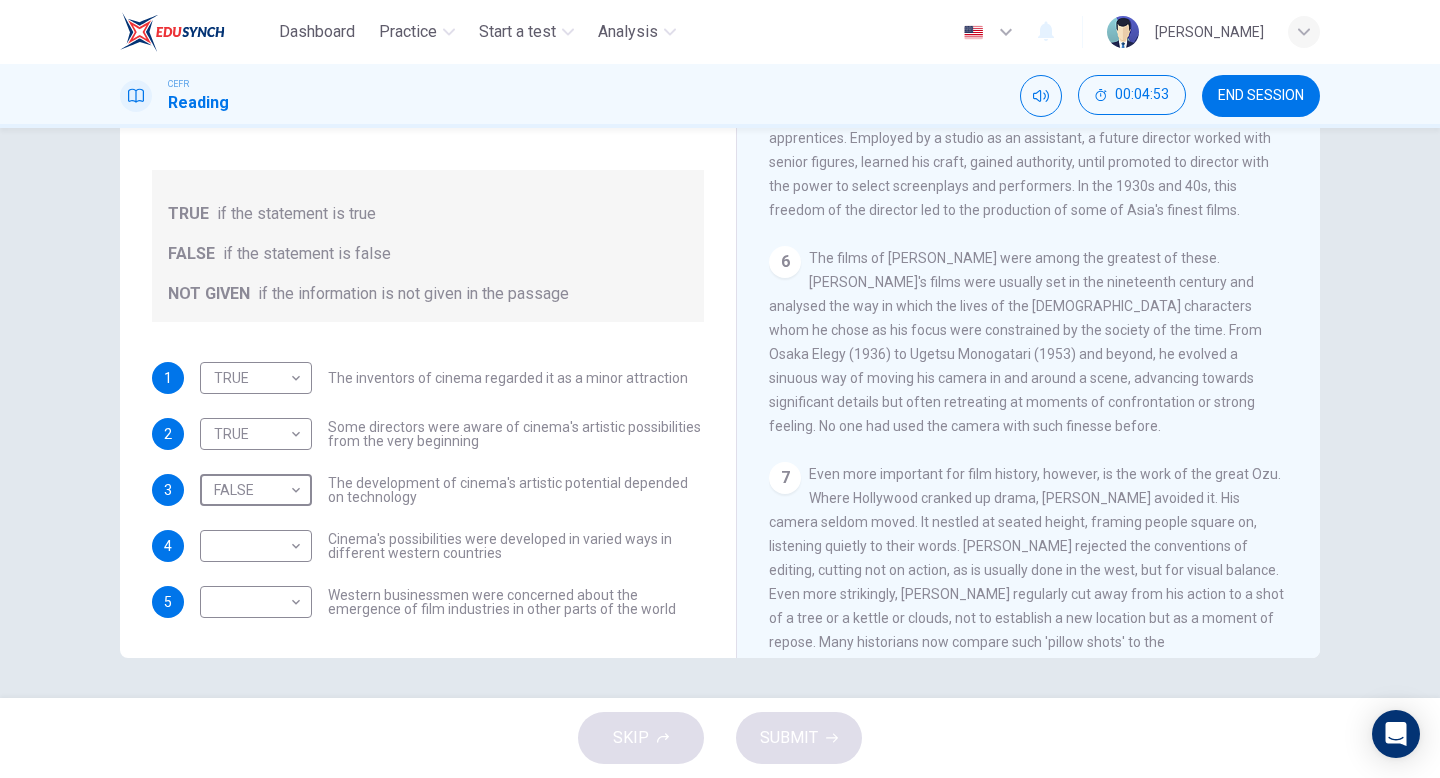 scroll, scrollTop: 1706, scrollLeft: 0, axis: vertical 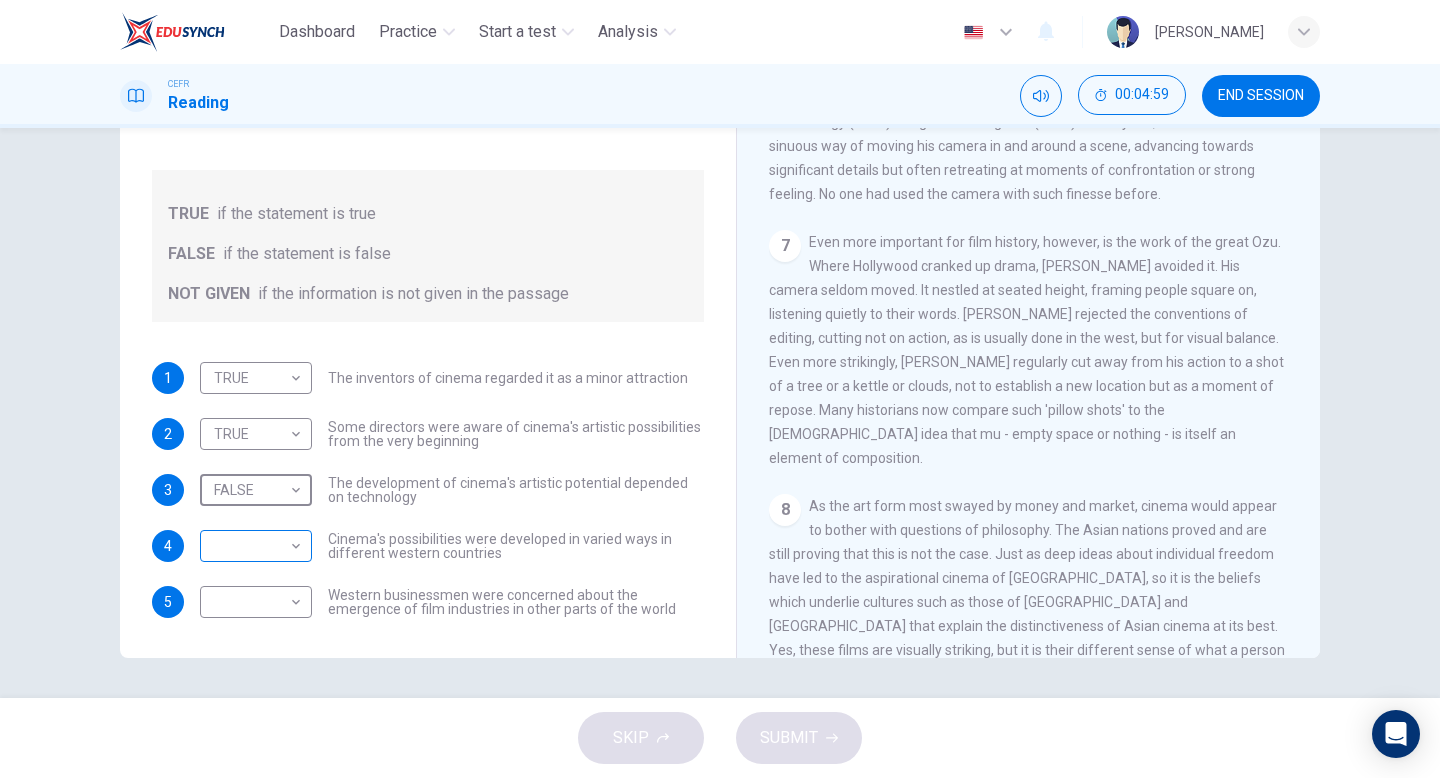 click on "Dashboard Practice Start a test Analysis English en ​ [PERSON_NAME] CEFR Reading 00:04:59 END SESSION Questions 1 - 5 Do the following statements agree with the information given in the Reading Passage?
In the boxes below write TRUE if the statement is true FALSE if the statement is false NOT GIVEN if the information is not given in the passage 1 TRUE TRUE ​ The inventors of cinema regarded it as a minor attraction 2 TRUE TRUE ​ Some directors were aware of cinema's artistic possibilities from the very beginning 3 FALSE FALSE ​ The development of cinema's artistic potential depended on technology 4 ​ ​ Cinema's possibilities were developed in varied ways in different western countries 5 ​ ​ Western businessmen were concerned about the emergence of film industries in other parts of the world The History of Film CLICK TO ZOOM Click to Zoom 1 2 3 4 5 6 7 8 SKIP SUBMIT EduSynch - Online Language Proficiency Testing
Dashboard Practice Start a test Analysis Notifications 2025" at bounding box center [720, 389] 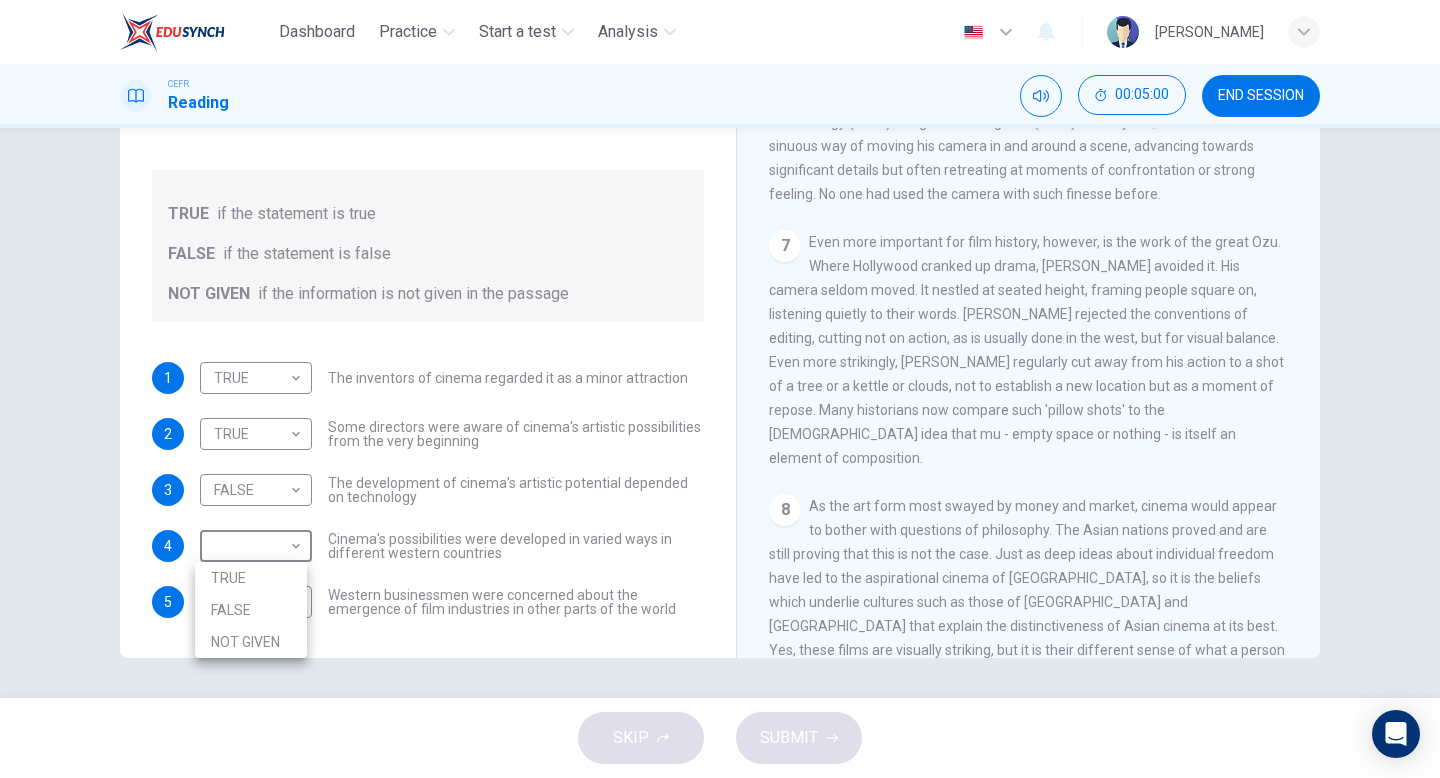 click on "TRUE" at bounding box center (251, 578) 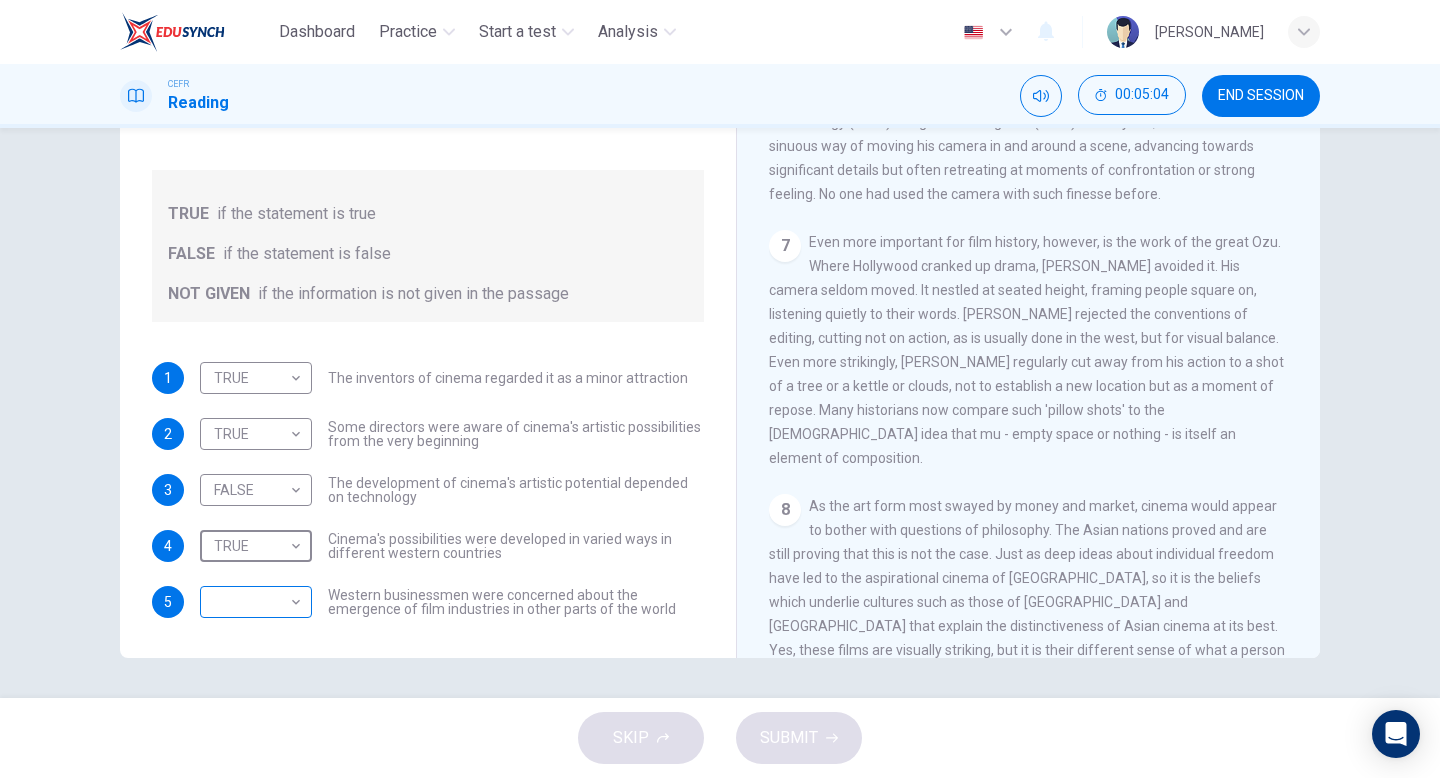 click on "Dashboard Practice Start a test Analysis English en ​ [PERSON_NAME] CEFR Reading 00:05:04 END SESSION Questions 1 - 5 Do the following statements agree with the information given in the Reading Passage?
In the boxes below write TRUE if the statement is true FALSE if the statement is false NOT GIVEN if the information is not given in the passage 1 TRUE TRUE ​ The inventors of cinema regarded it as a minor attraction 2 TRUE TRUE ​ Some directors were aware of cinema's artistic possibilities from the very beginning 3 FALSE FALSE ​ The development of cinema's artistic potential depended on technology 4 TRUE TRUE ​ Cinema's possibilities were developed in varied ways in different western countries 5 ​ ​ Western businessmen were concerned about the emergence of film industries in other parts of the world The History of Film CLICK TO ZOOM Click to Zoom 1 2 3 4 5 6 7 8 SKIP SUBMIT EduSynch - Online Language Proficiency Testing
Dashboard Practice Start a test Analysis Notifications 2025" at bounding box center (720, 389) 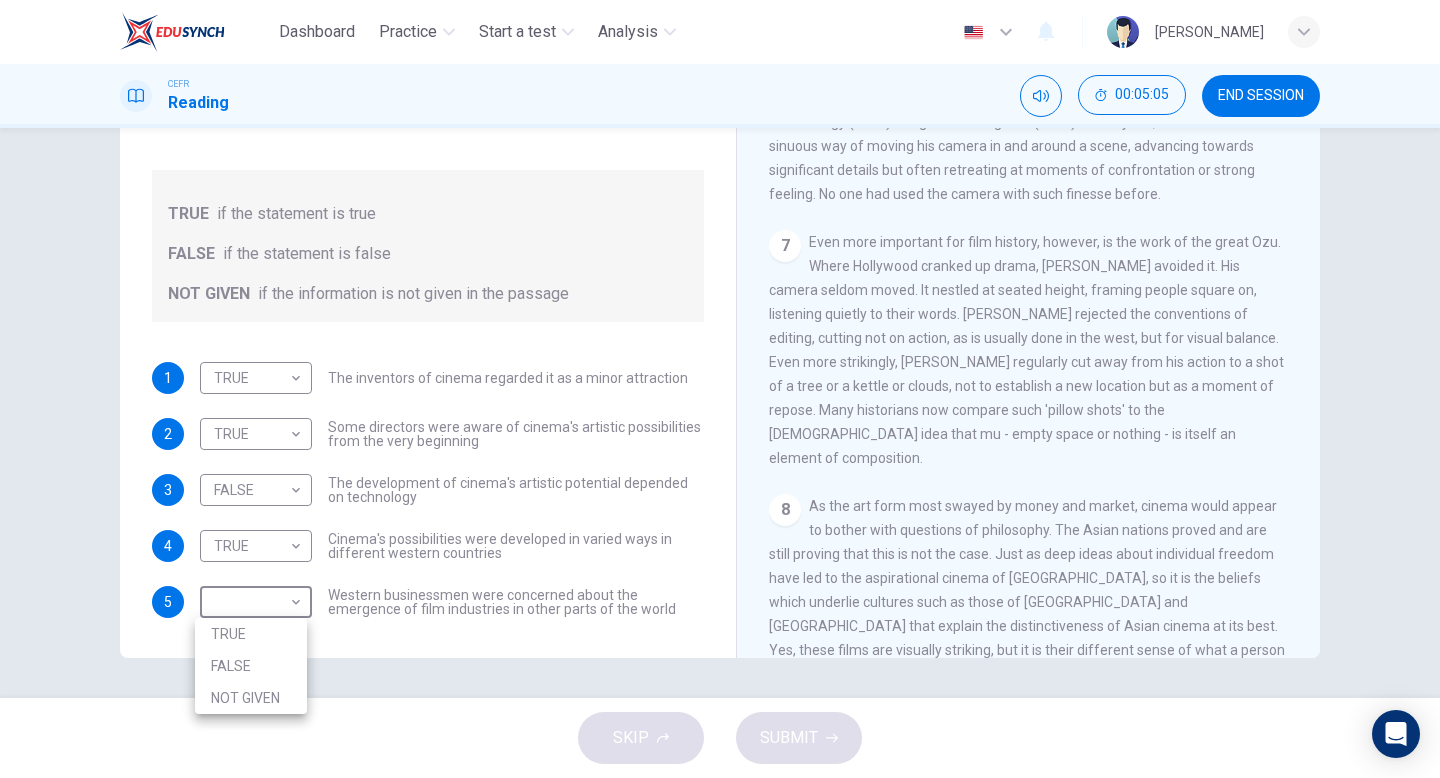 click at bounding box center [720, 389] 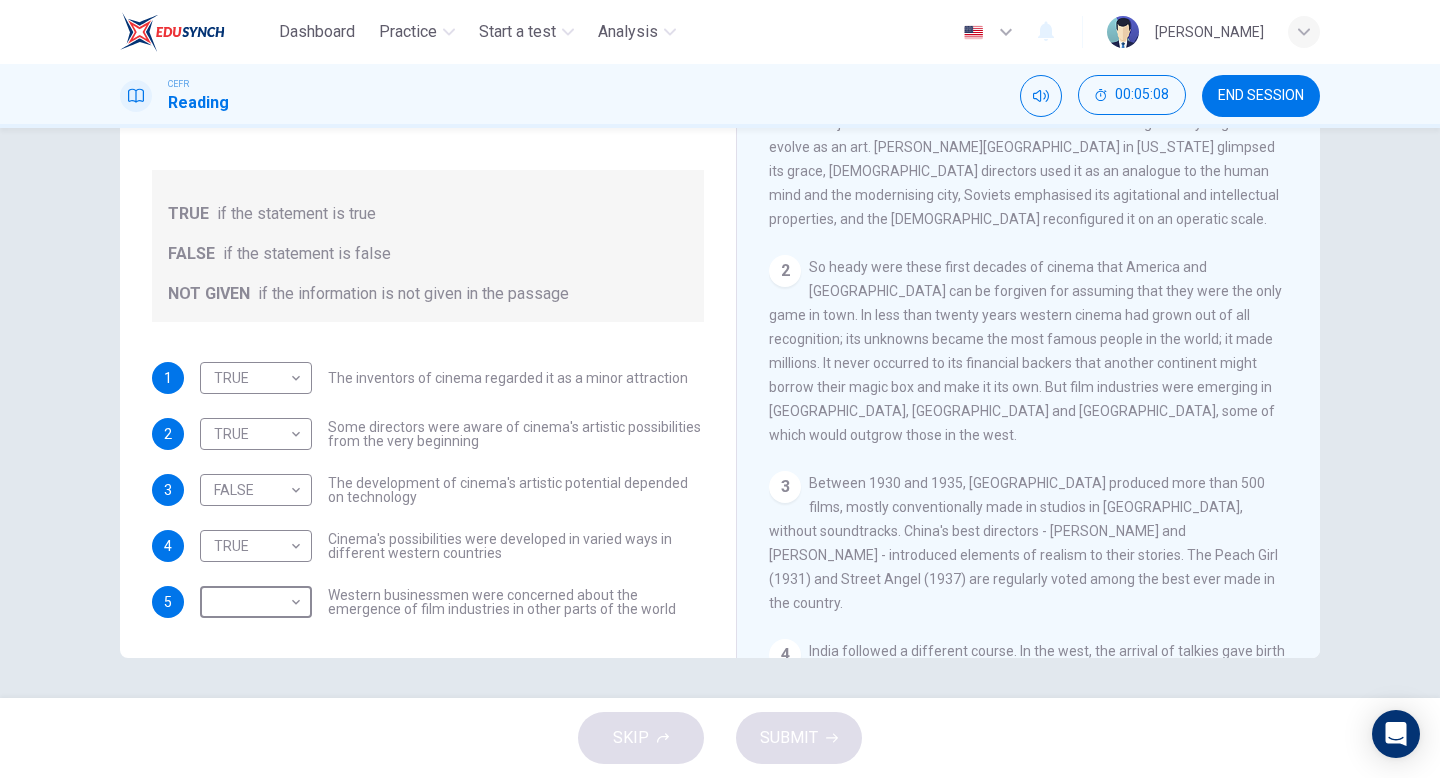 scroll, scrollTop: 552, scrollLeft: 0, axis: vertical 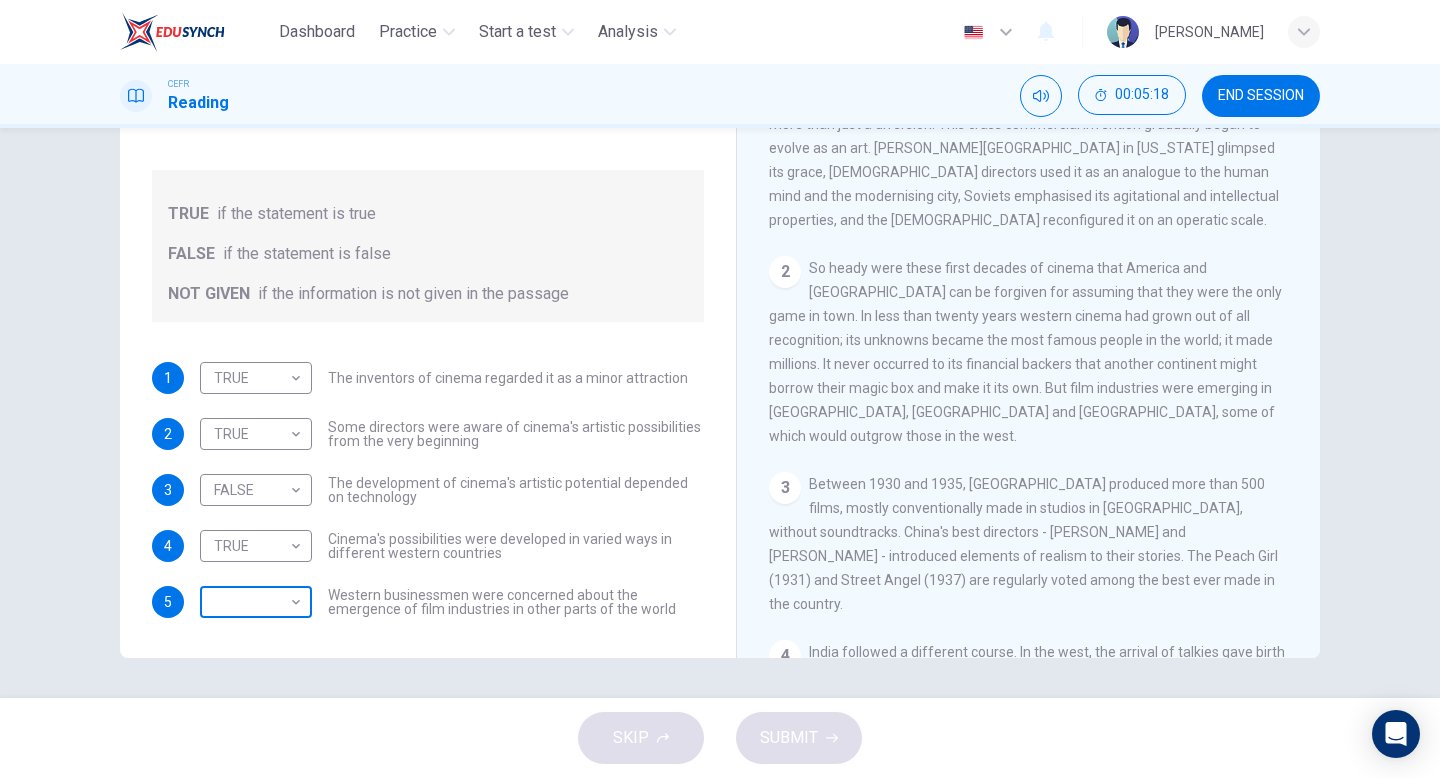 click on "Dashboard Practice Start a test Analysis English en ​ [PERSON_NAME] CEFR Reading 00:05:18 END SESSION Questions 1 - 5 Do the following statements agree with the information given in the Reading Passage?
In the boxes below write TRUE if the statement is true FALSE if the statement is false NOT GIVEN if the information is not given in the passage 1 TRUE TRUE ​ The inventors of cinema regarded it as a minor attraction 2 TRUE TRUE ​ Some directors were aware of cinema's artistic possibilities from the very beginning 3 FALSE FALSE ​ The development of cinema's artistic potential depended on technology 4 TRUE TRUE ​ Cinema's possibilities were developed in varied ways in different western countries 5 ​ ​ Western businessmen were concerned about the emergence of film industries in other parts of the world The History of Film CLICK TO ZOOM Click to Zoom 1 2 3 4 5 6 7 8 SKIP SUBMIT EduSynch - Online Language Proficiency Testing
Dashboard Practice Start a test Analysis Notifications 2025" at bounding box center (720, 389) 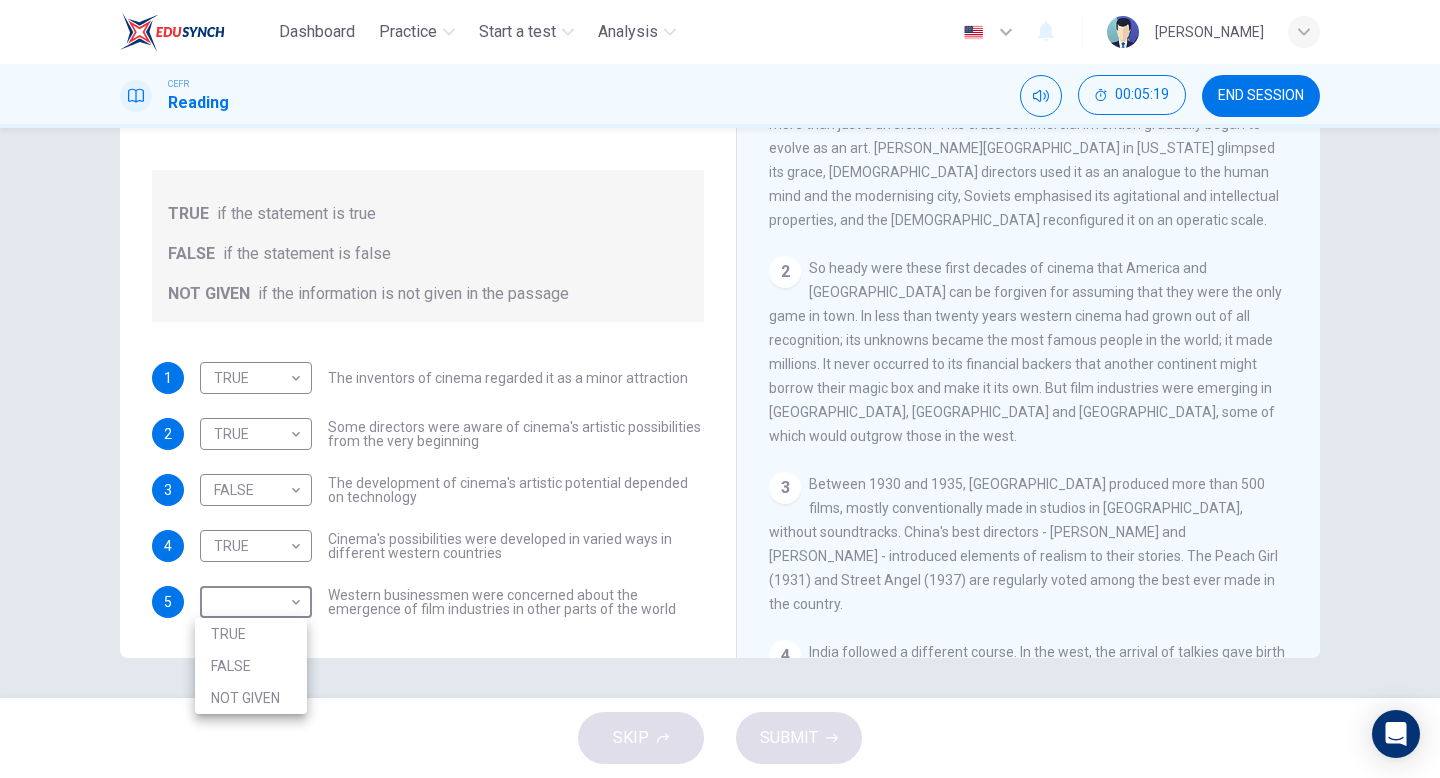 click on "TRUE" at bounding box center [251, 634] 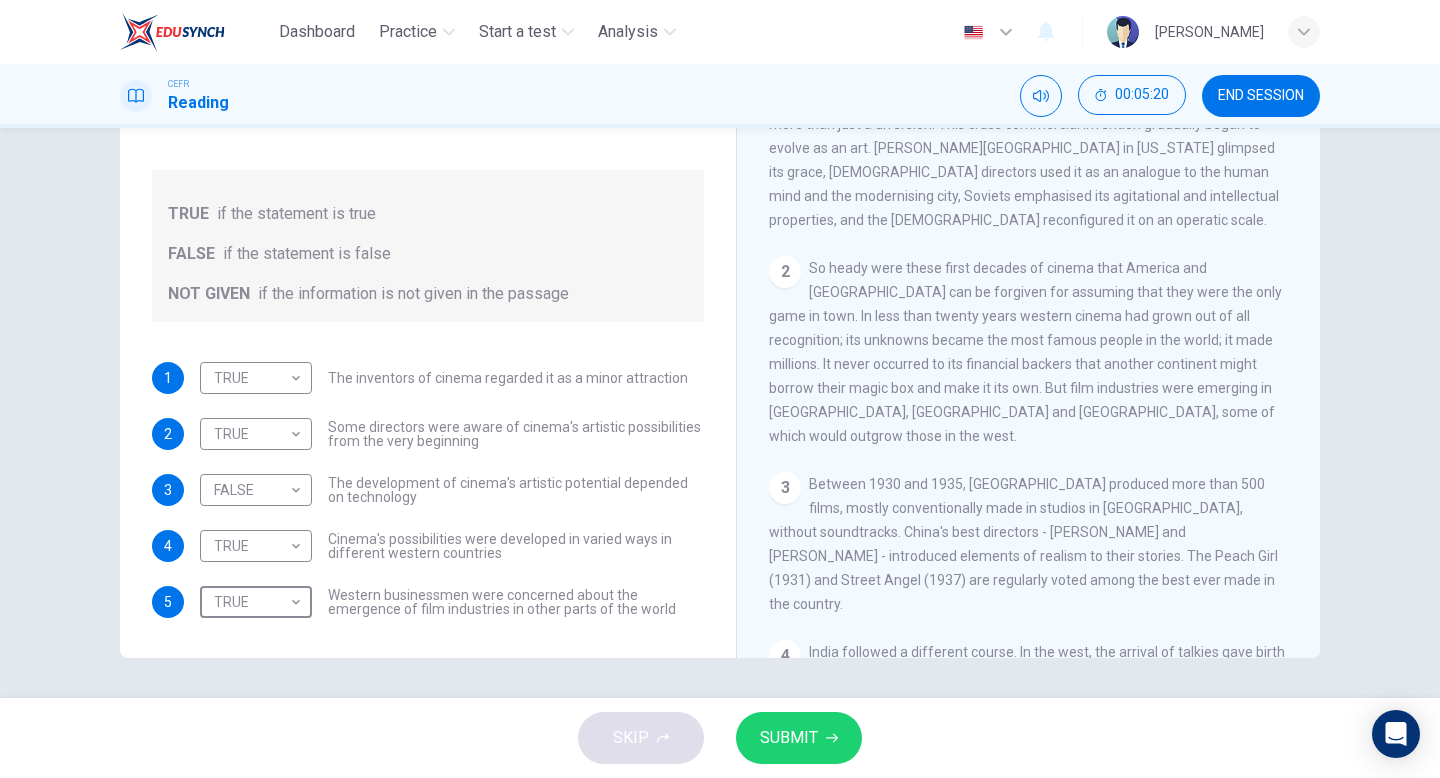click on "SUBMIT" at bounding box center [789, 738] 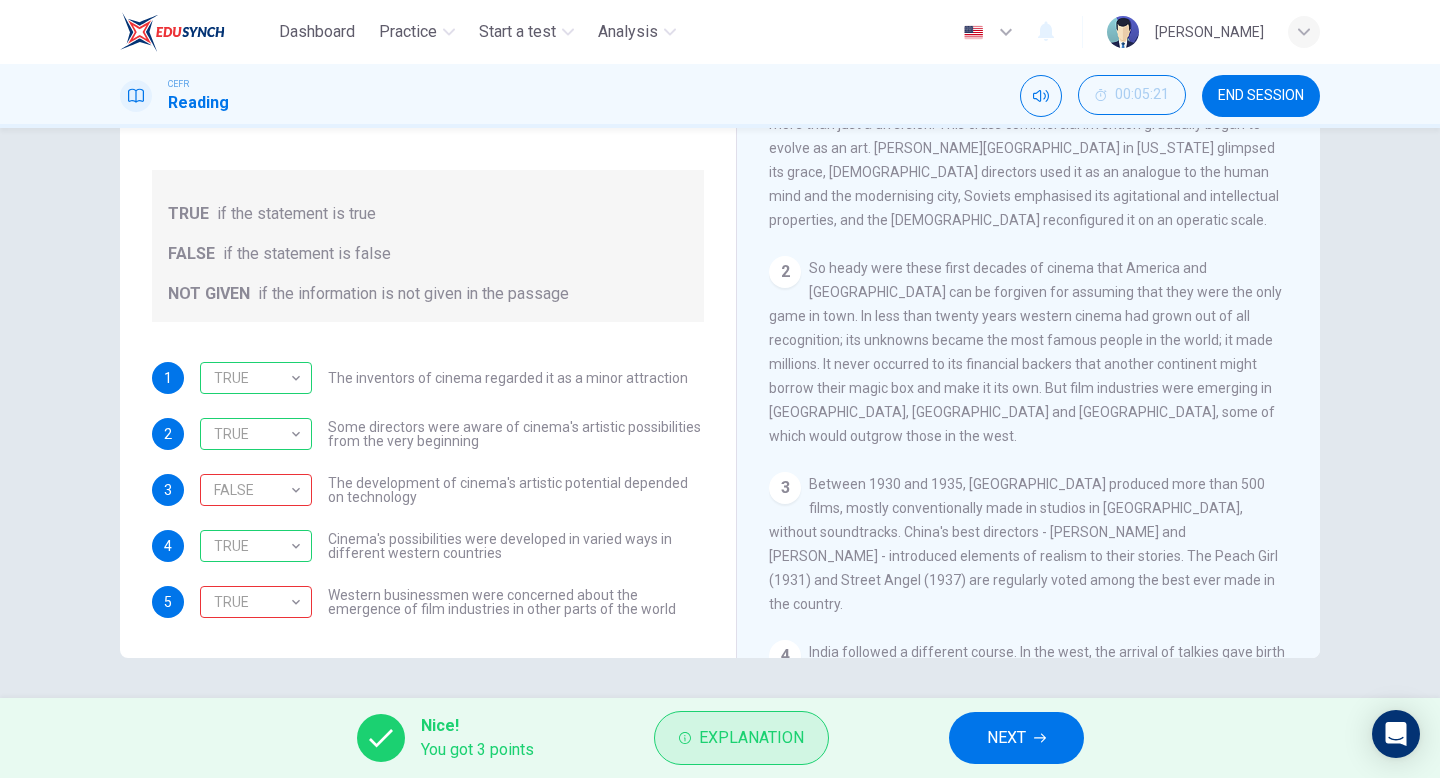 click on "Explanation" at bounding box center (741, 738) 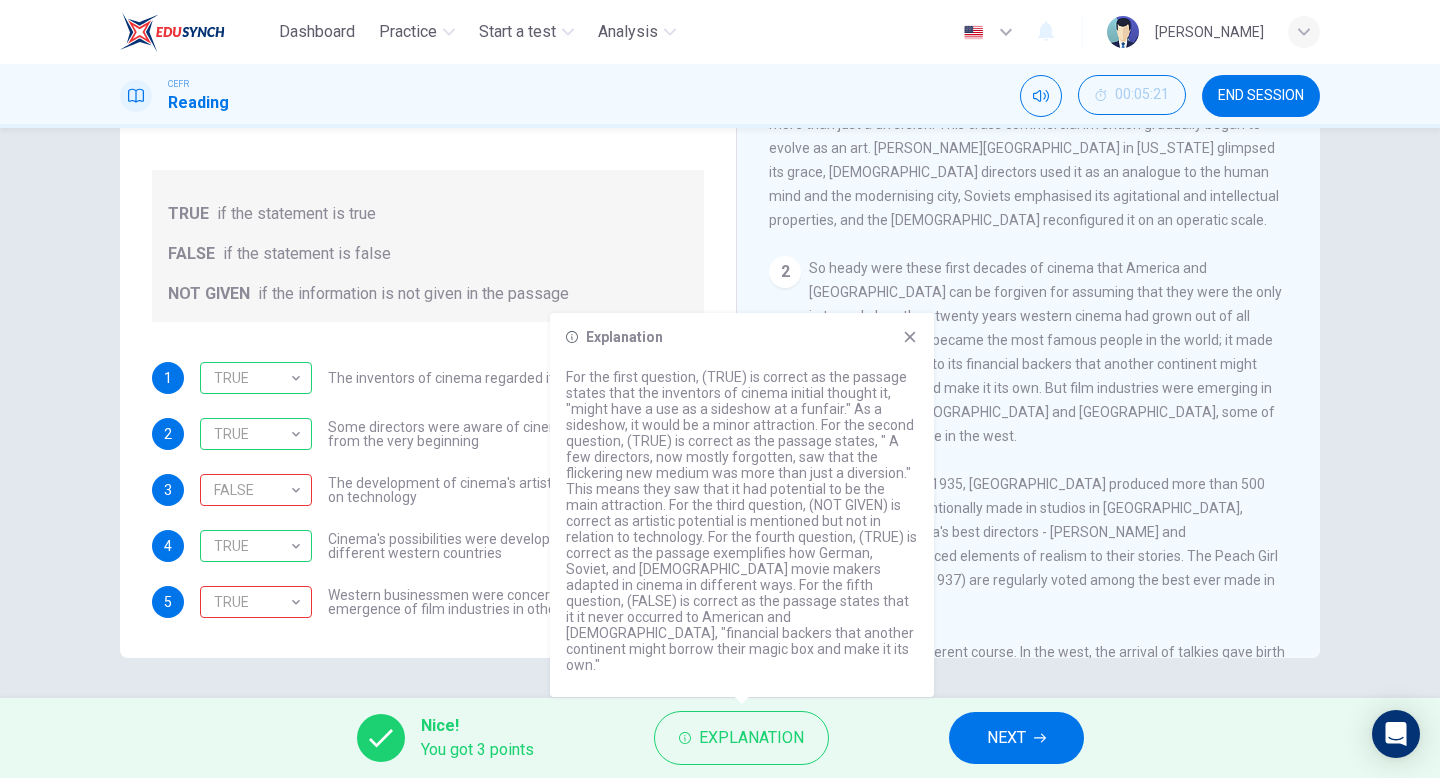 click 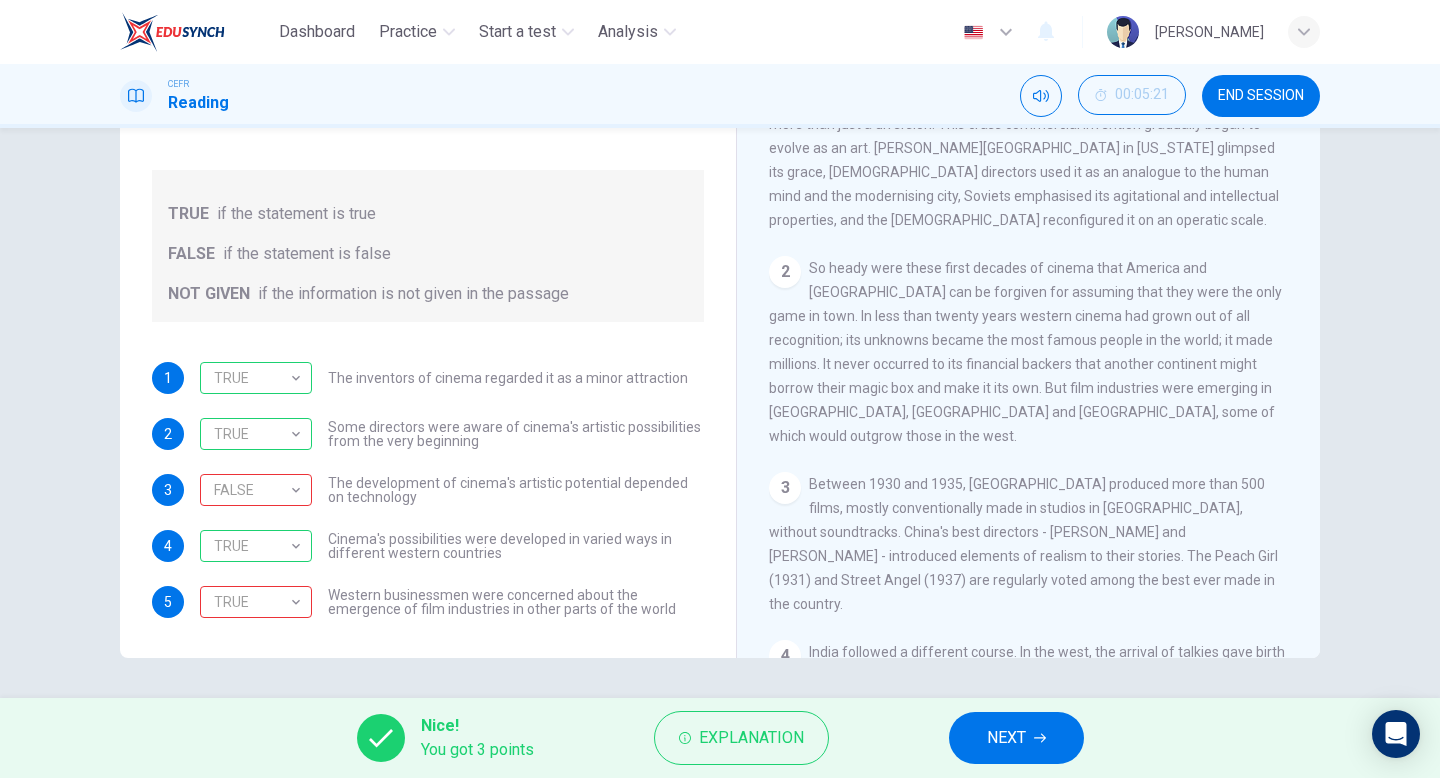 click on "NEXT" at bounding box center (1016, 738) 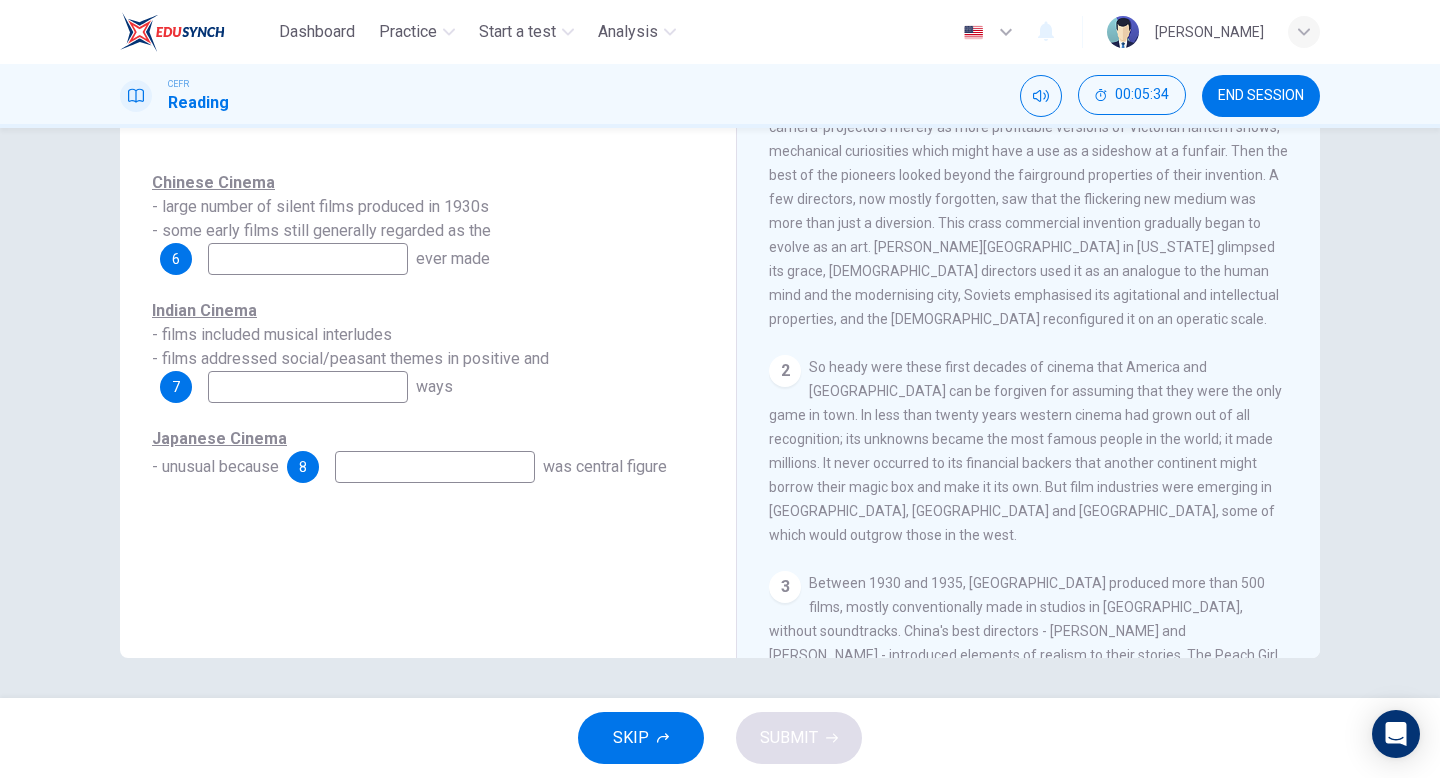 scroll, scrollTop: 541, scrollLeft: 0, axis: vertical 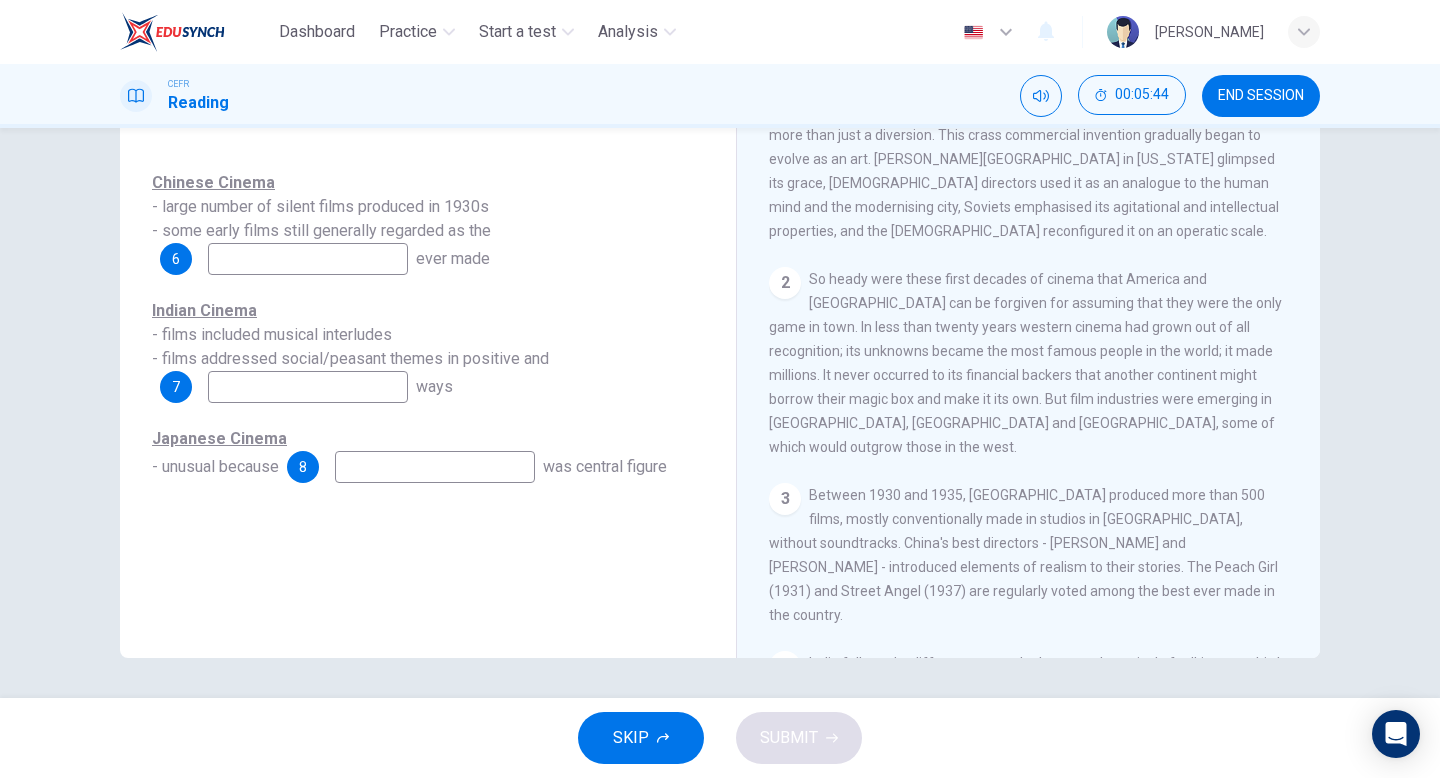 click at bounding box center (308, 259) 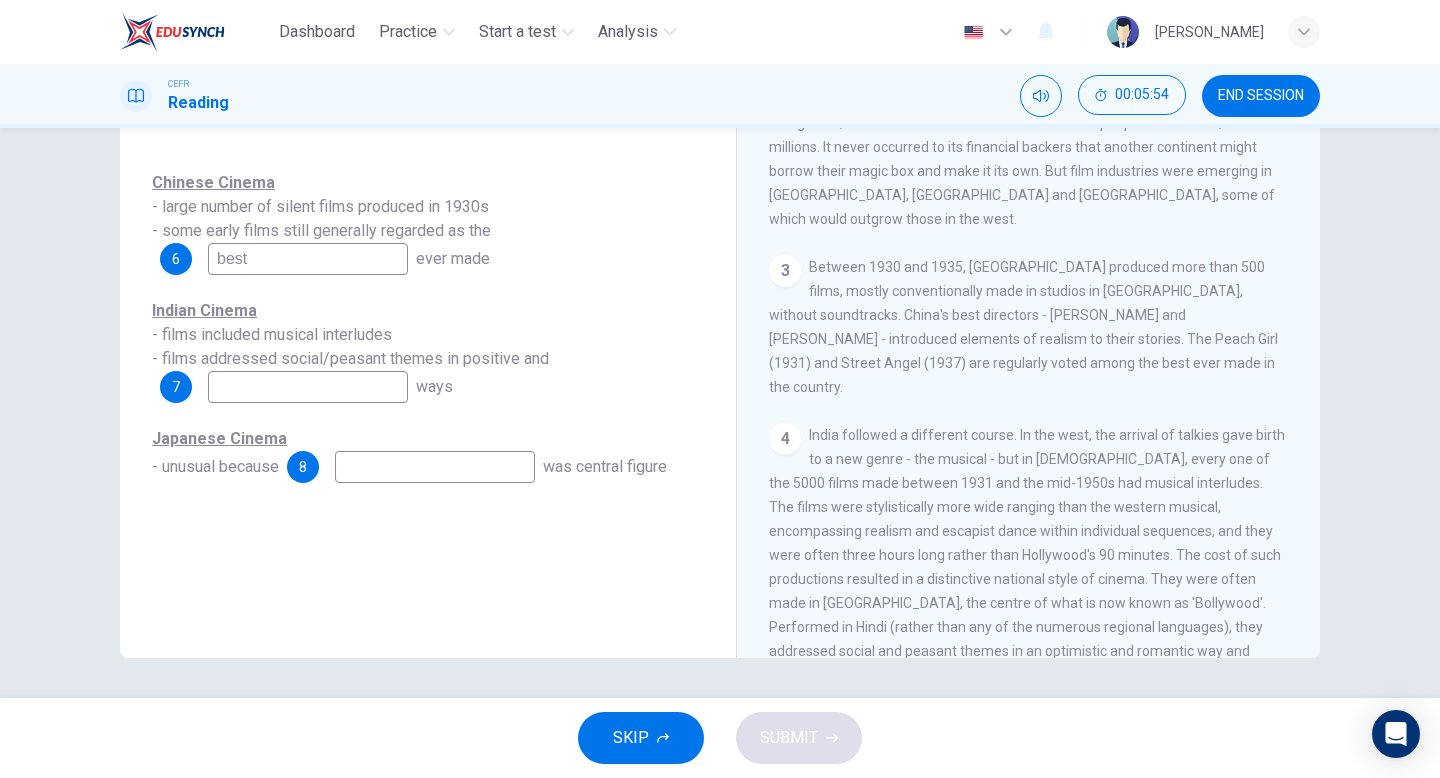 scroll, scrollTop: 774, scrollLeft: 0, axis: vertical 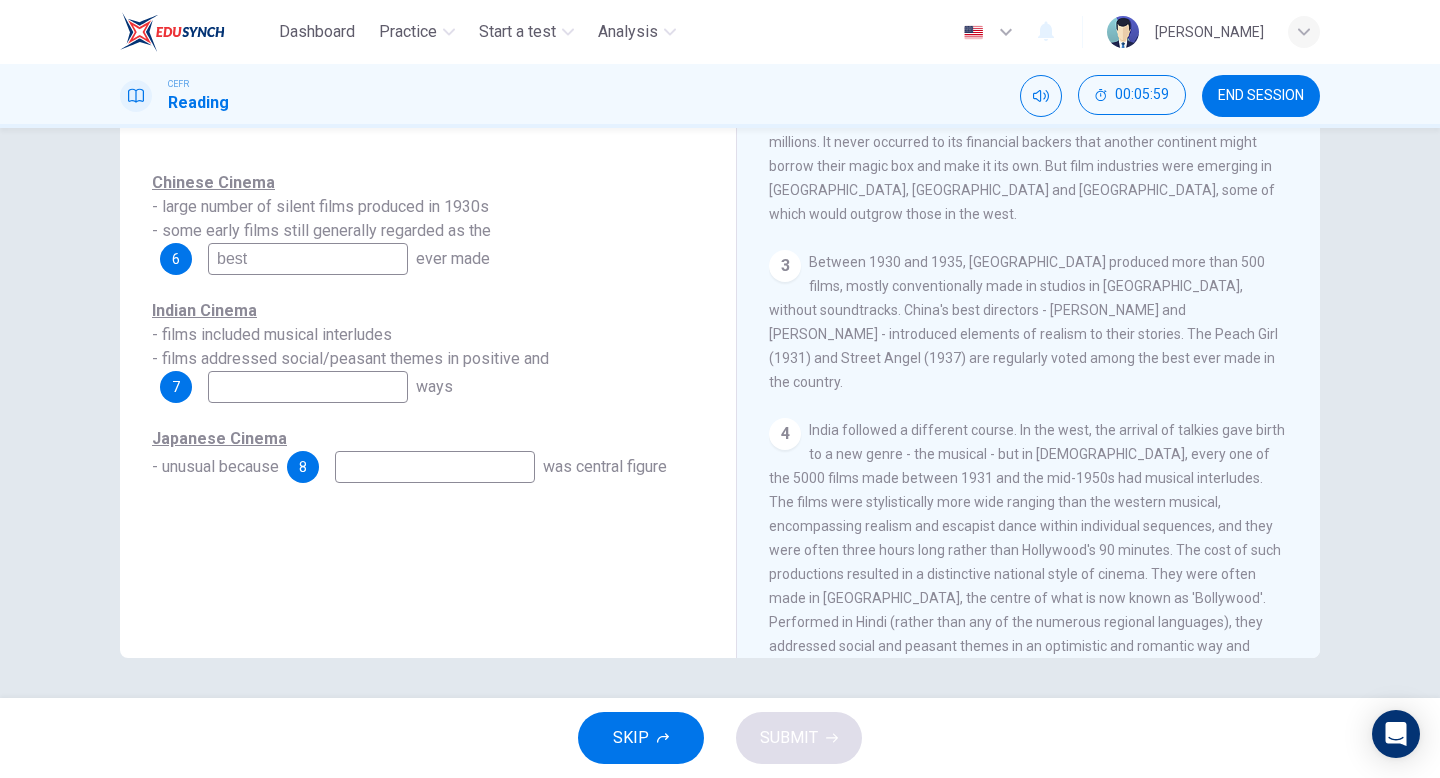 type on "best" 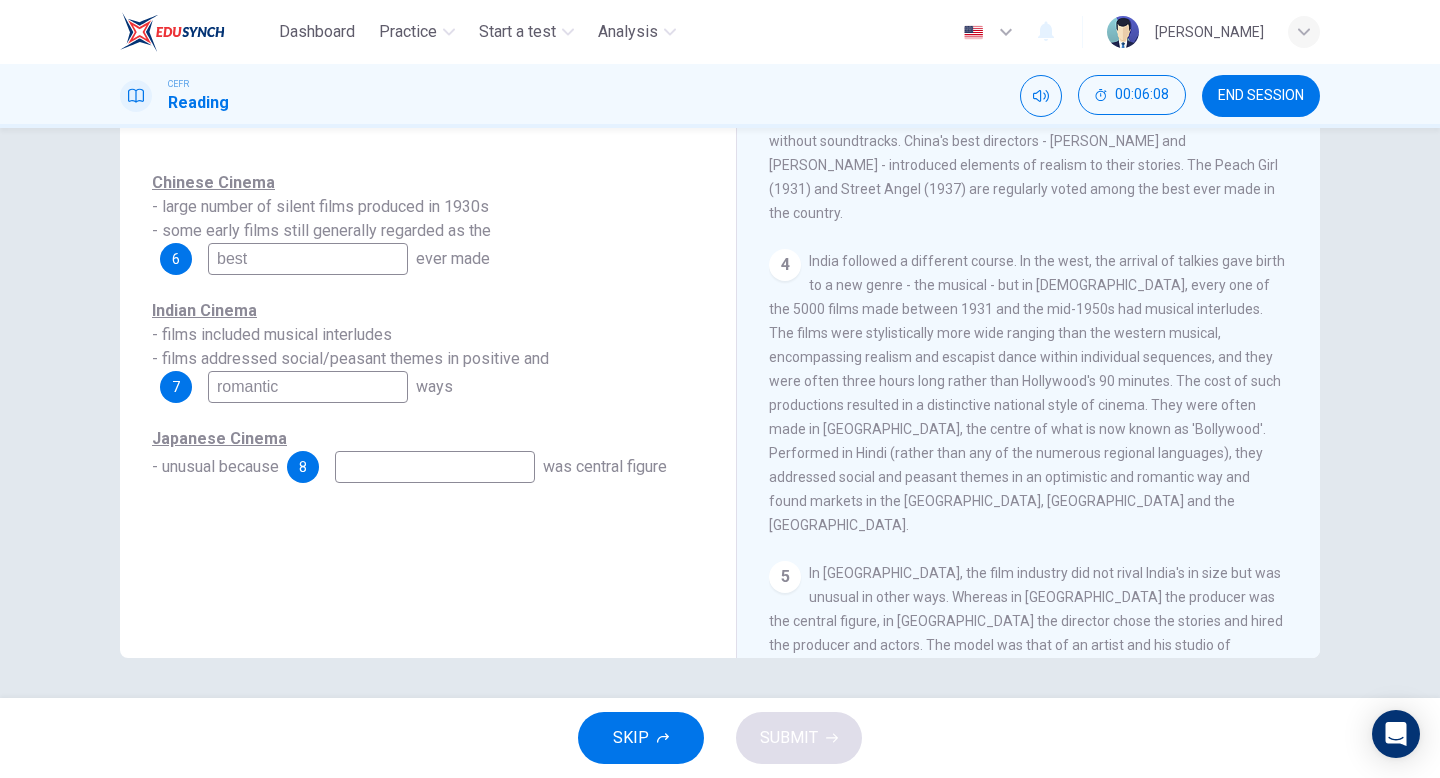 scroll, scrollTop: 946, scrollLeft: 0, axis: vertical 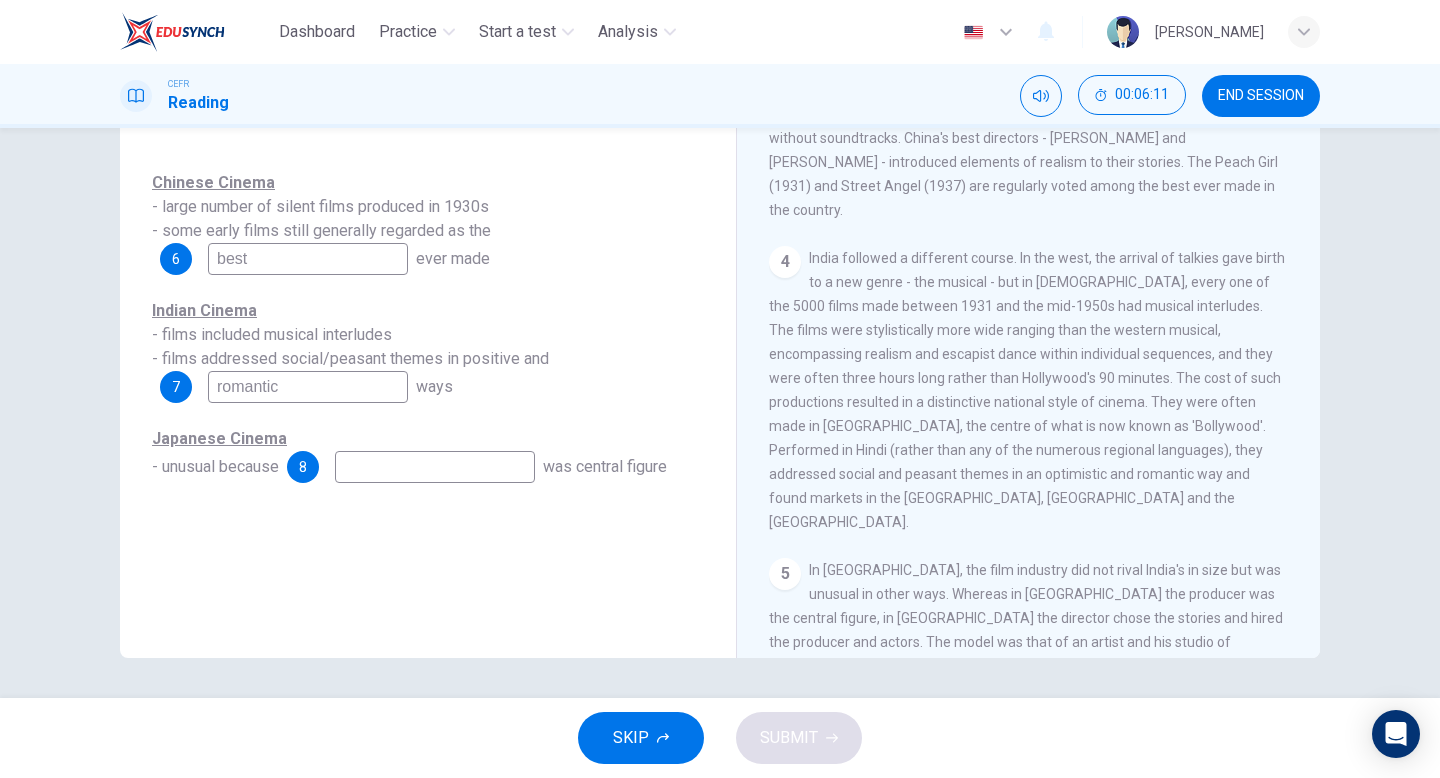 type on "romantic" 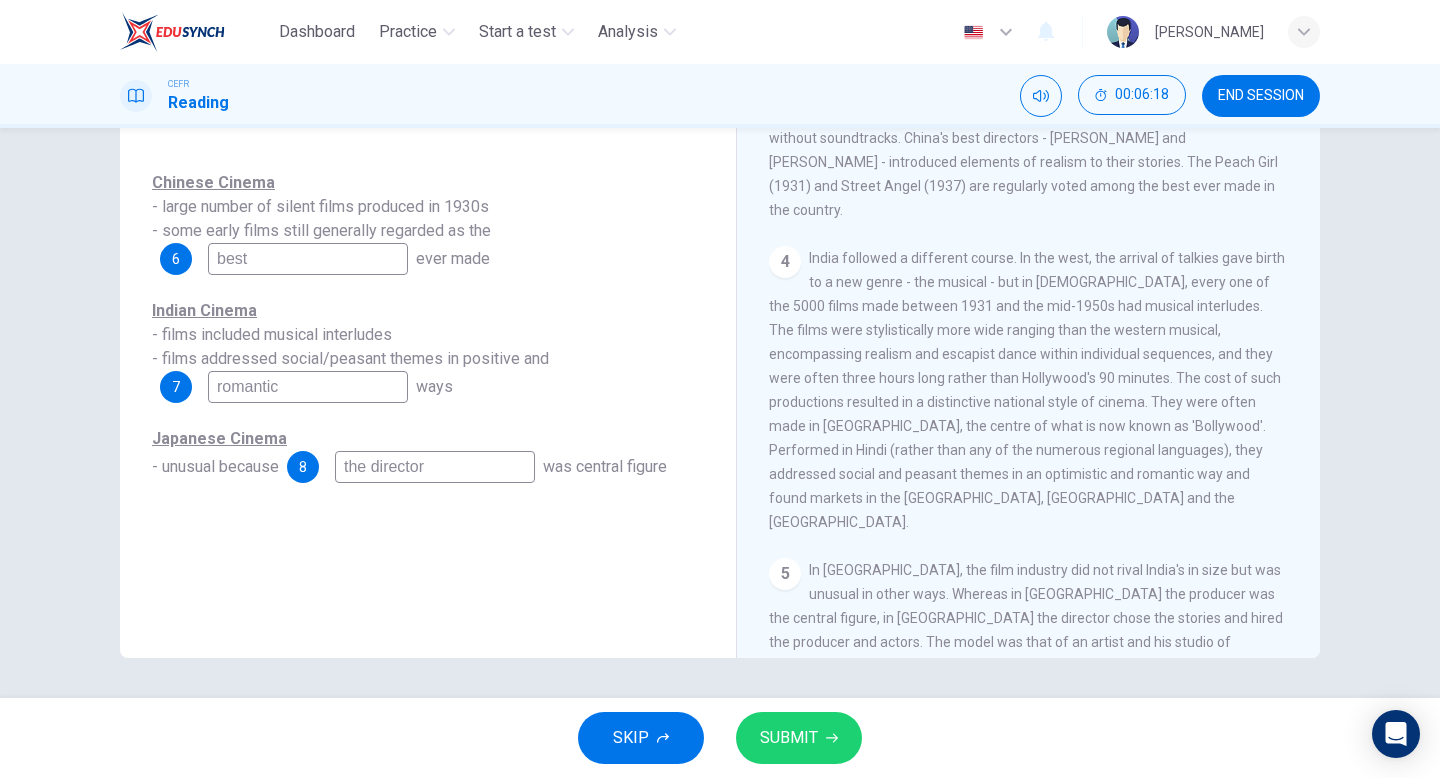 type on "the director" 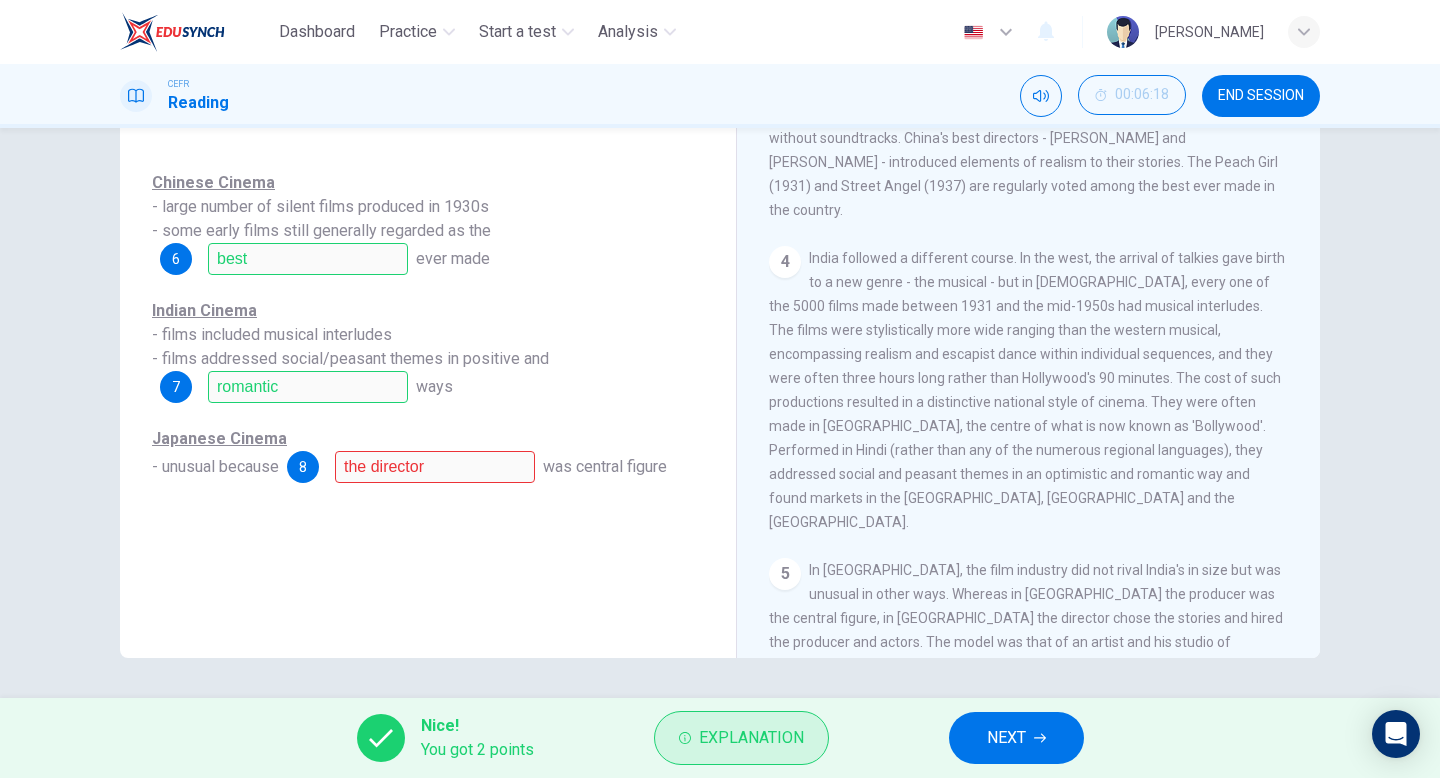 click on "Explanation" at bounding box center [751, 738] 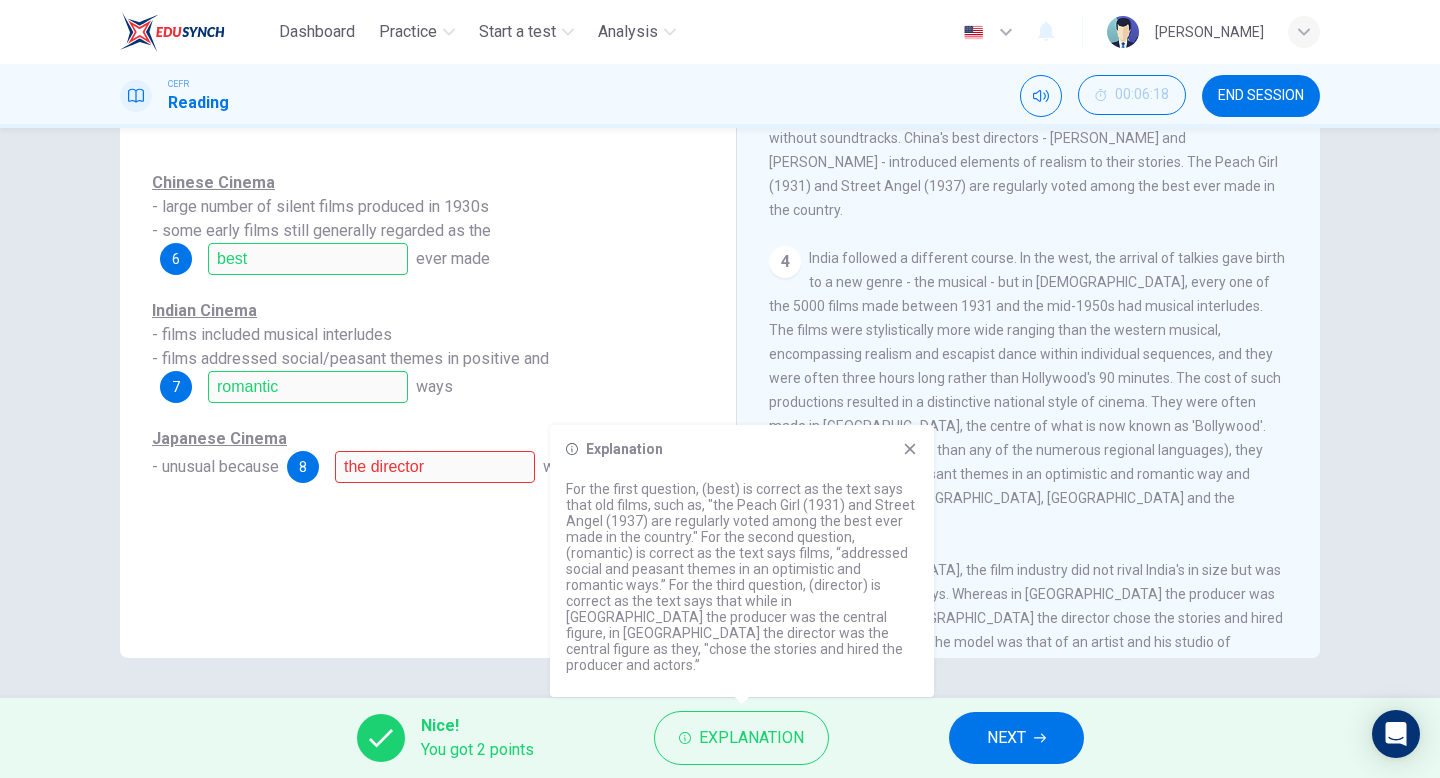 click 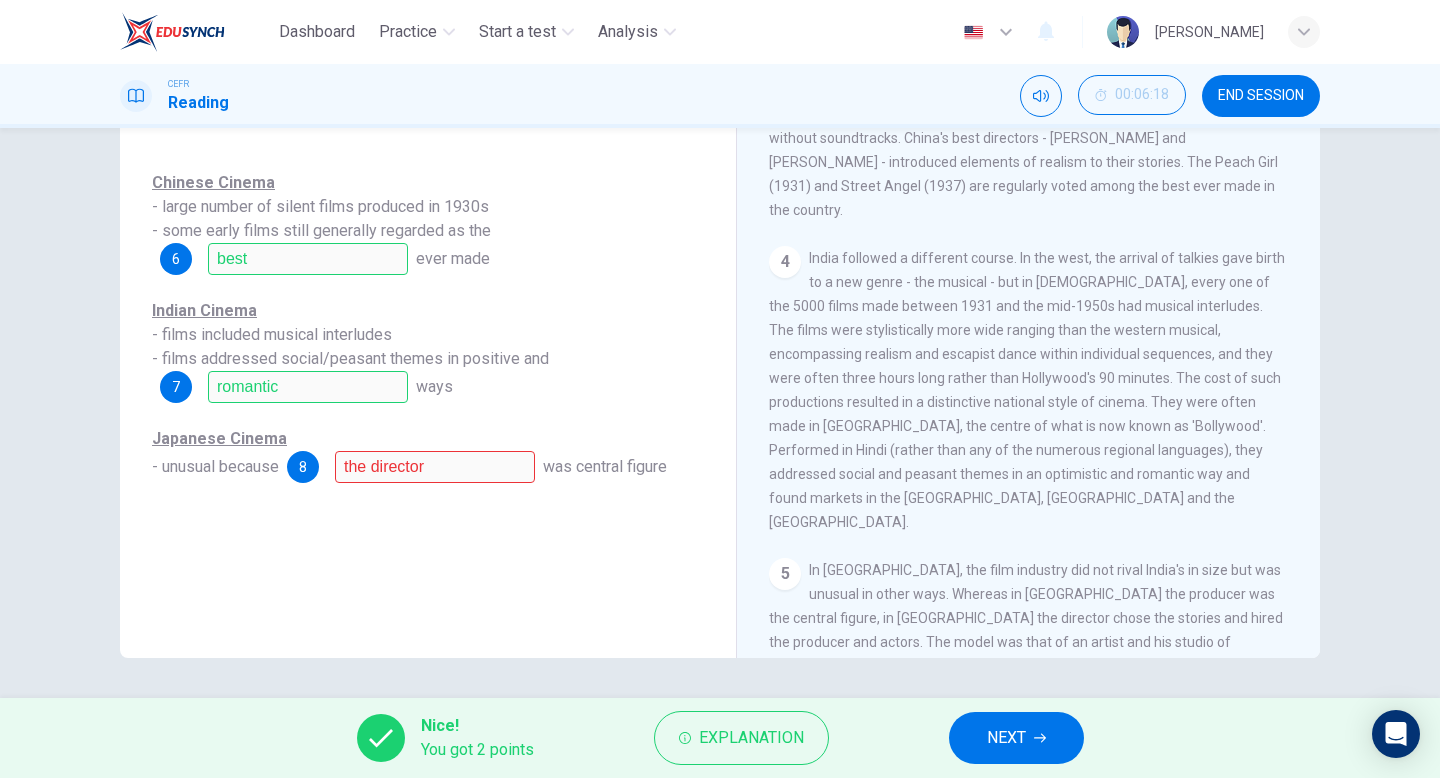click on "NEXT" at bounding box center (1016, 738) 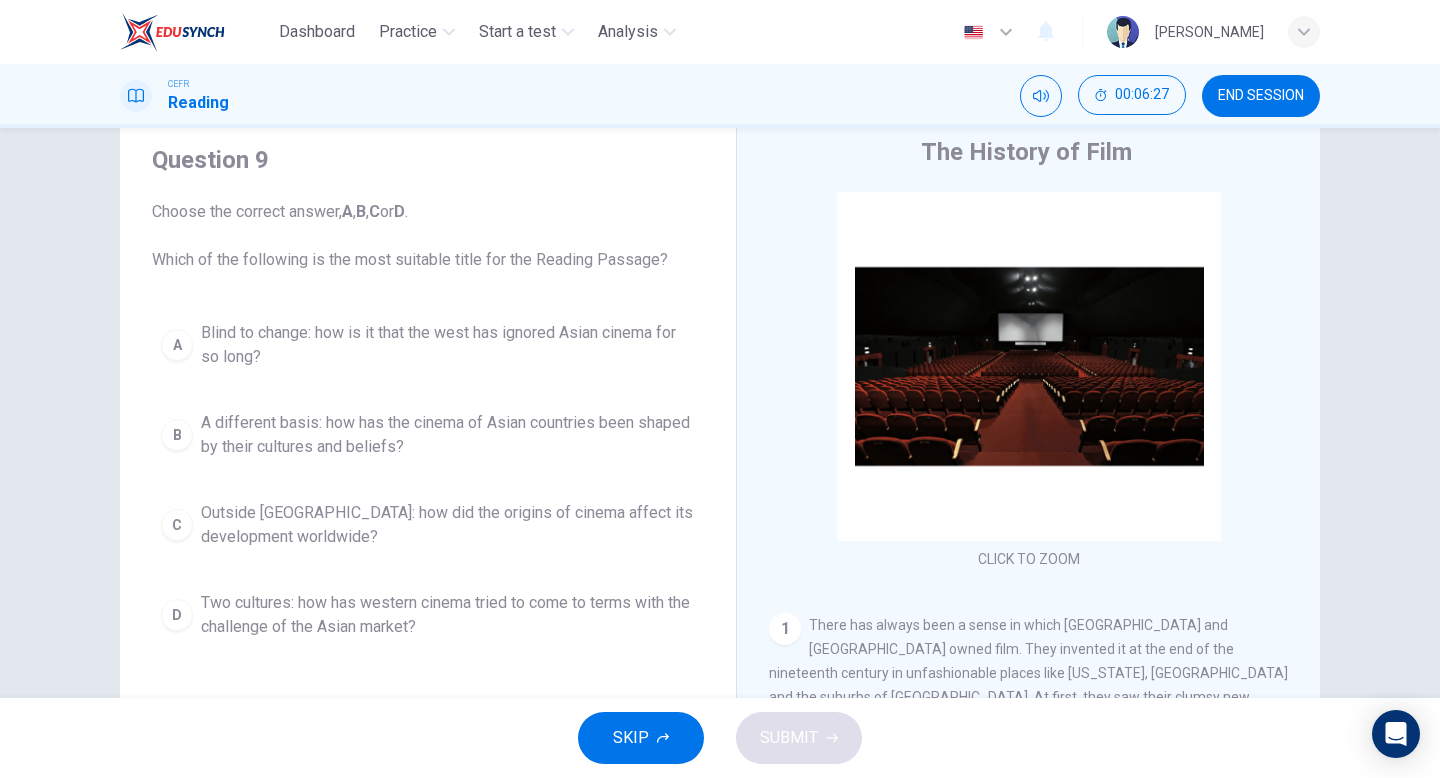 scroll, scrollTop: 63, scrollLeft: 0, axis: vertical 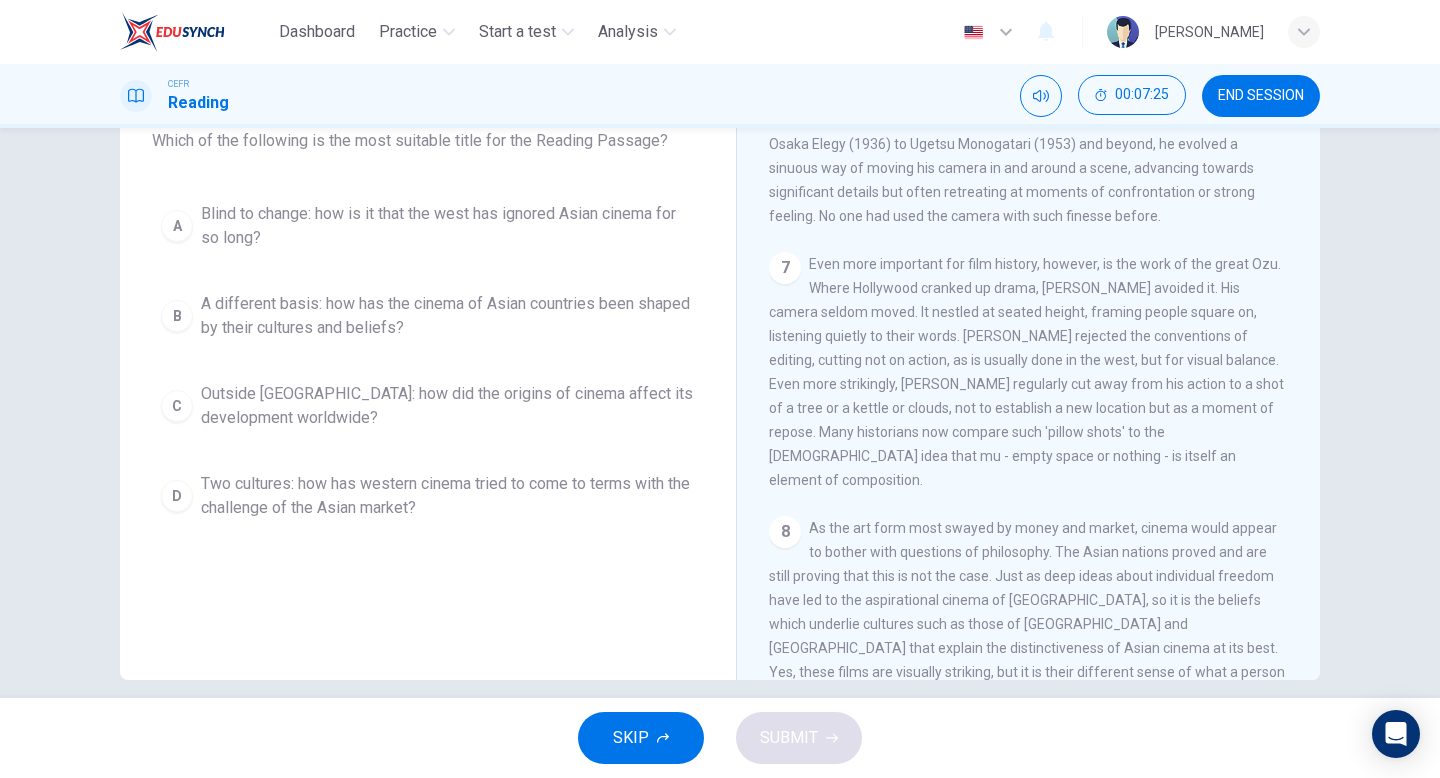 click on "D" at bounding box center (177, 496) 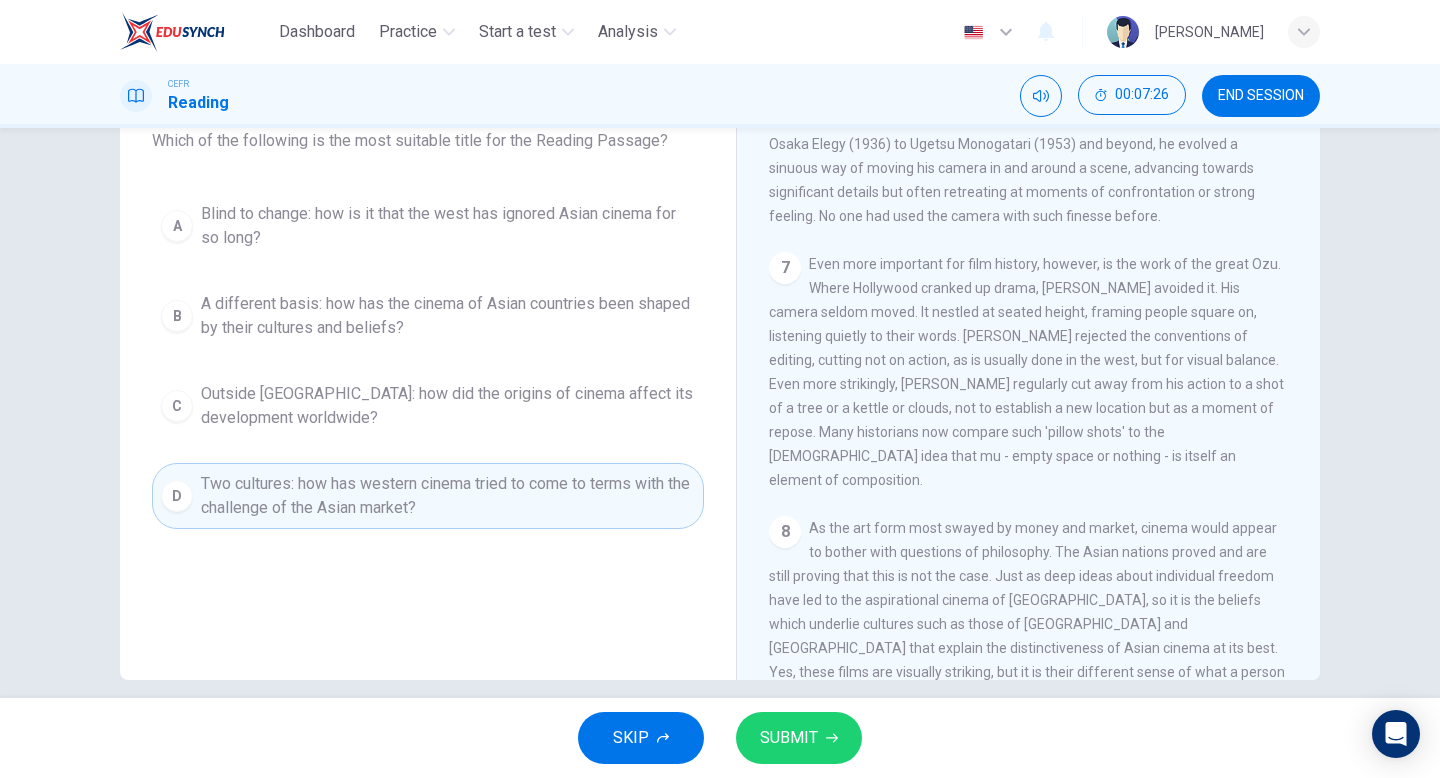 click on "SUBMIT" at bounding box center (789, 738) 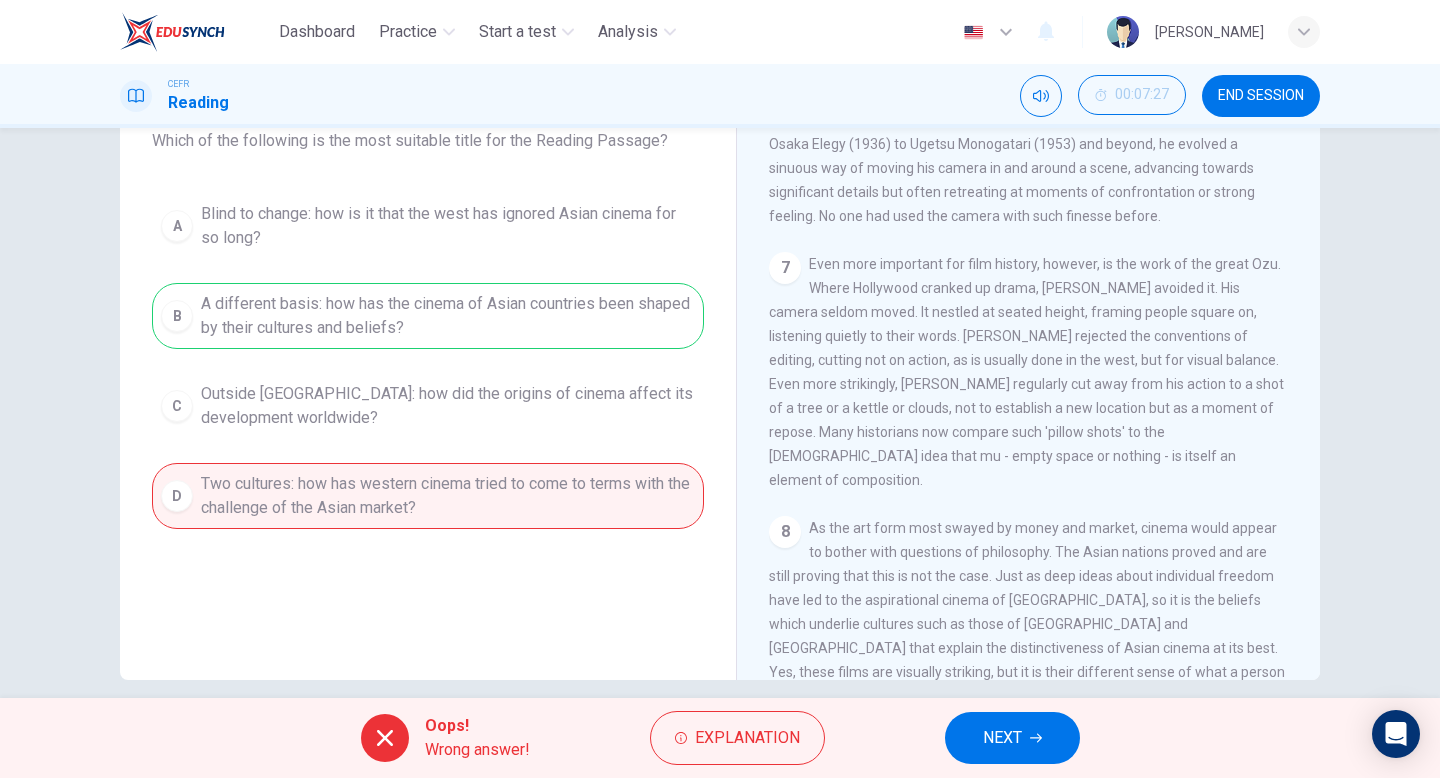 click on "NEXT" at bounding box center (1012, 738) 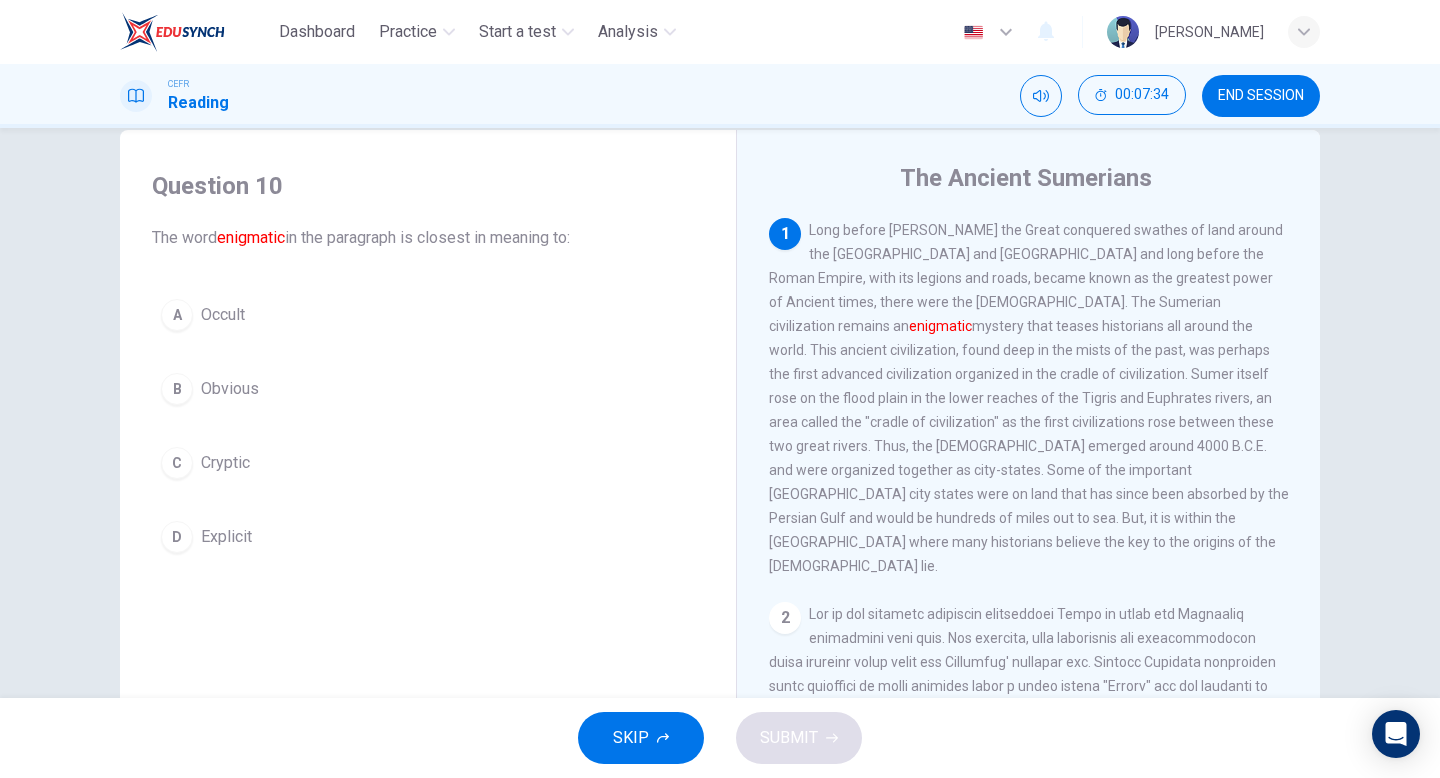 scroll, scrollTop: 33, scrollLeft: 0, axis: vertical 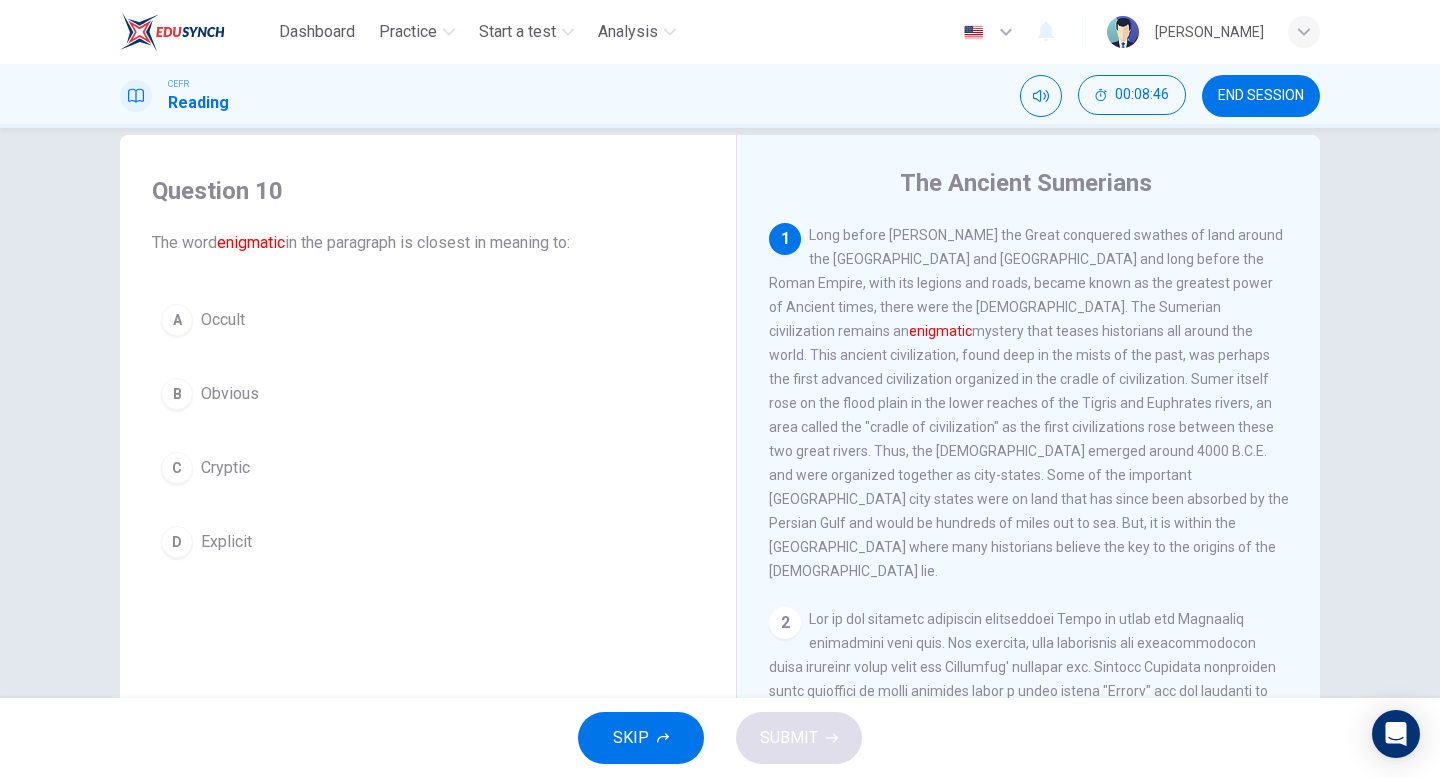 click on "A" at bounding box center (177, 320) 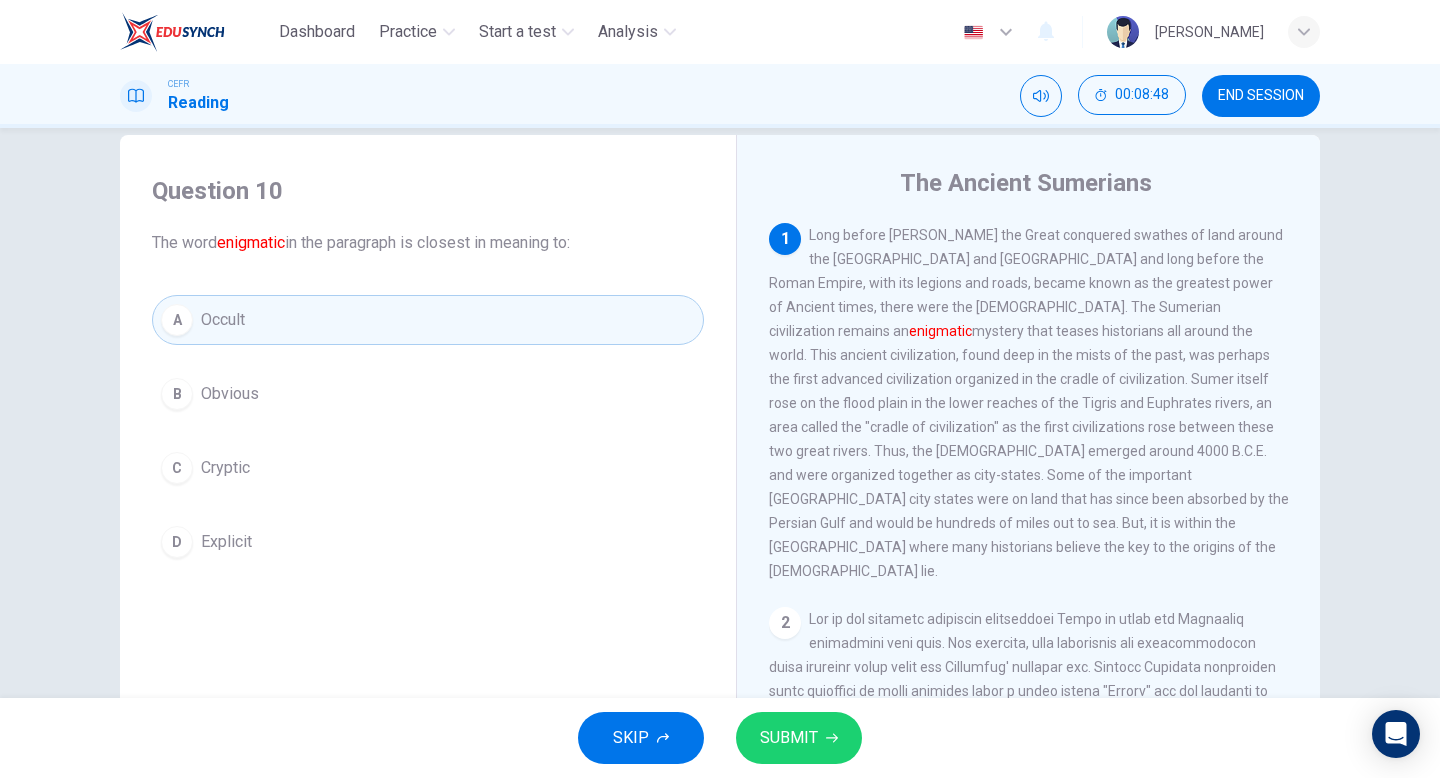 click on "SUBMIT" at bounding box center [789, 738] 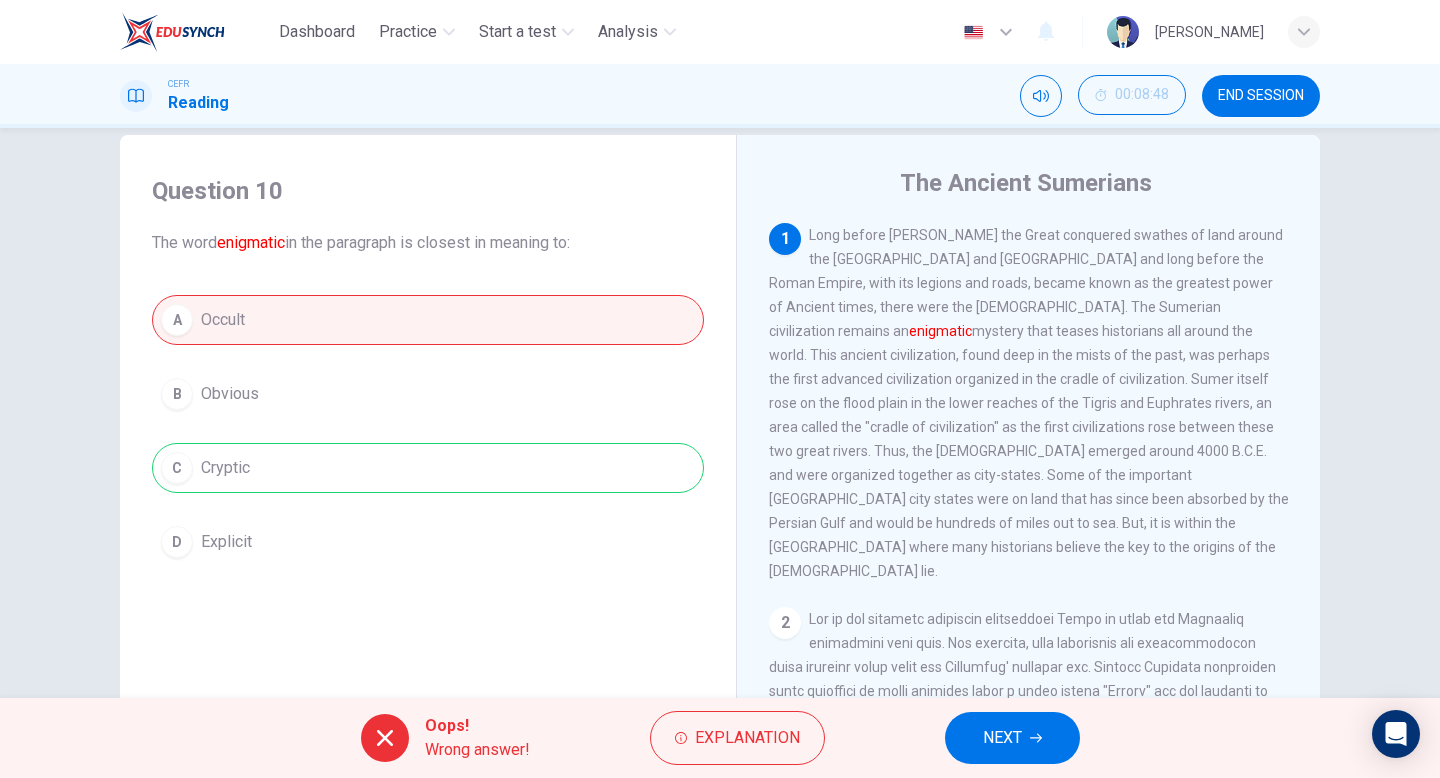 click on "NEXT" at bounding box center (1002, 738) 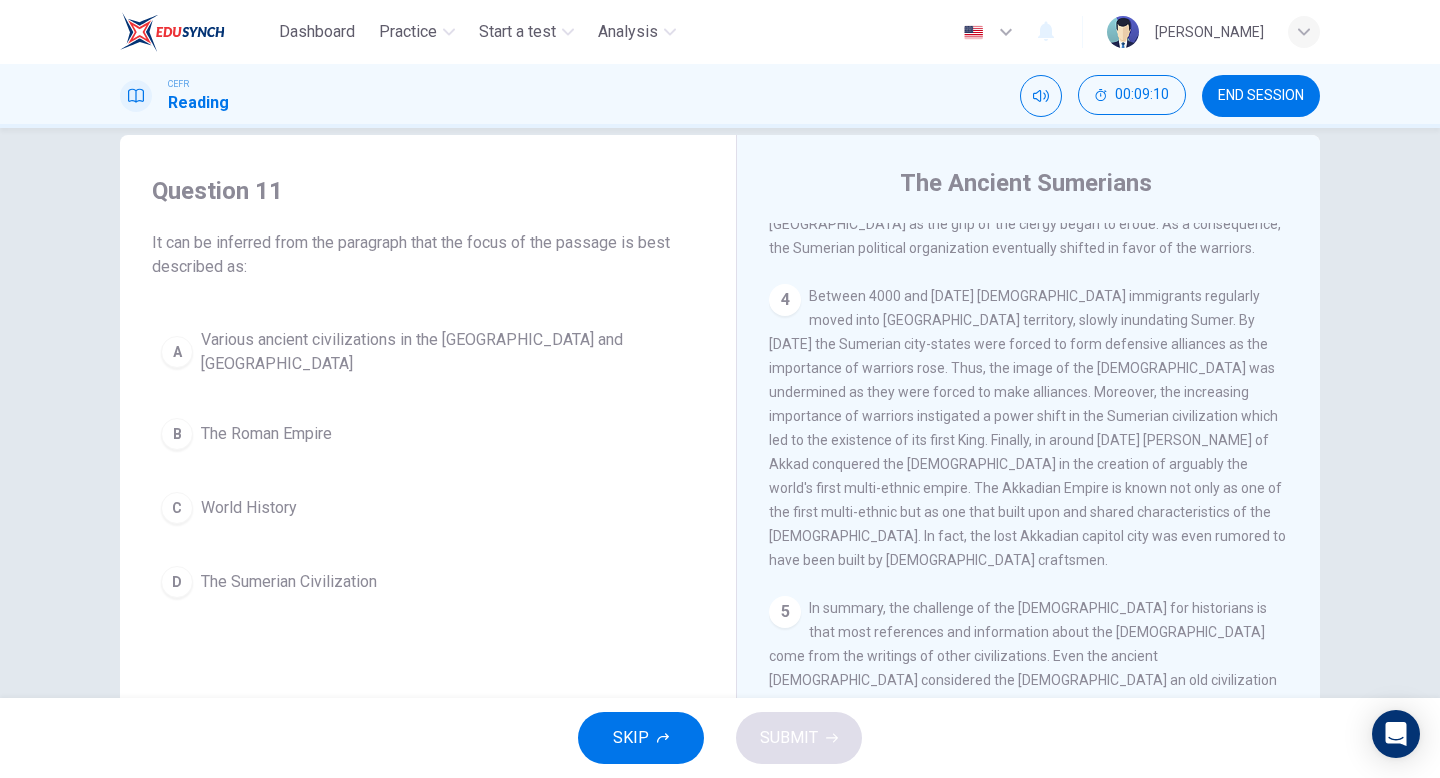 scroll, scrollTop: 1013, scrollLeft: 0, axis: vertical 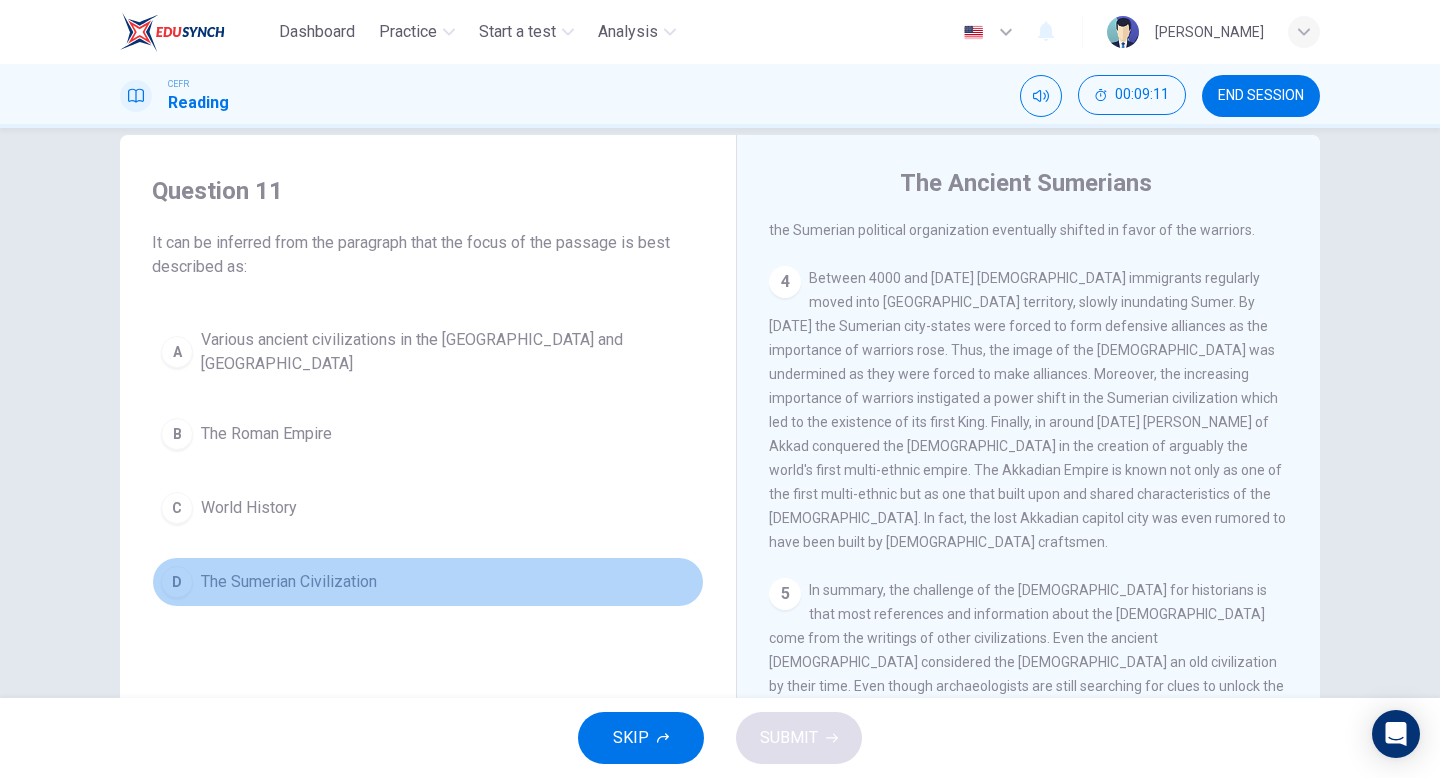 click on "D" at bounding box center [177, 582] 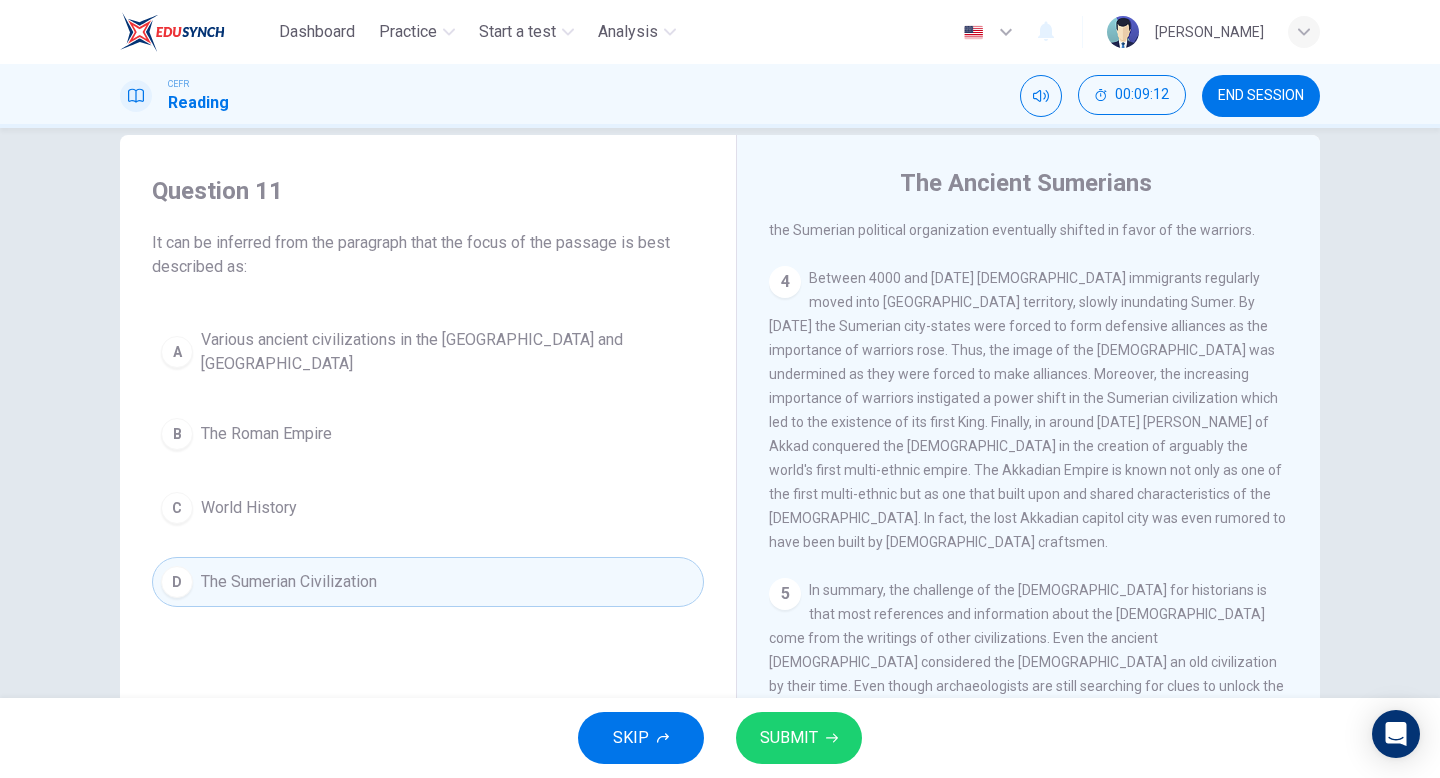 click on "SUBMIT" at bounding box center [799, 738] 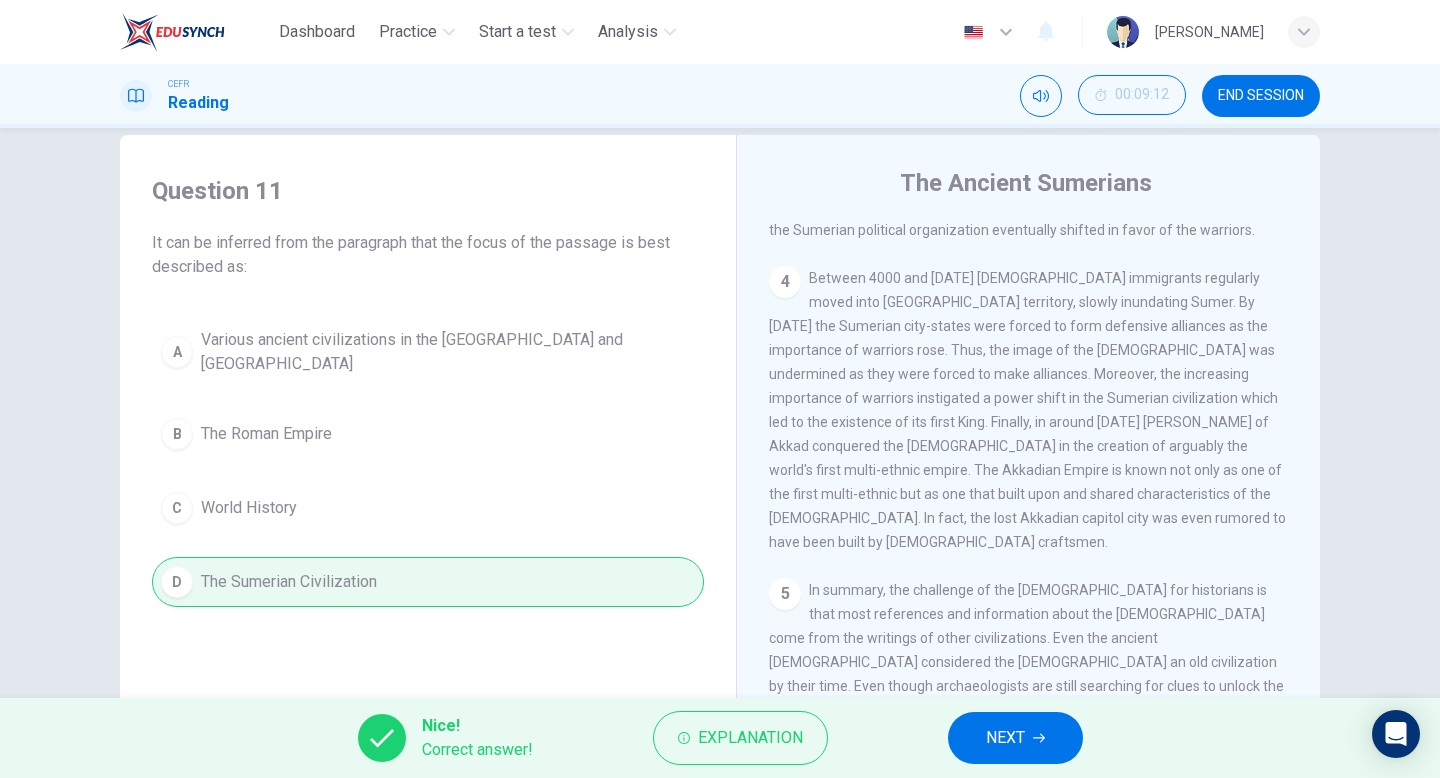 click on "NEXT" at bounding box center [1005, 738] 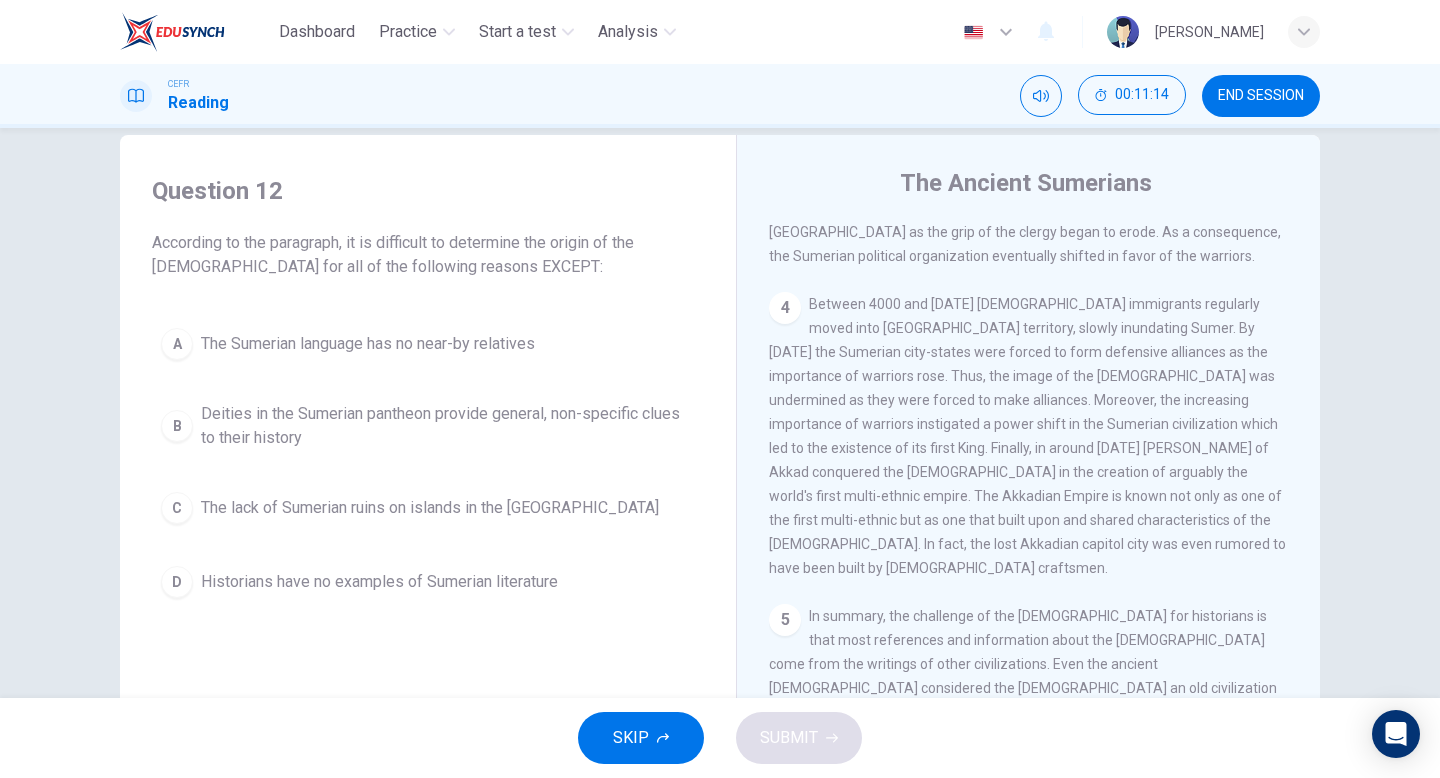 scroll, scrollTop: 1013, scrollLeft: 0, axis: vertical 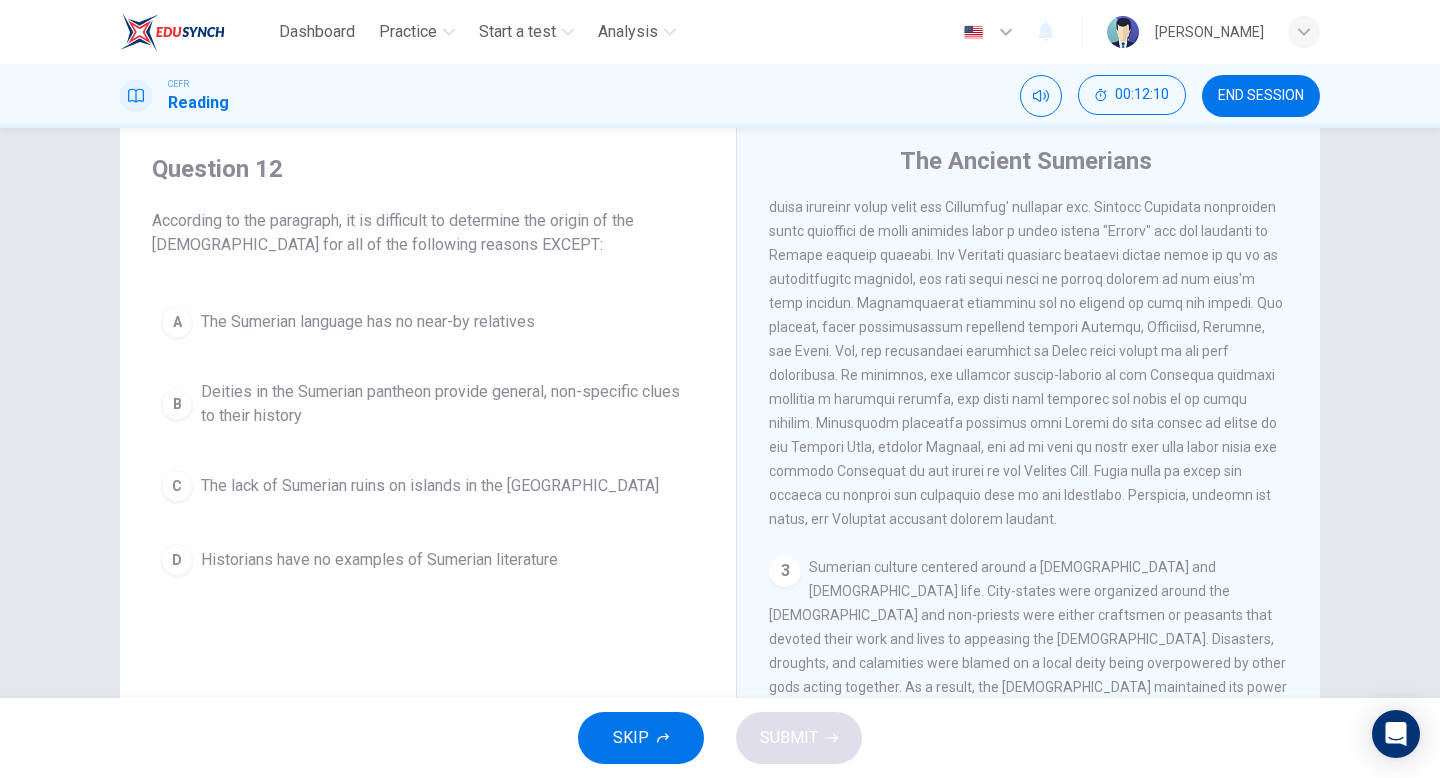 click on "A" at bounding box center [177, 322] 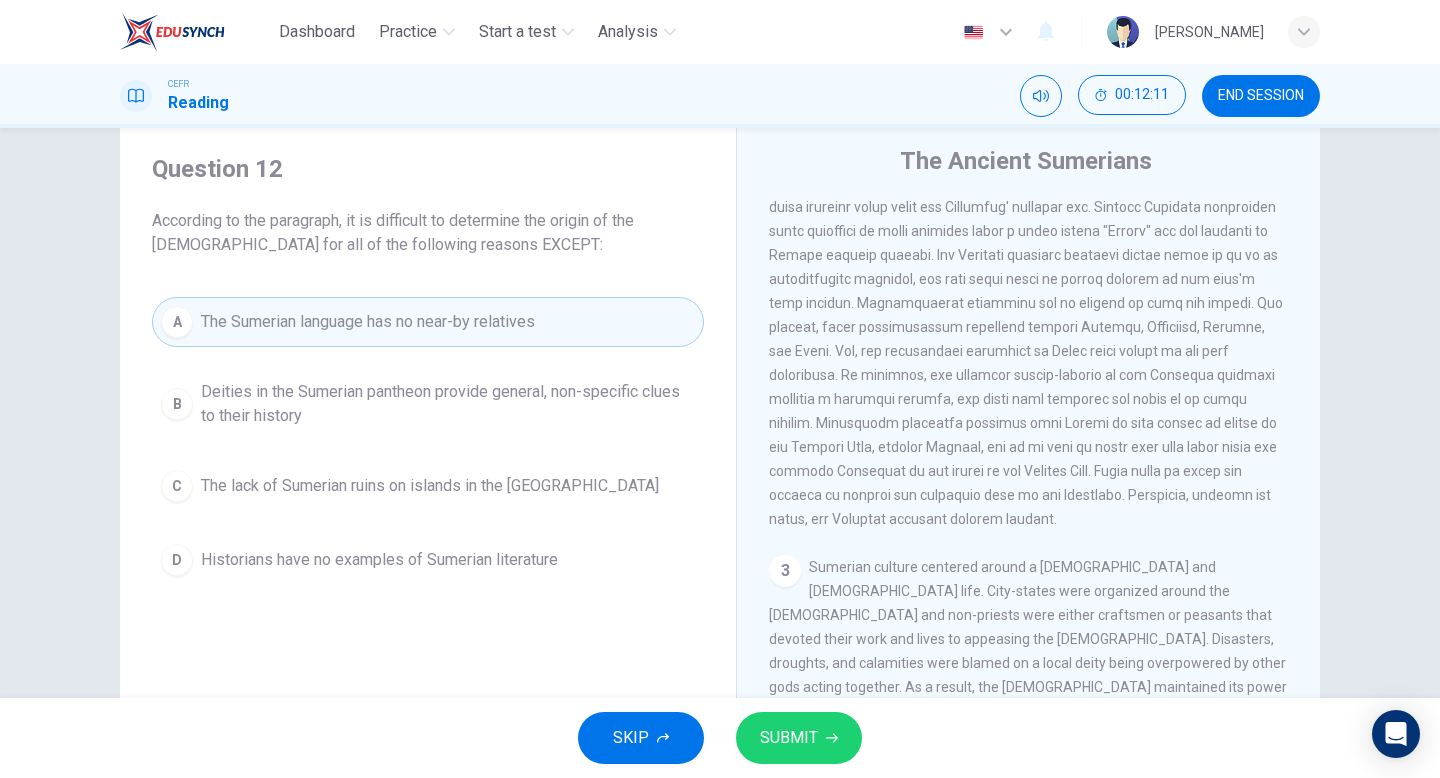 click on "SUBMIT" at bounding box center [789, 738] 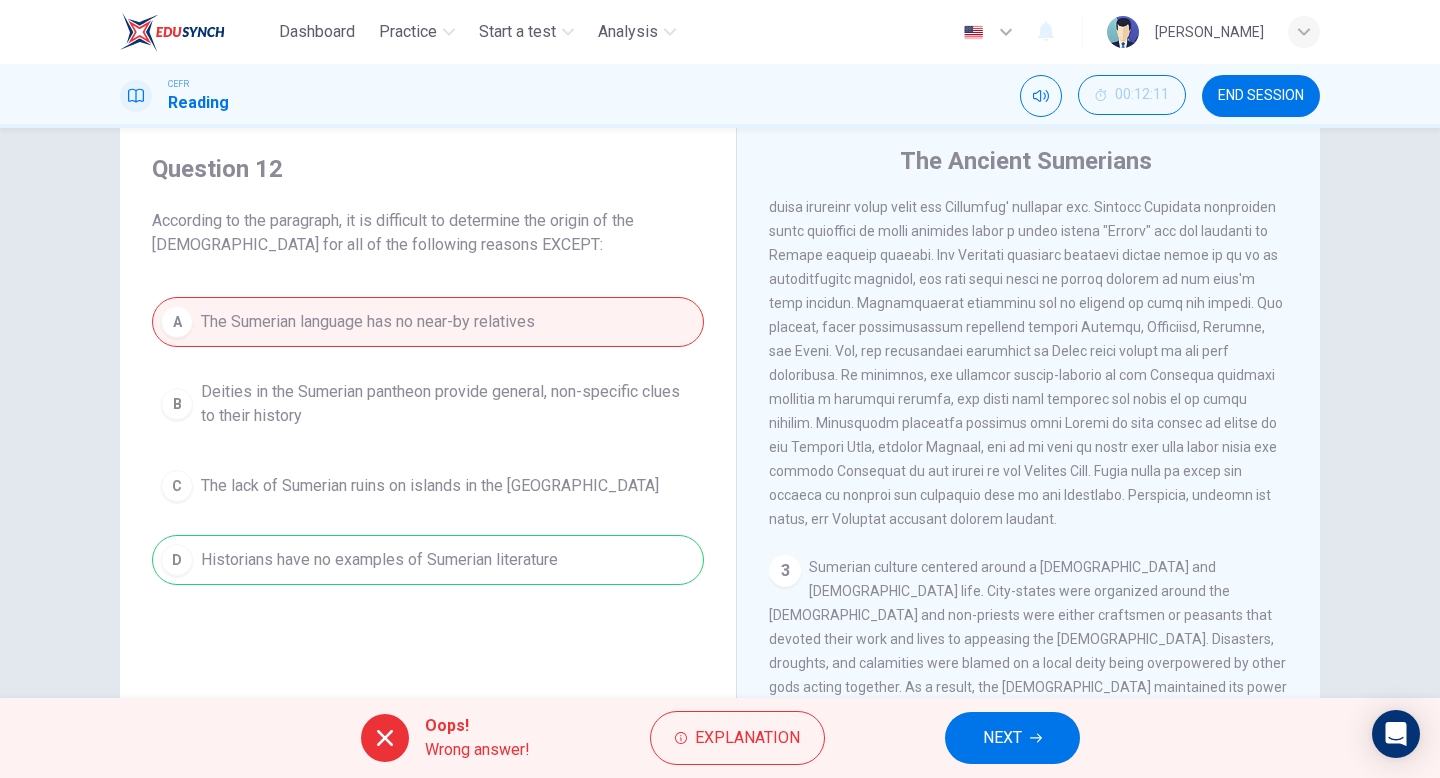 click on "NEXT" at bounding box center (1012, 738) 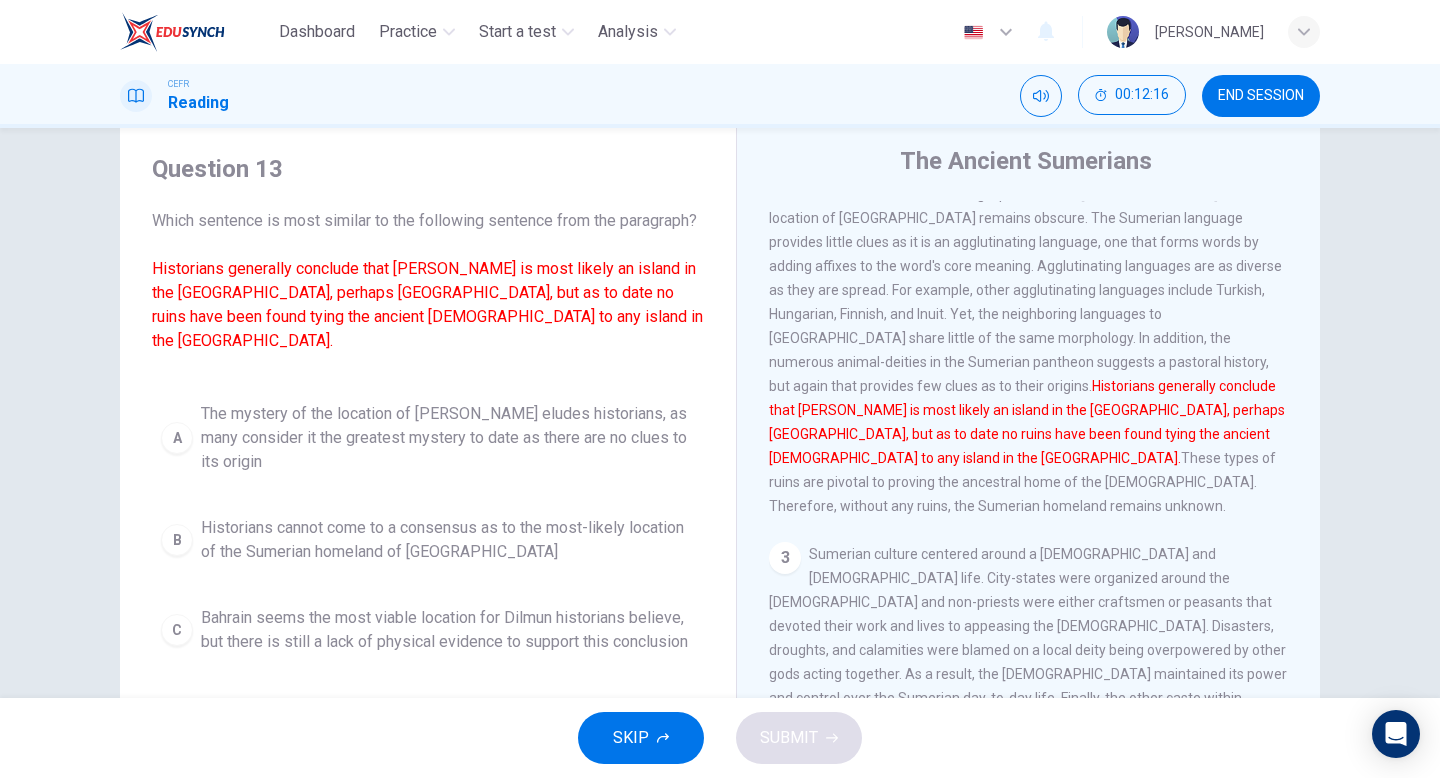 scroll, scrollTop: 476, scrollLeft: 0, axis: vertical 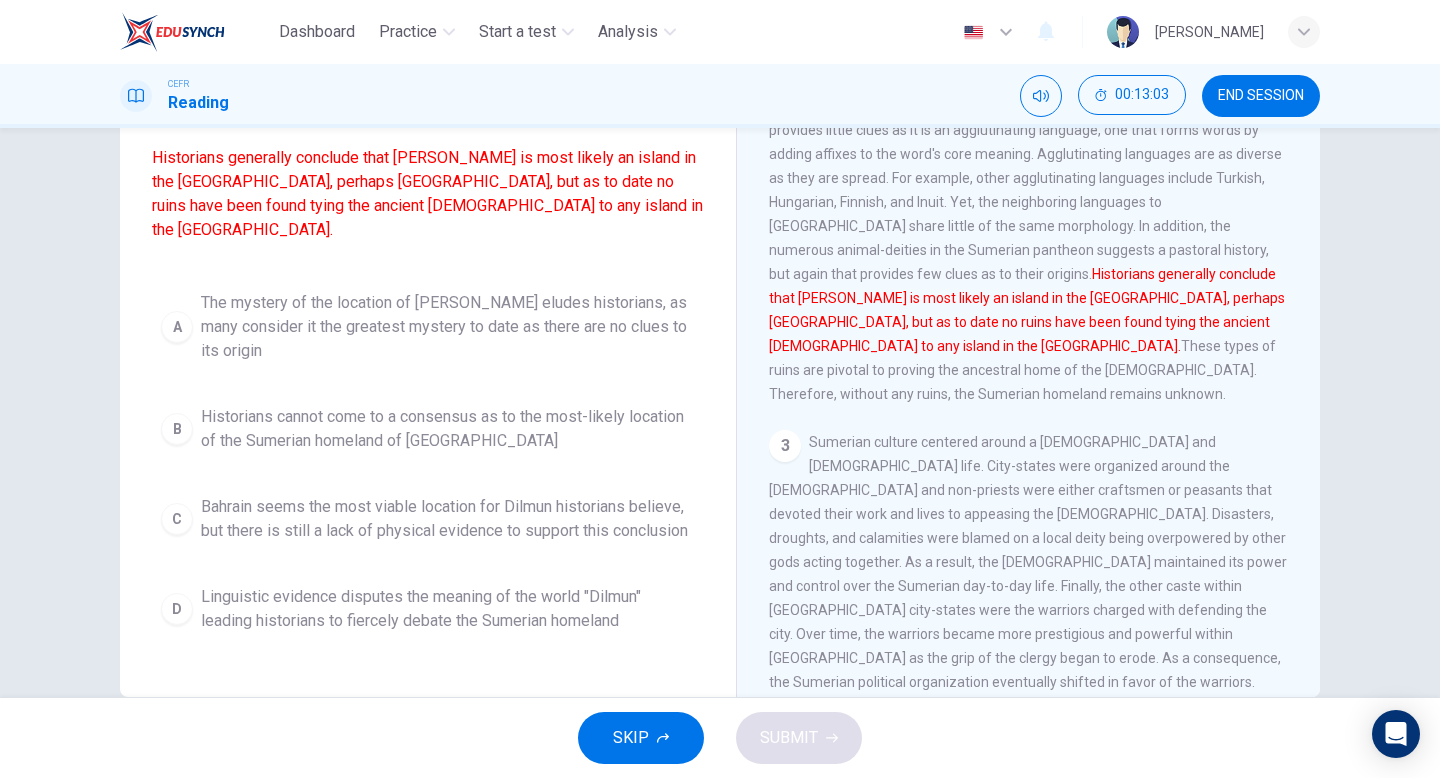 click on "B" at bounding box center [177, 429] 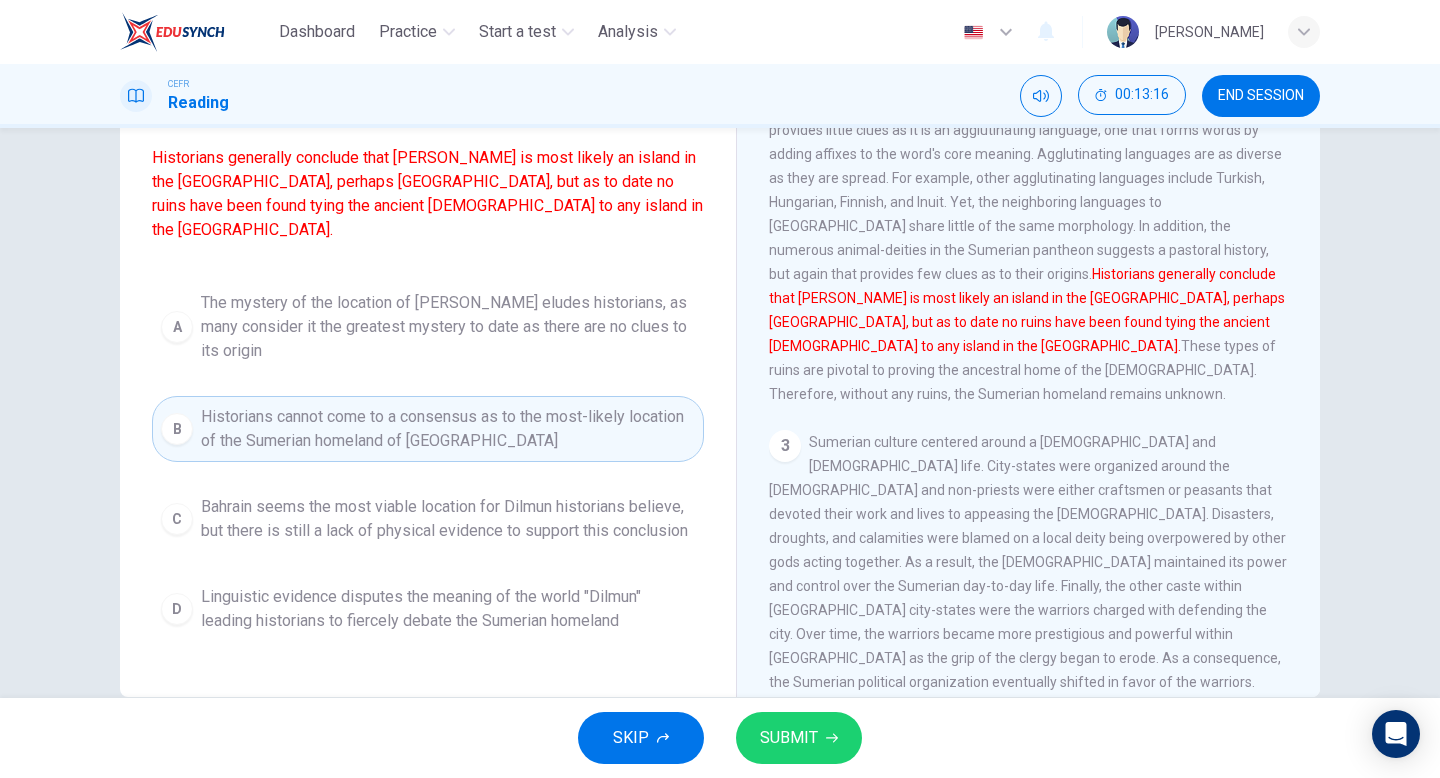 click on "Bahrain seems the most viable location for Dilmun historians believe, but there is still a lack of physical evidence to support this conclusion" at bounding box center [448, 519] 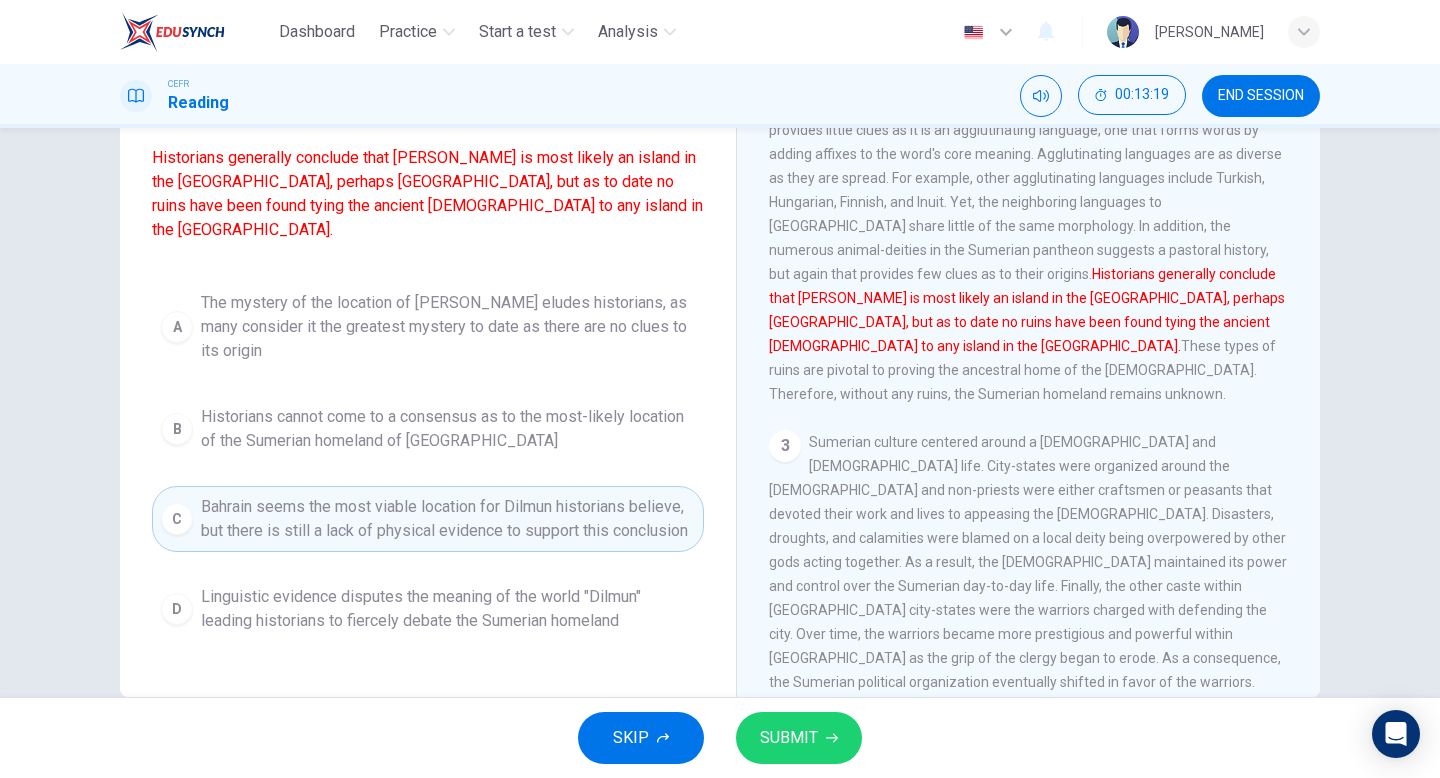 click on "SUBMIT" at bounding box center [789, 738] 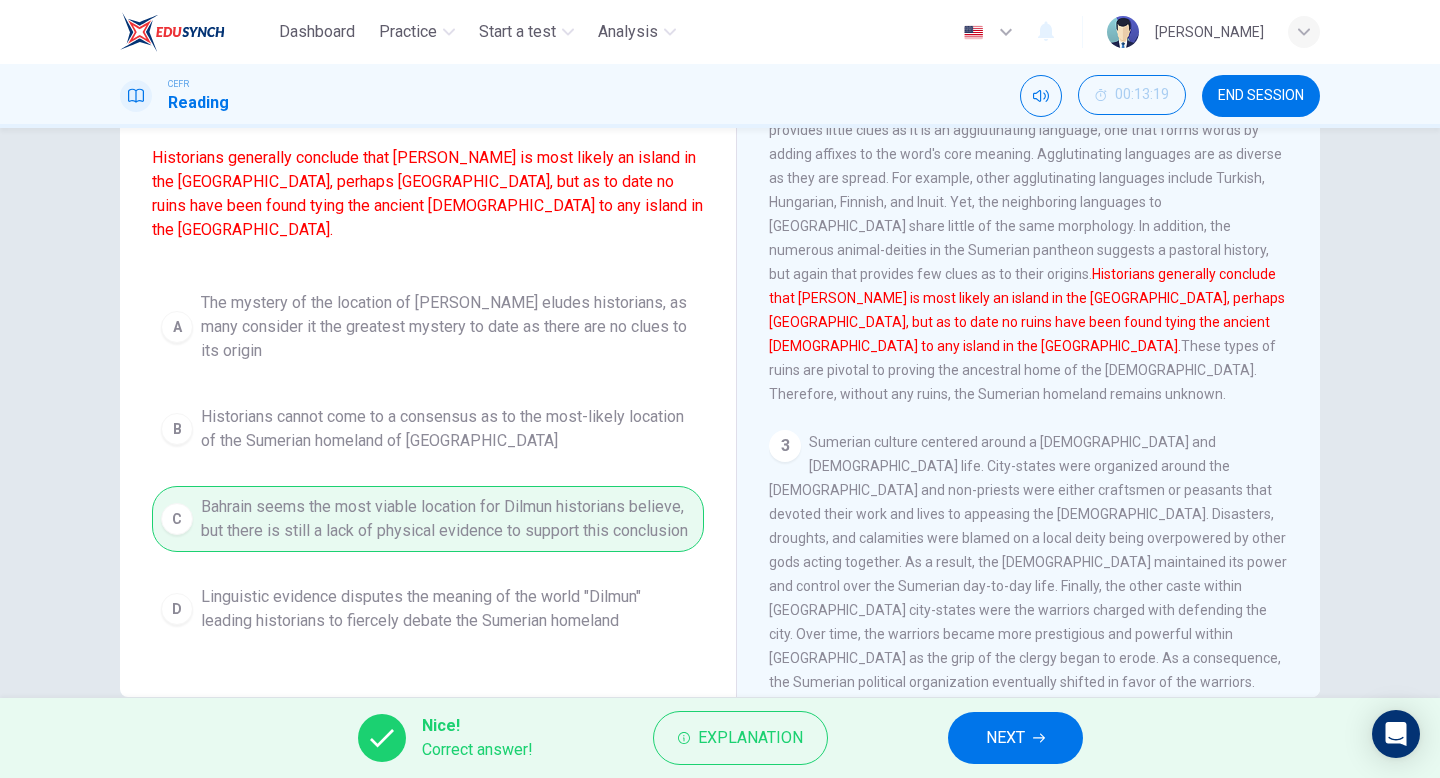 click on "NEXT" at bounding box center (1005, 738) 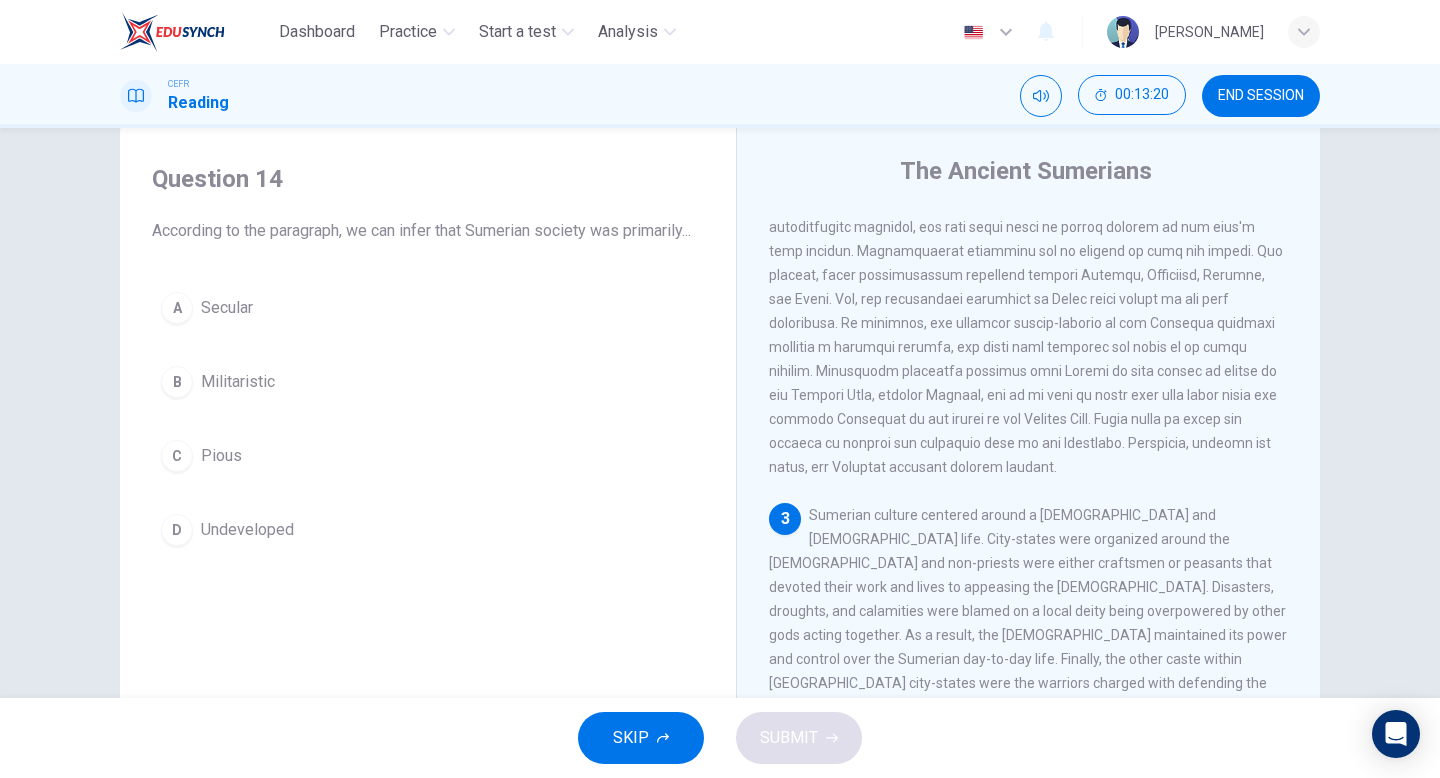scroll, scrollTop: 36, scrollLeft: 0, axis: vertical 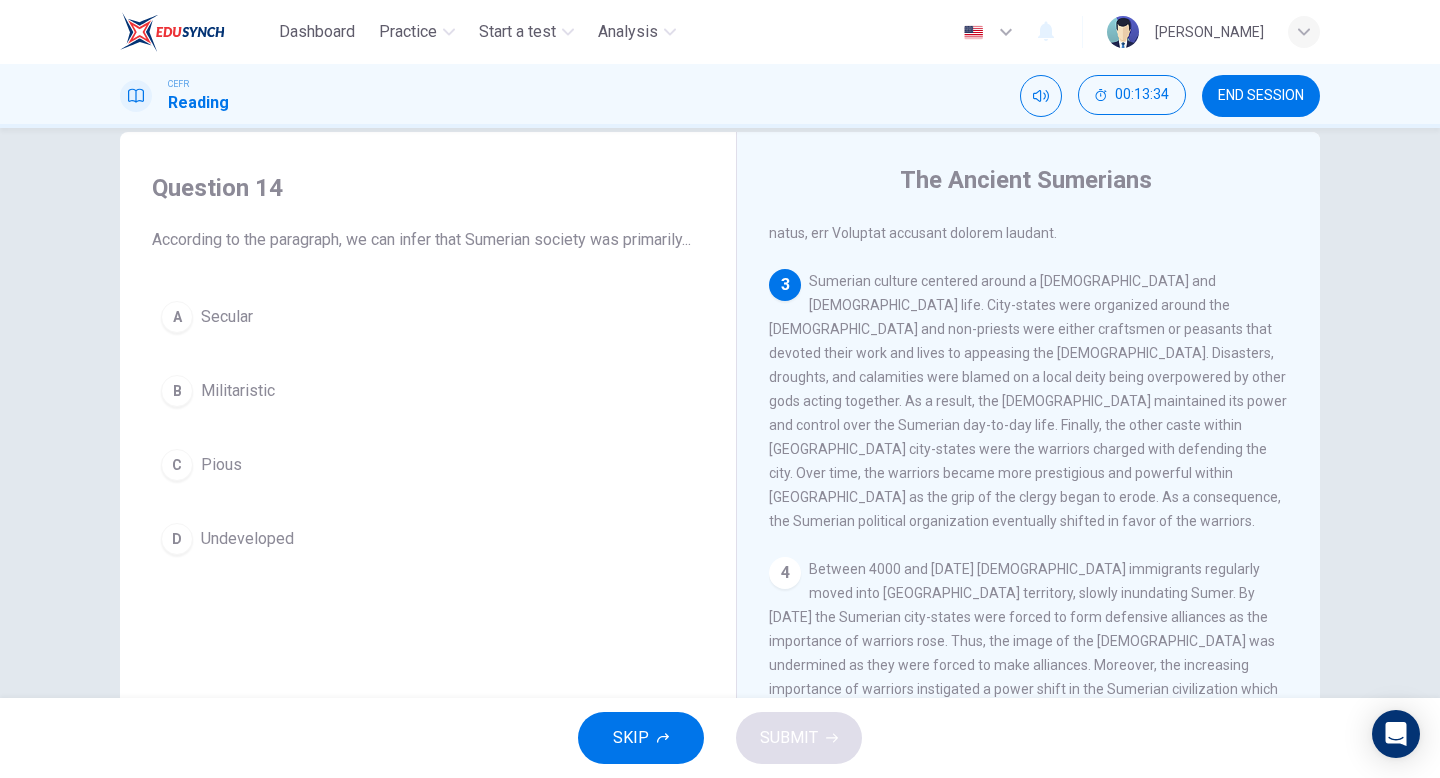 click on "C" at bounding box center [177, 465] 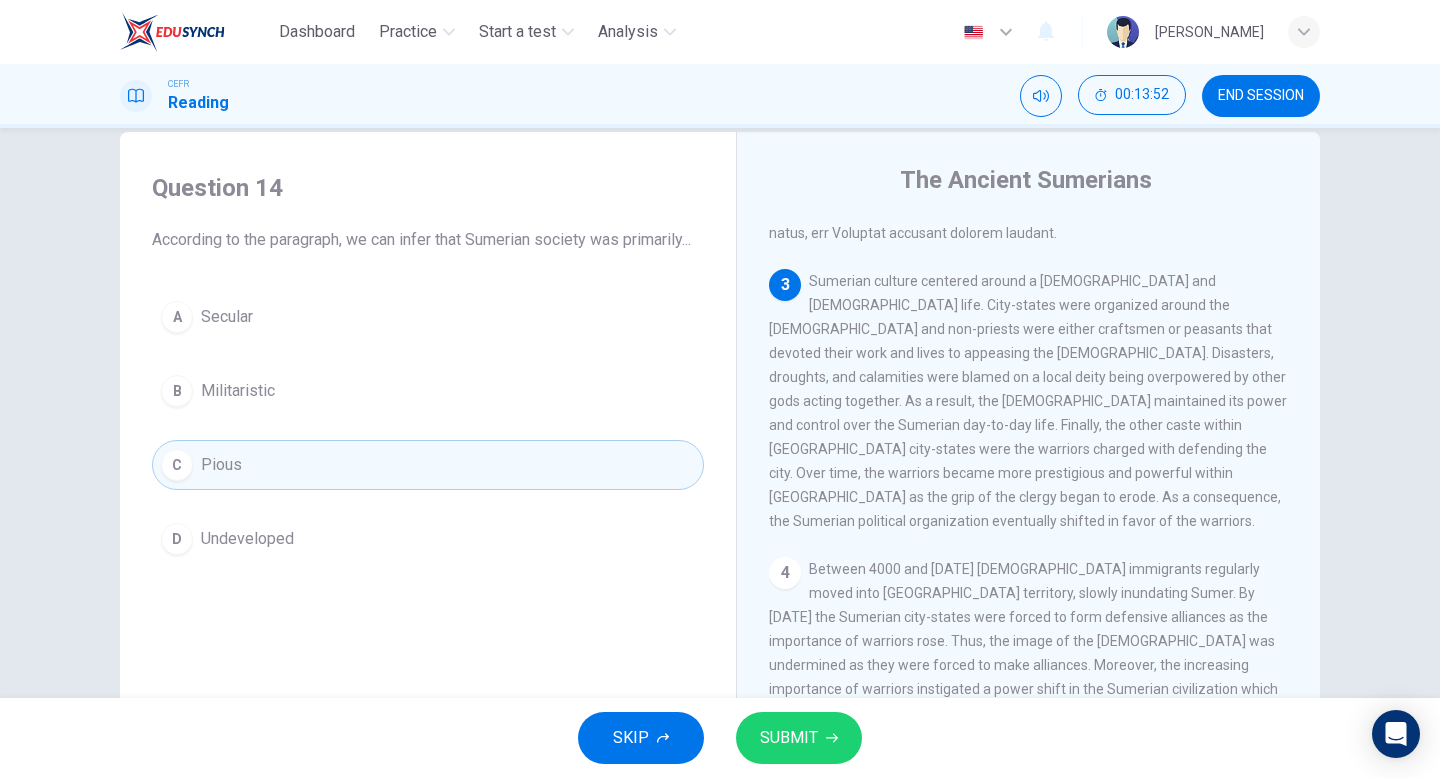 click on "SUBMIT" at bounding box center (789, 738) 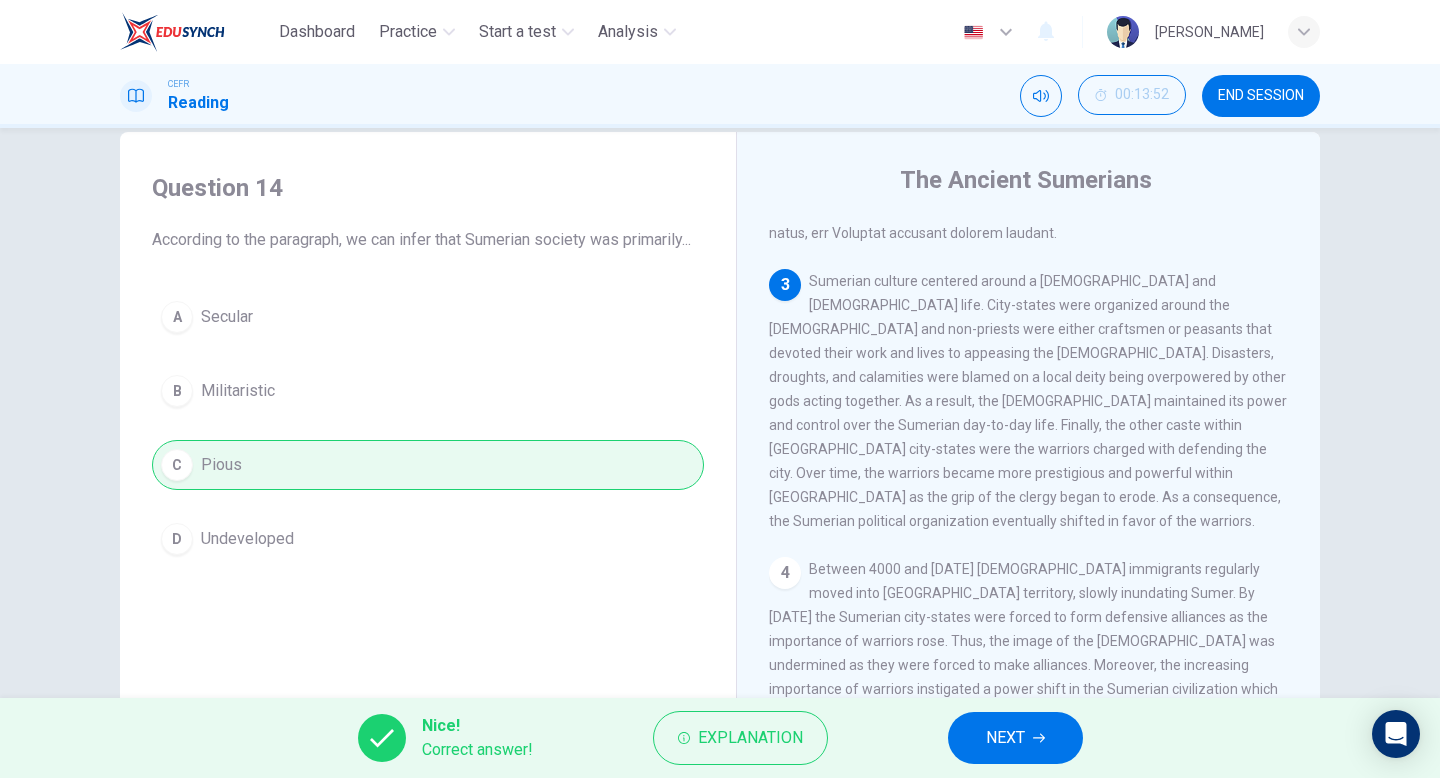 click on "NEXT" at bounding box center [1015, 738] 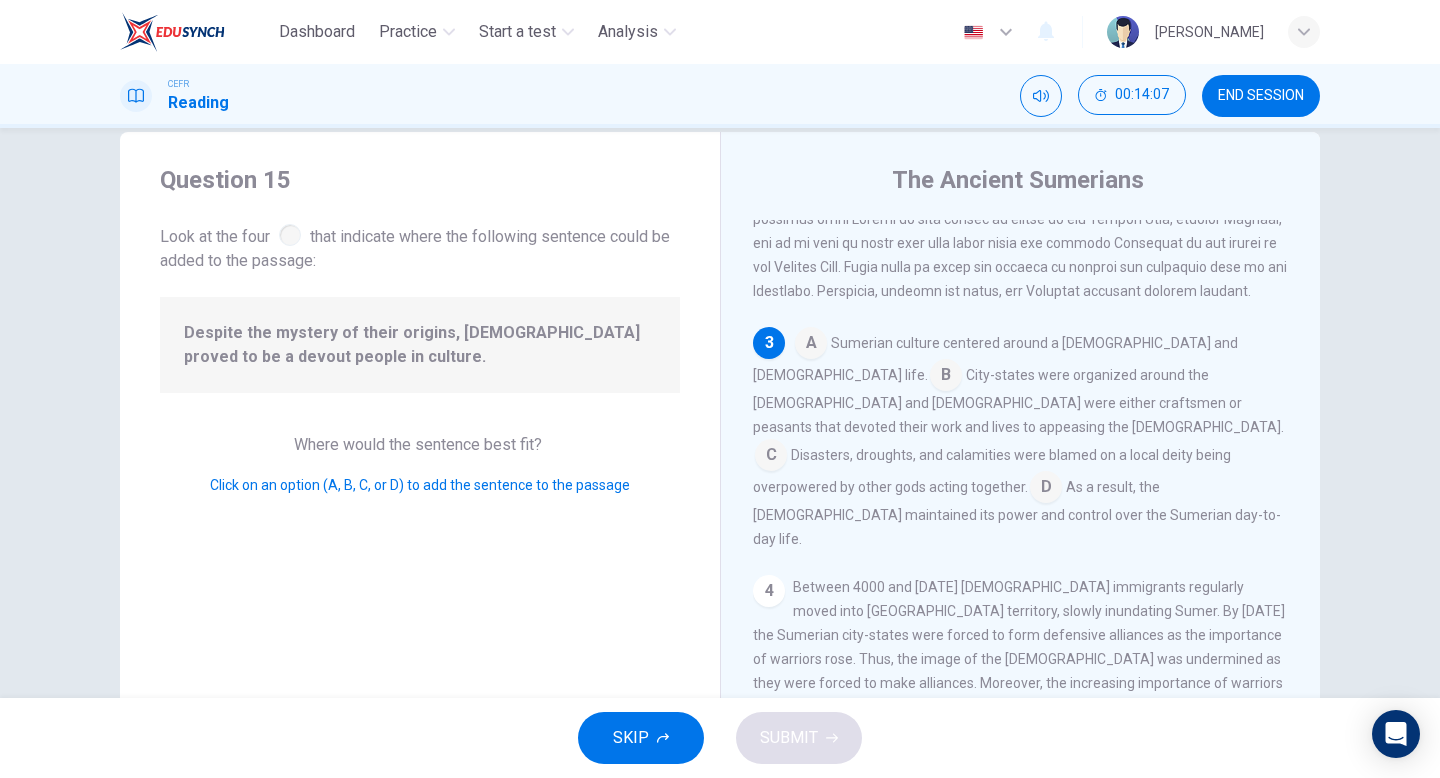 scroll, scrollTop: 639, scrollLeft: 0, axis: vertical 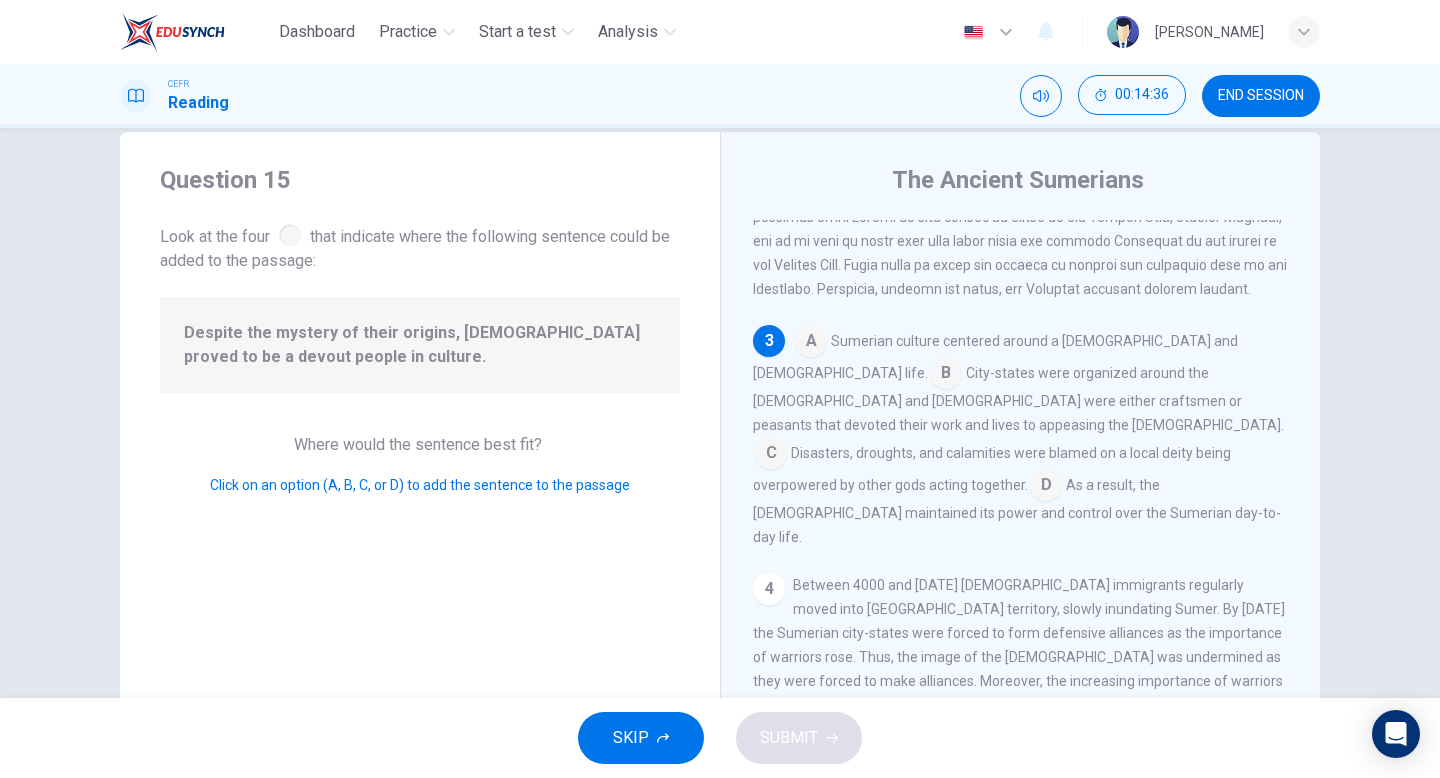 click at bounding box center (811, 343) 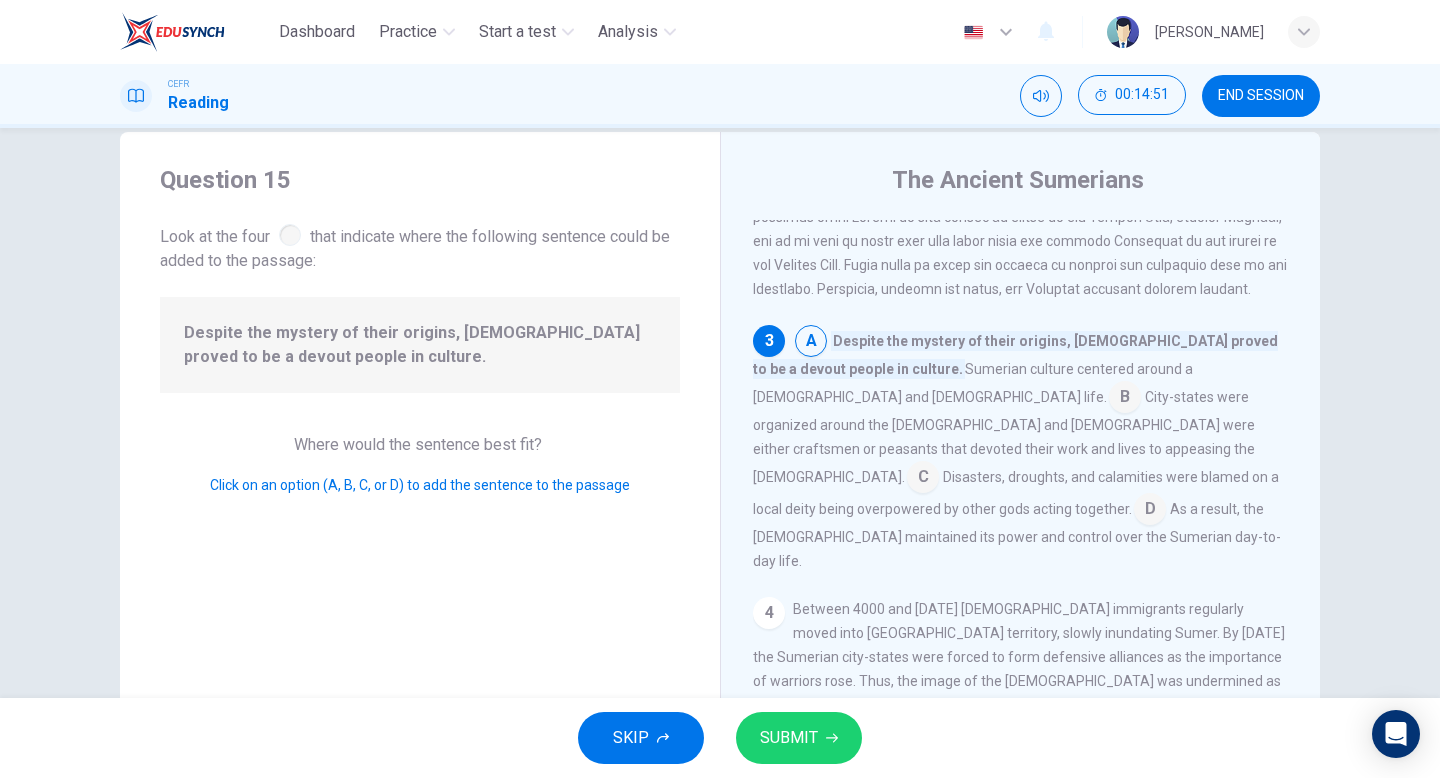 click at bounding box center [1125, 399] 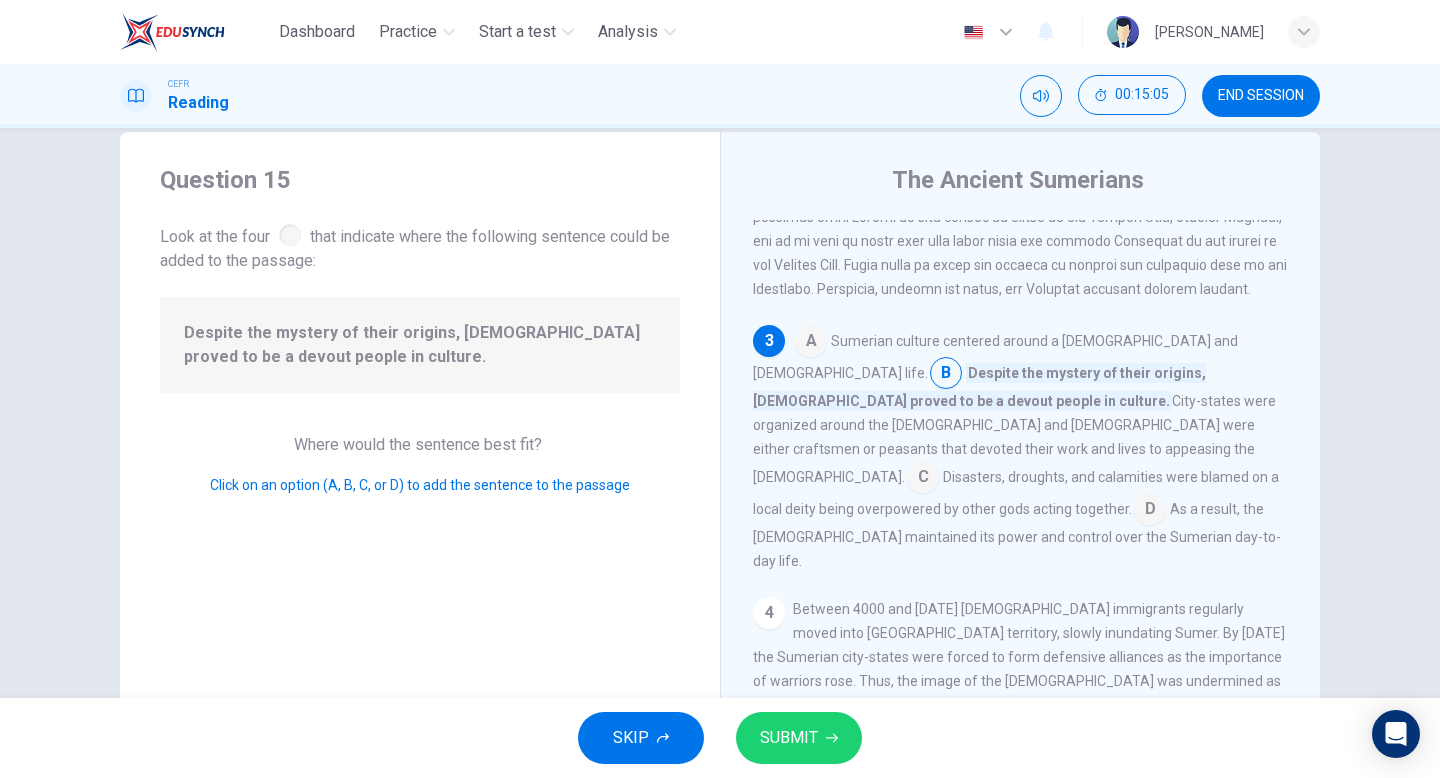 click at bounding box center (811, 343) 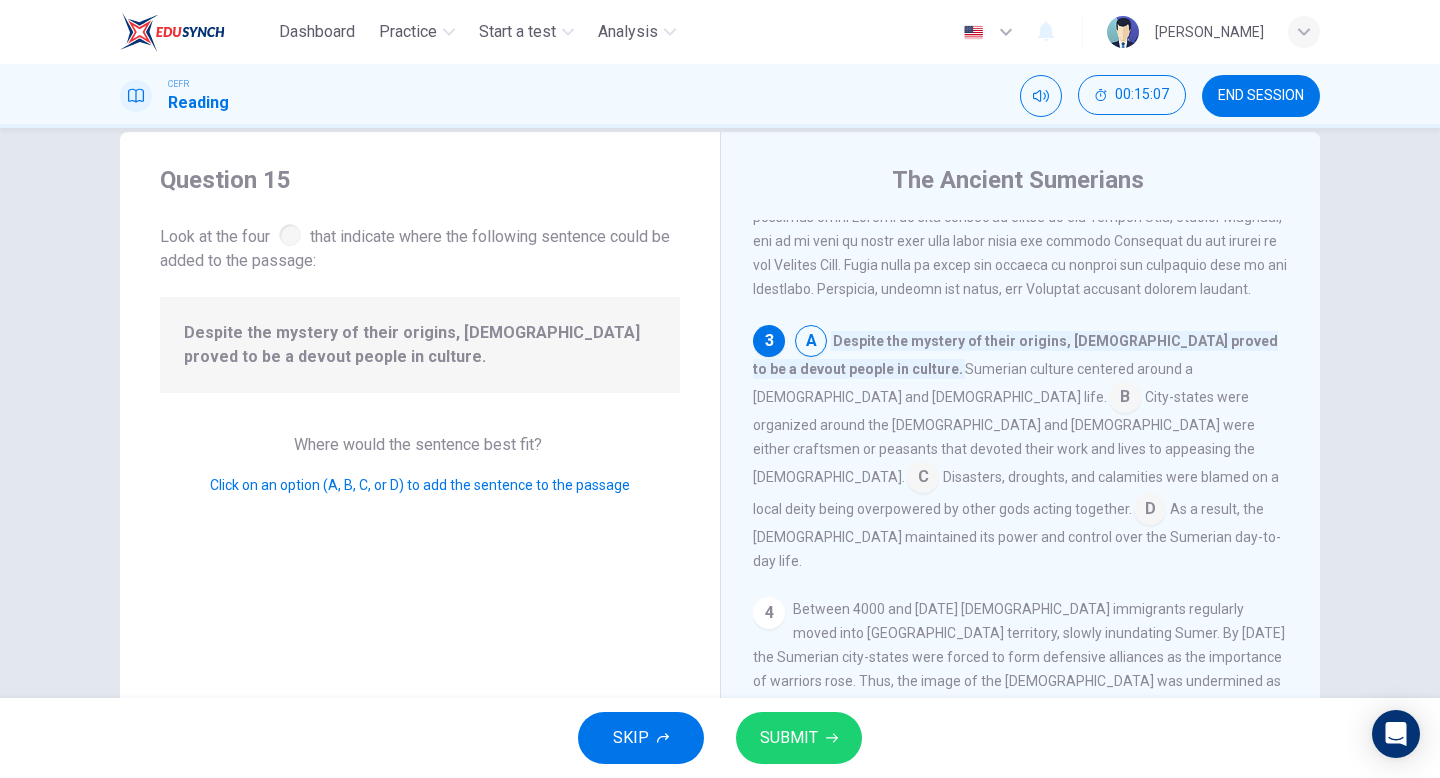 click on "SUBMIT" at bounding box center [789, 738] 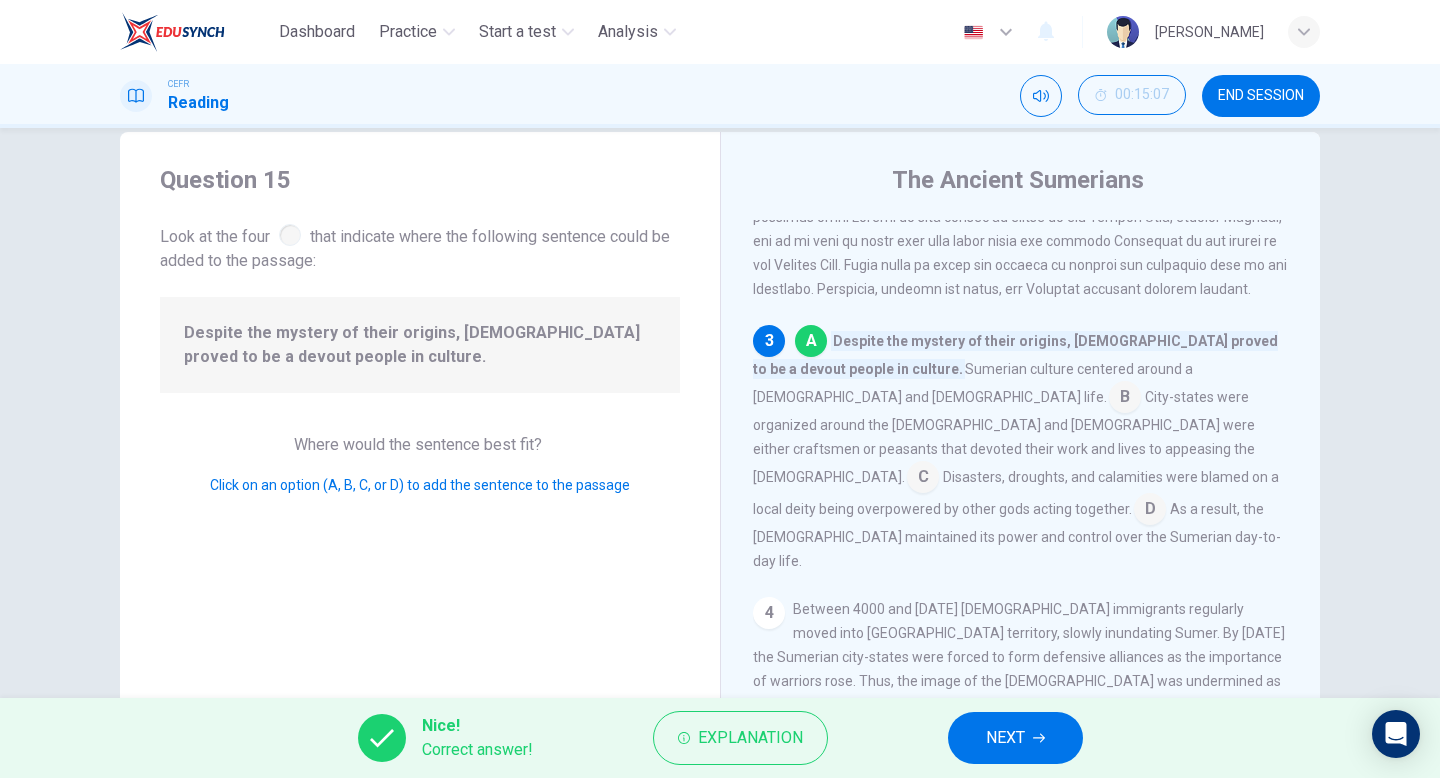 click on "NEXT" at bounding box center (1005, 738) 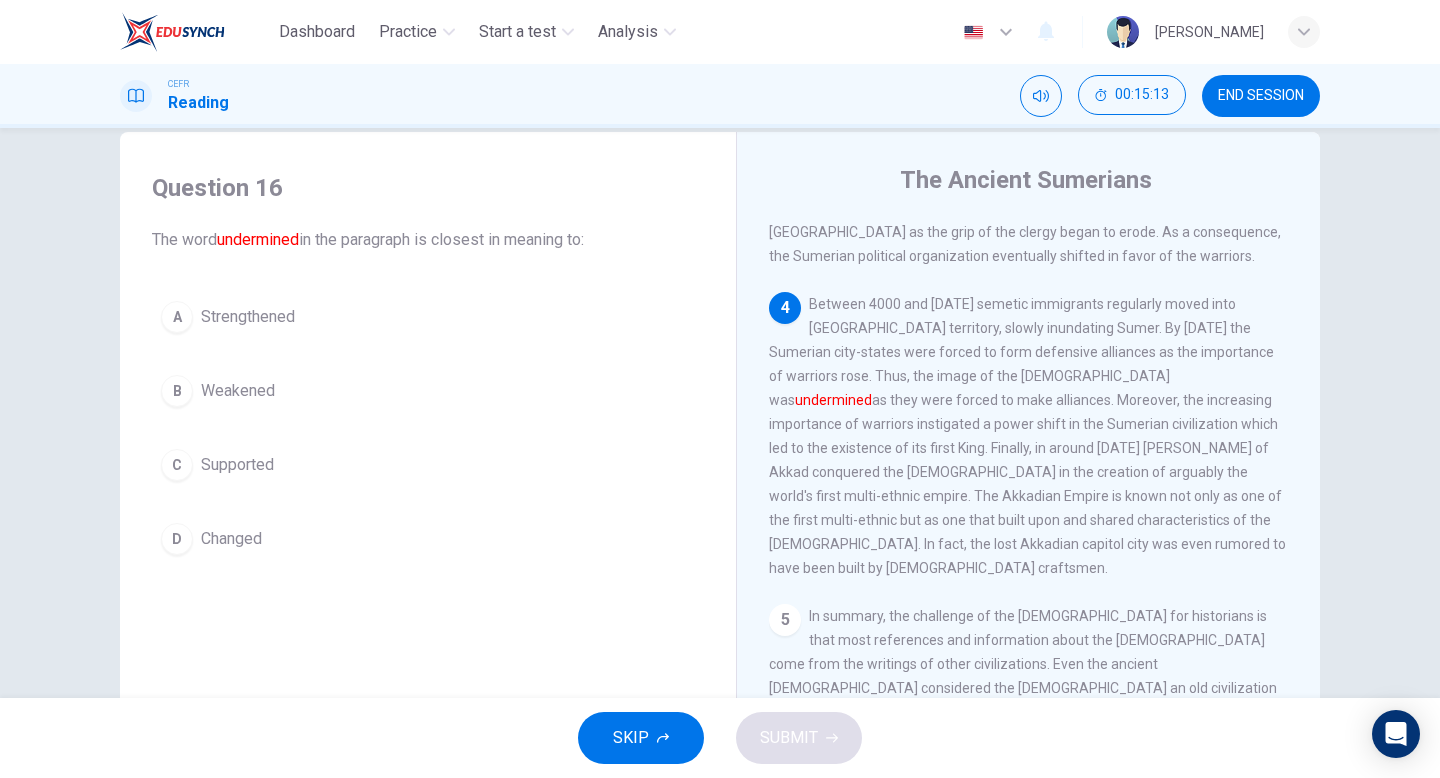 scroll, scrollTop: 985, scrollLeft: 0, axis: vertical 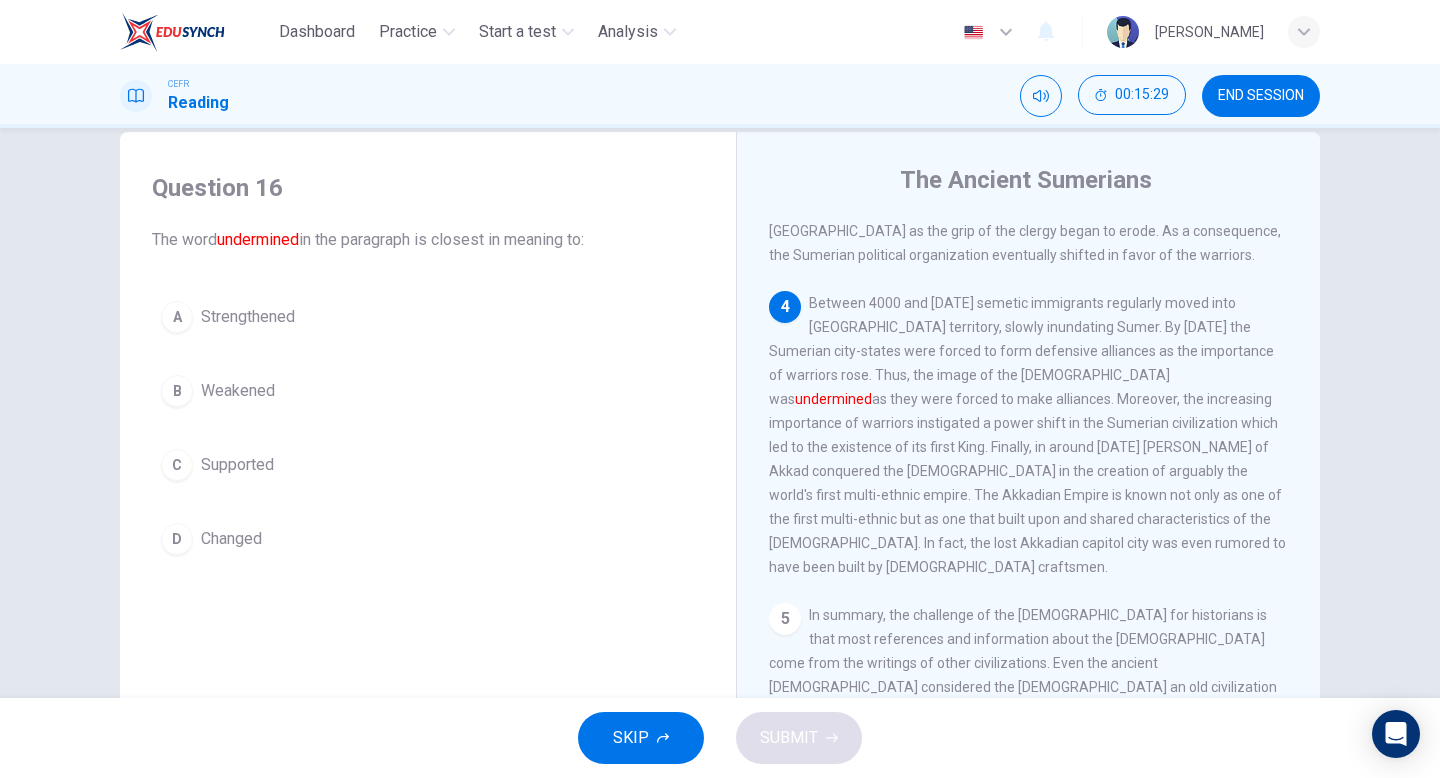 click on "B" at bounding box center [177, 391] 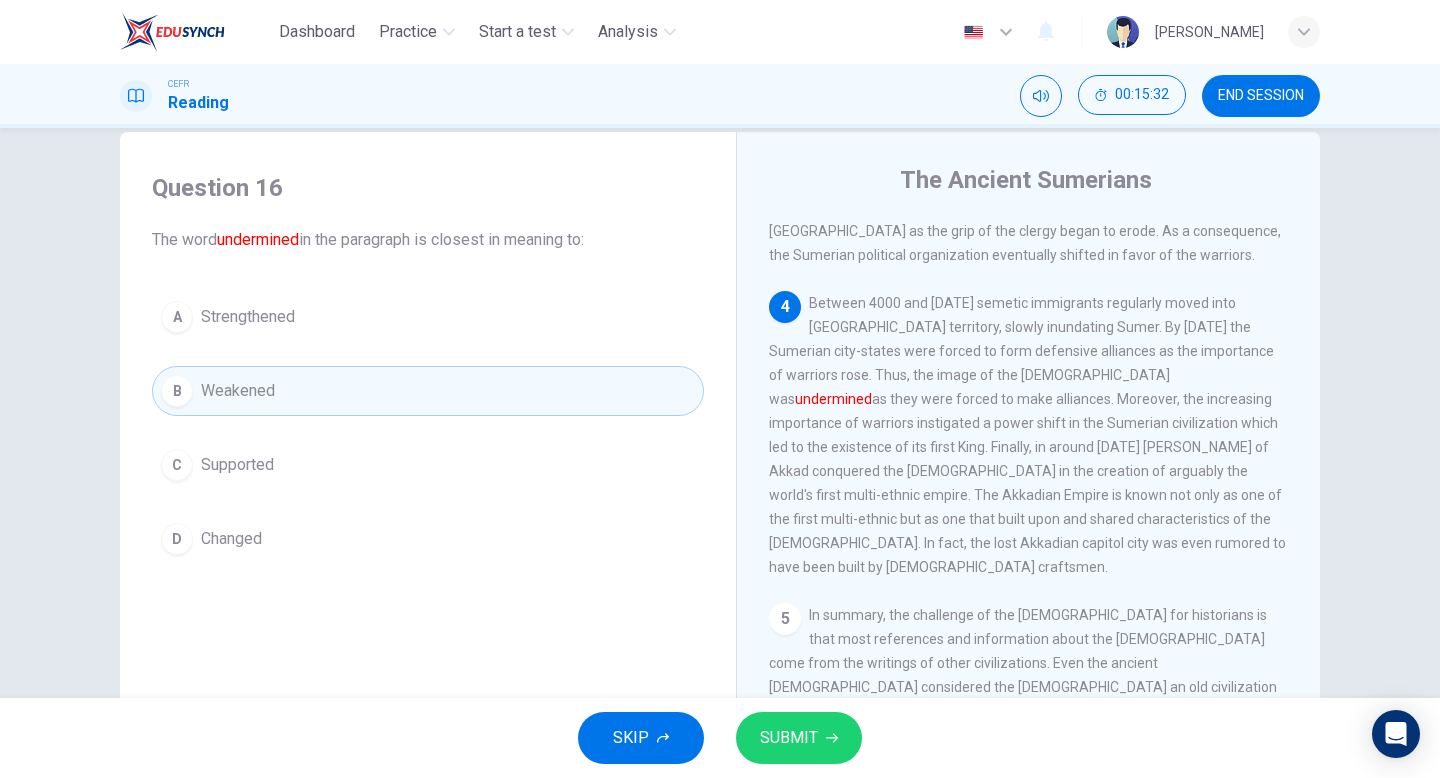 click on "SUBMIT" at bounding box center (789, 738) 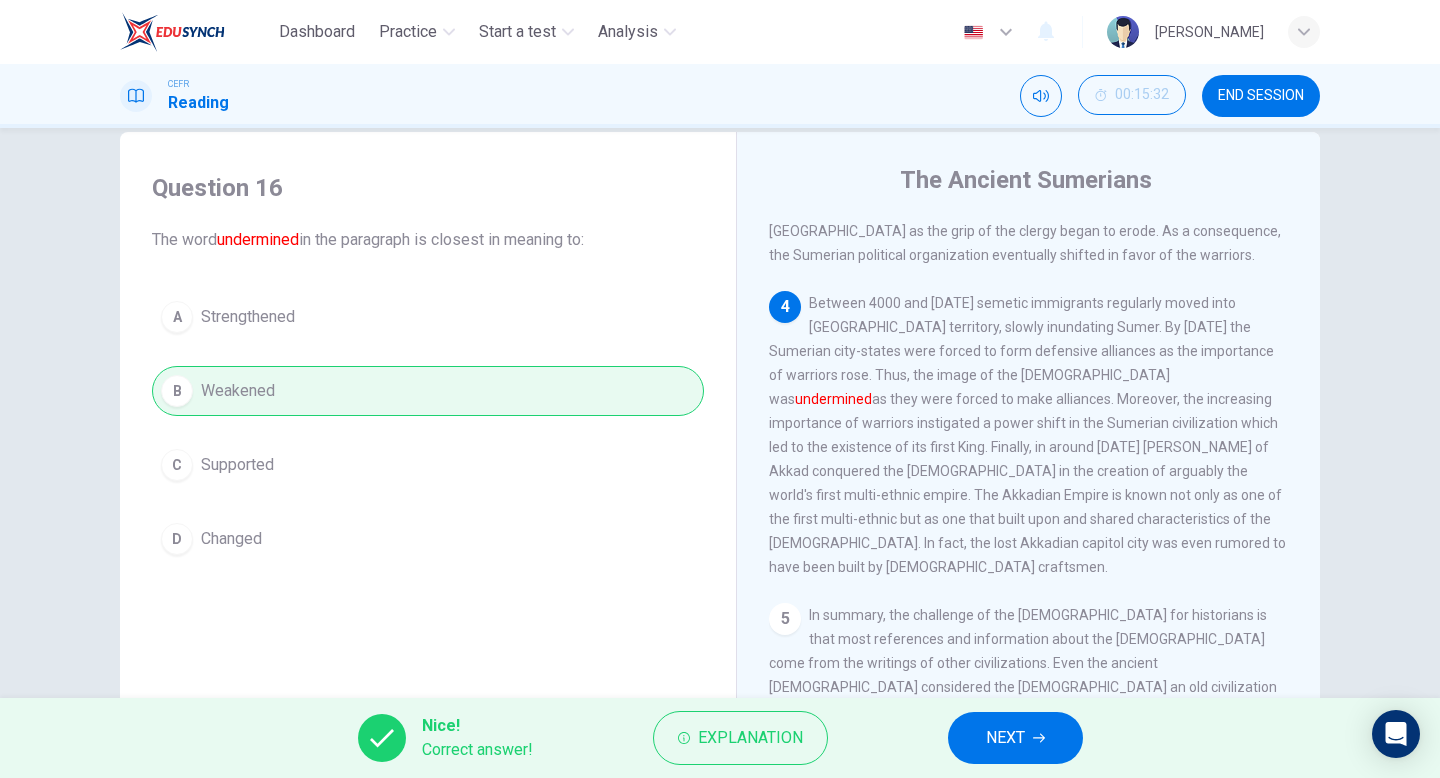 click on "NEXT" at bounding box center [1005, 738] 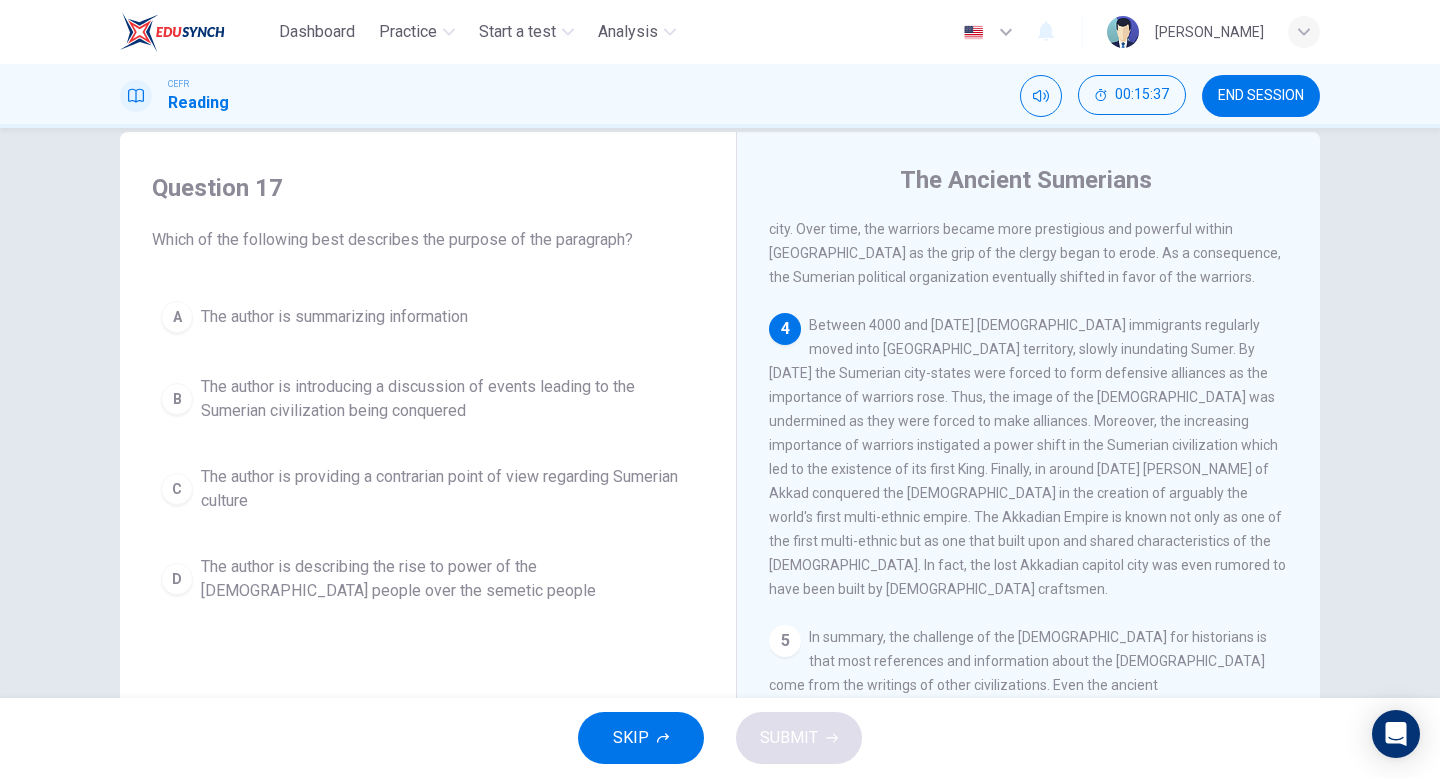 scroll, scrollTop: 1013, scrollLeft: 0, axis: vertical 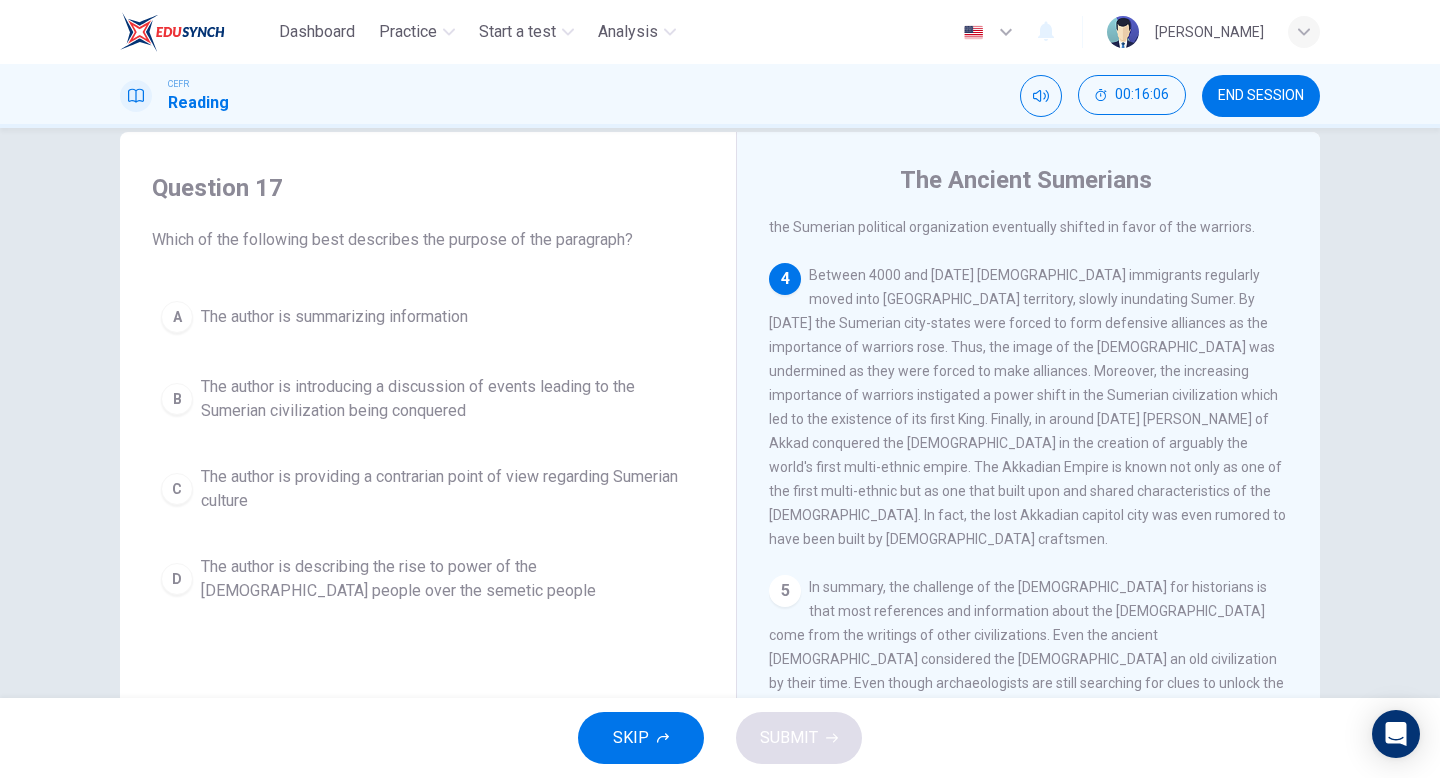click on "The author is describing the rise to power of the [DEMOGRAPHIC_DATA] people over the semetic people" at bounding box center (448, 579) 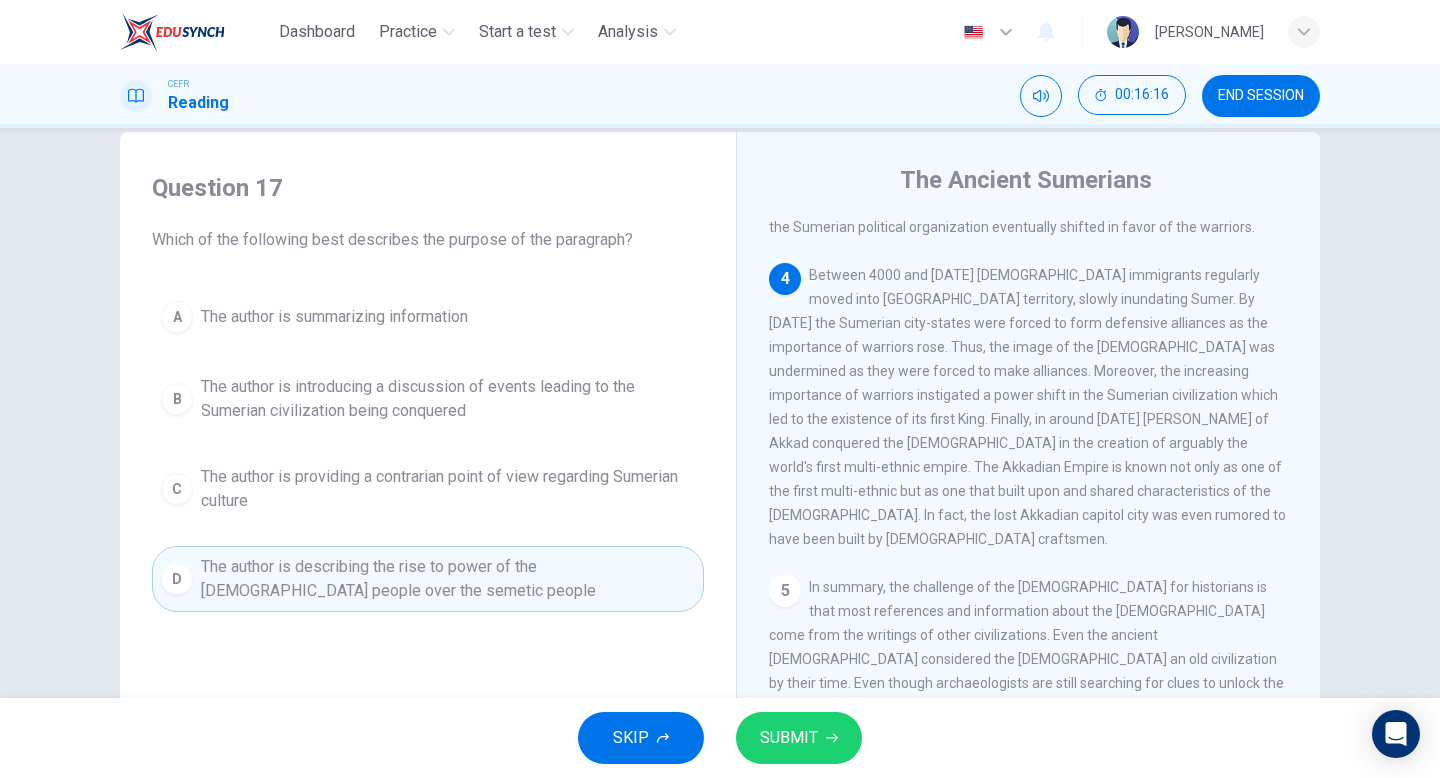 click on "SUBMIT" at bounding box center [789, 738] 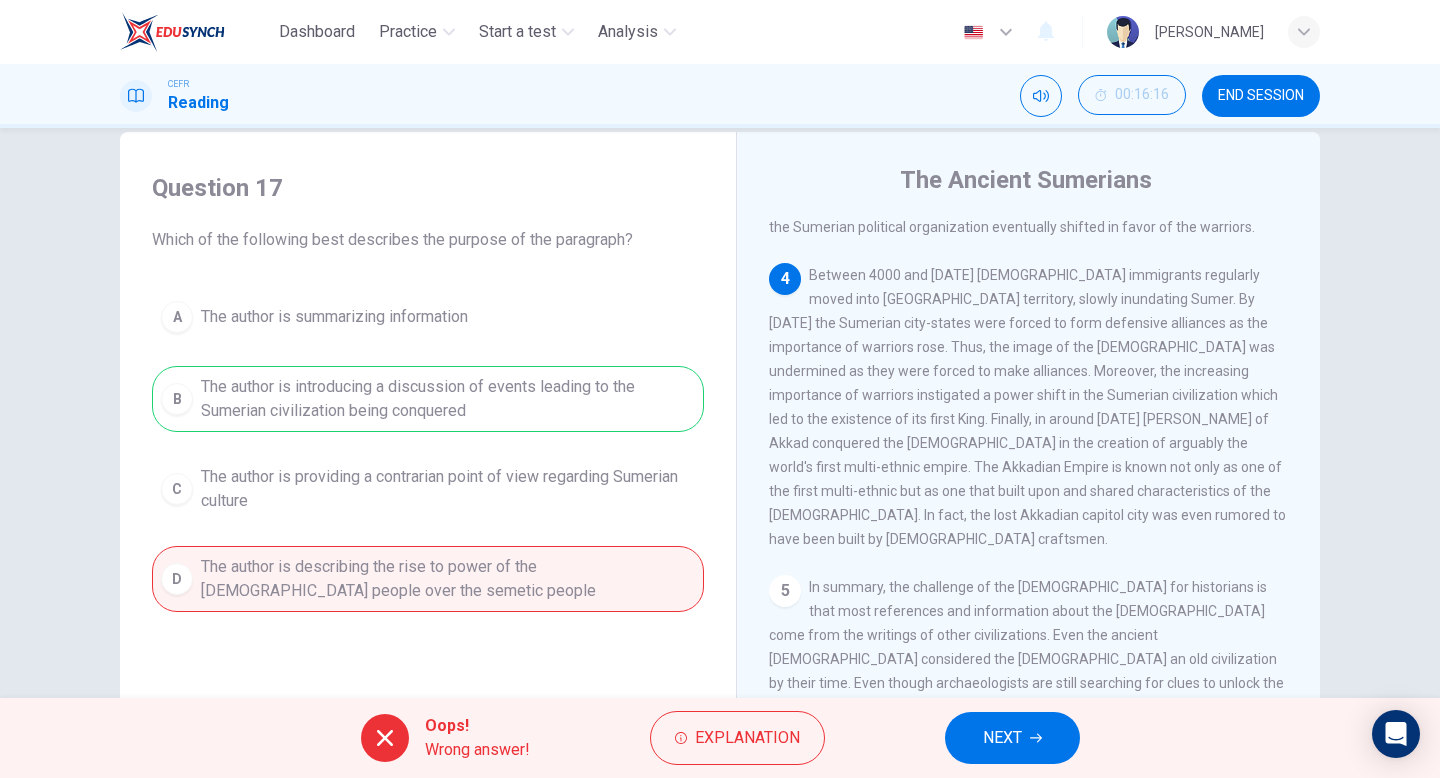 click on "NEXT" at bounding box center (1012, 738) 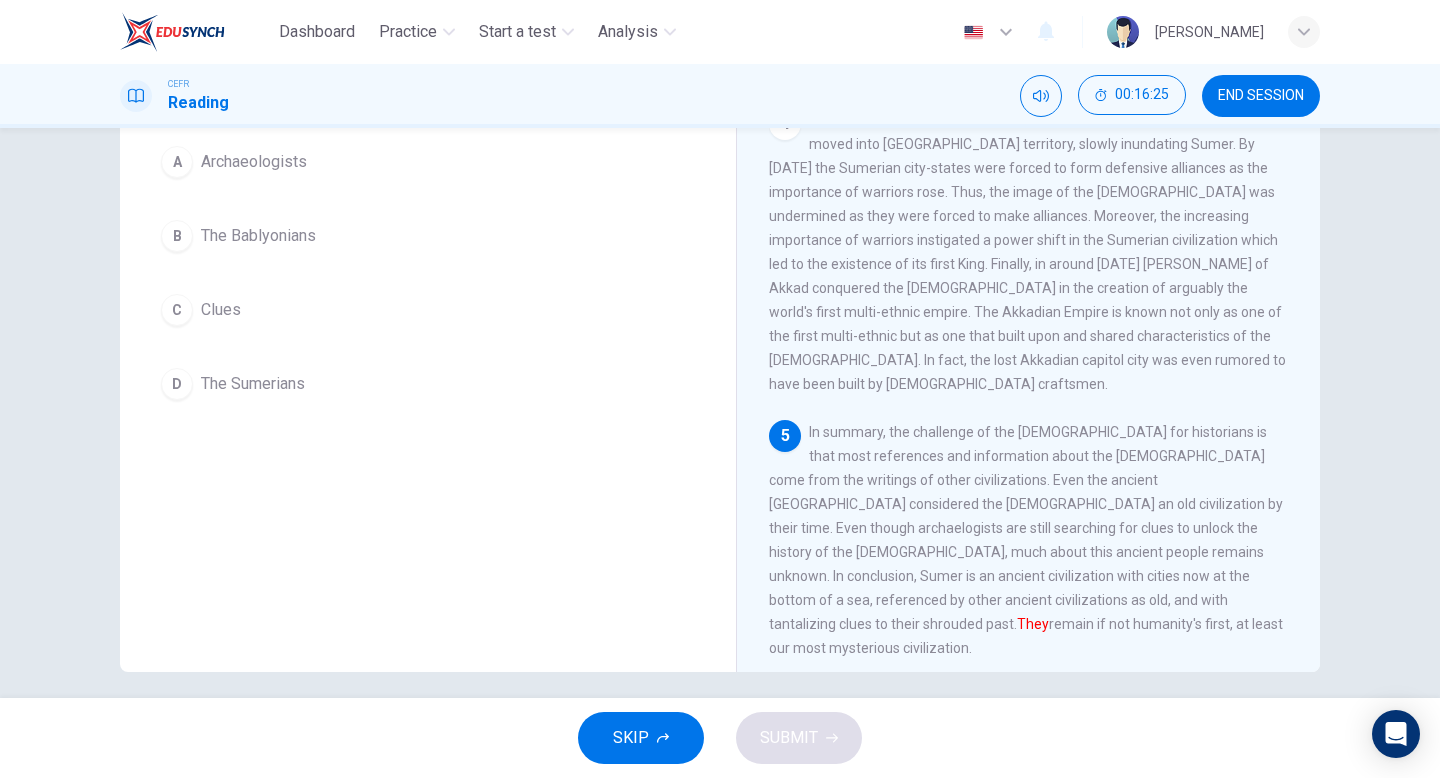 scroll, scrollTop: 205, scrollLeft: 0, axis: vertical 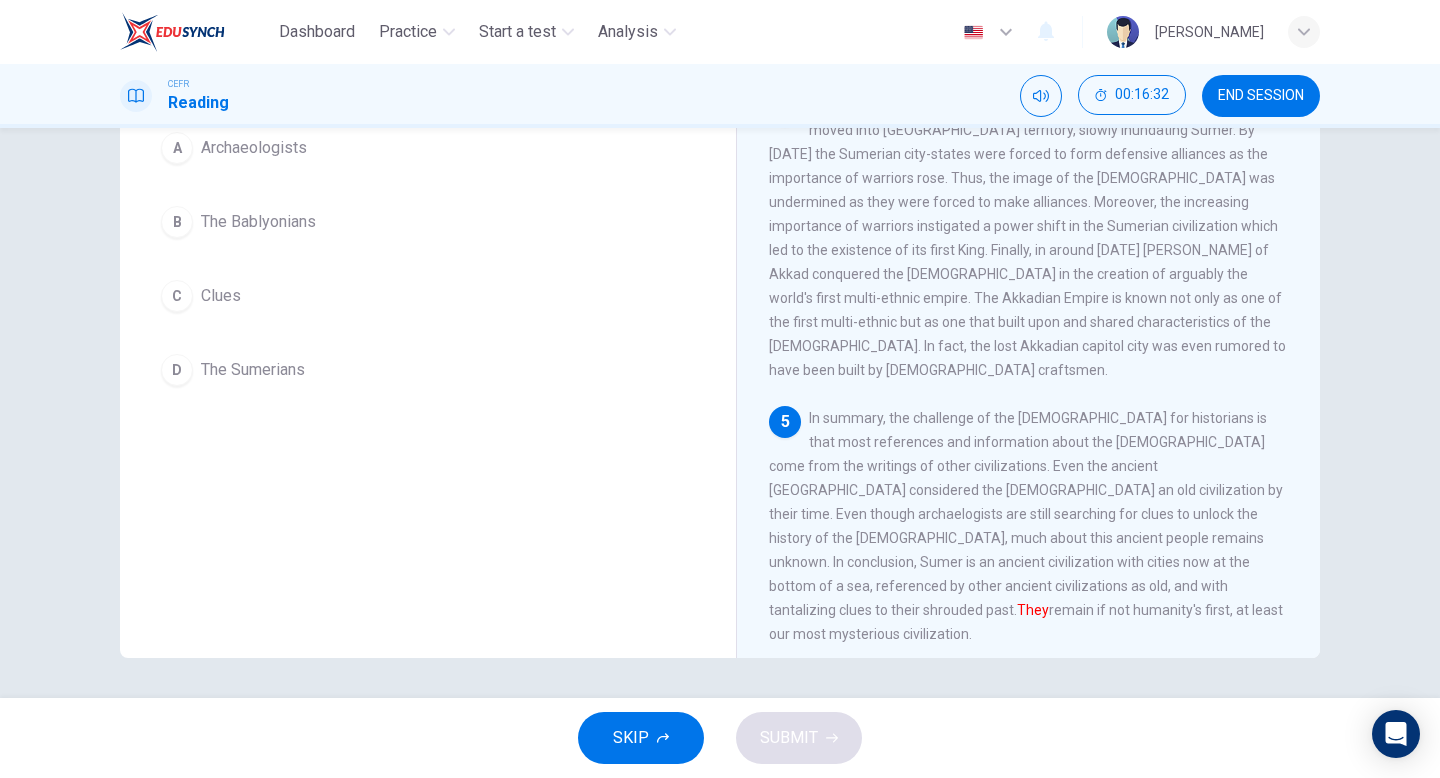 click on "D" at bounding box center [177, 370] 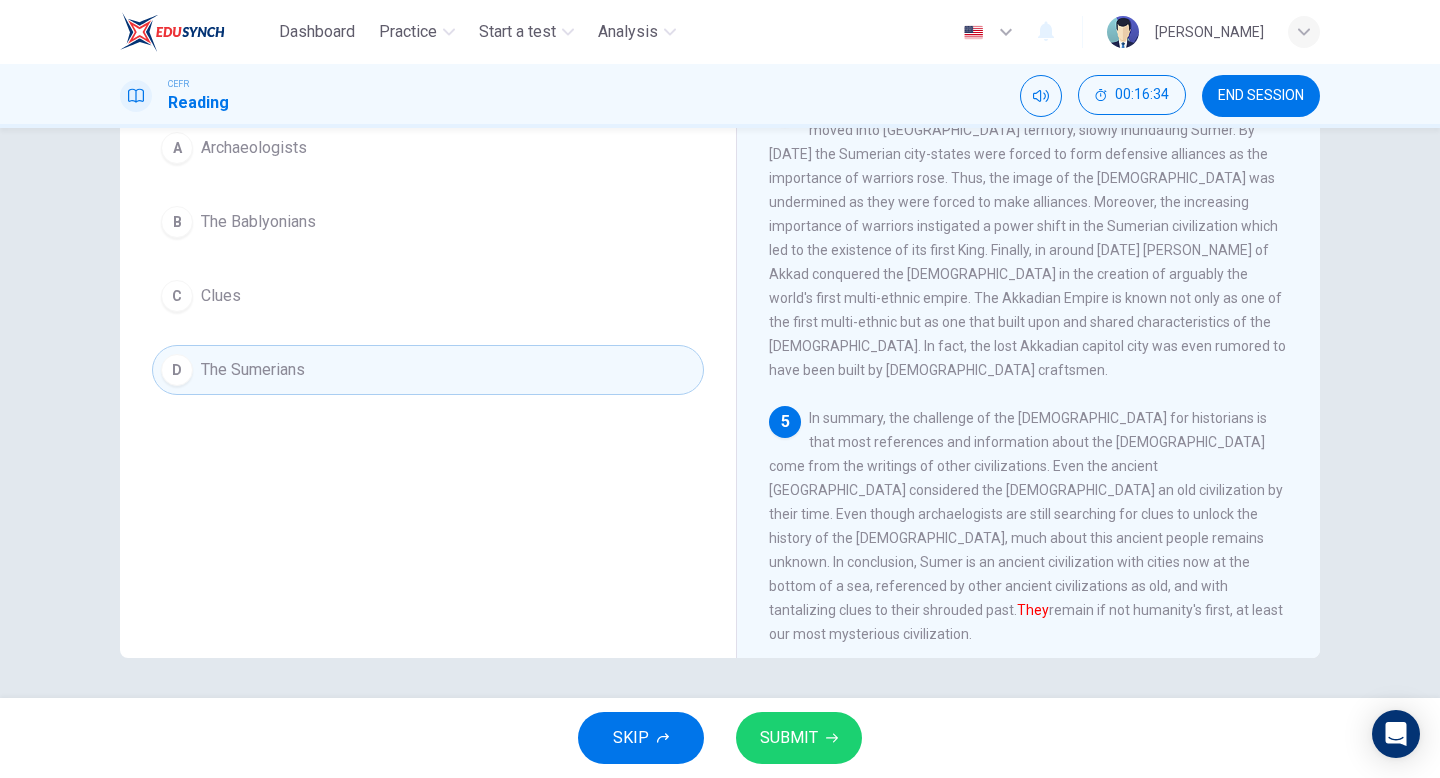 click on "SUBMIT" at bounding box center [799, 738] 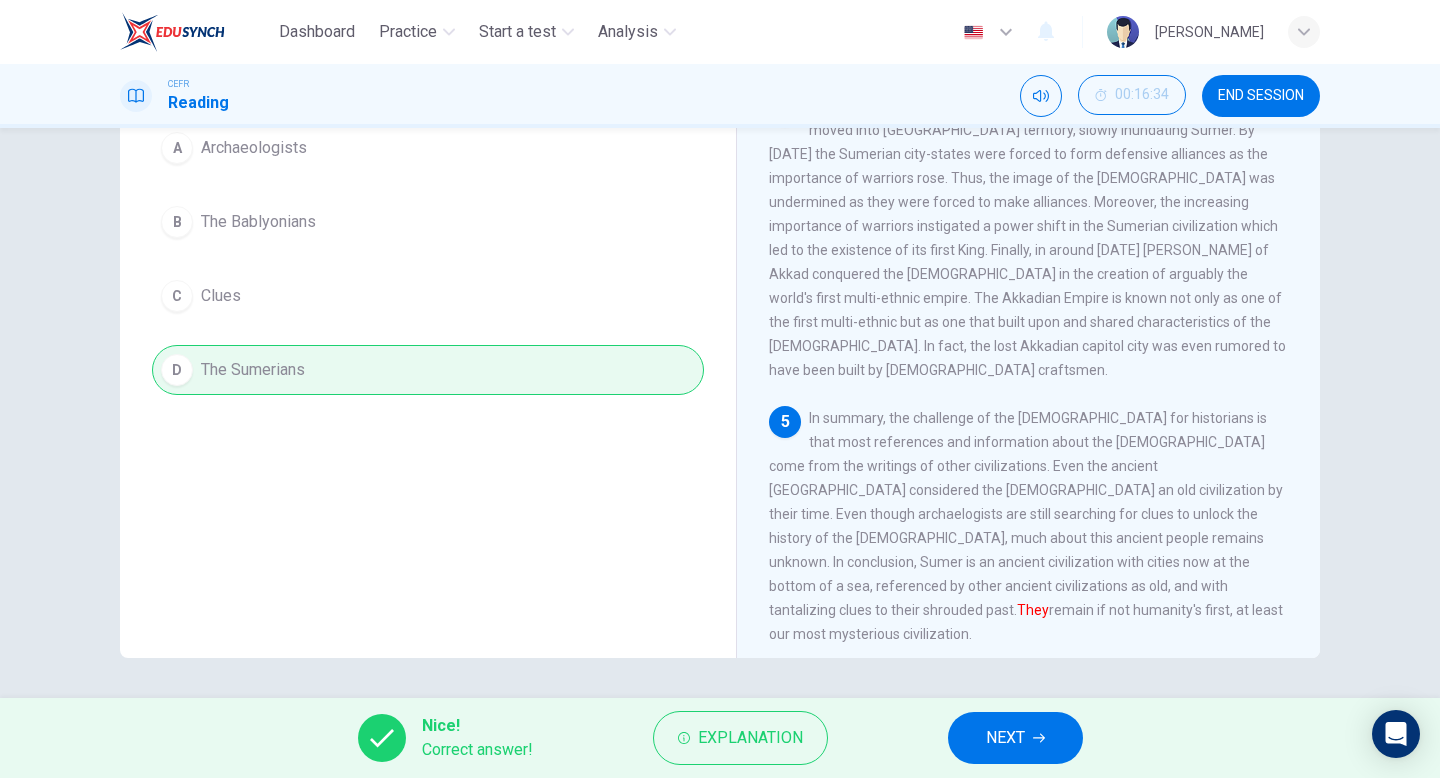 click on "NEXT" at bounding box center (1005, 738) 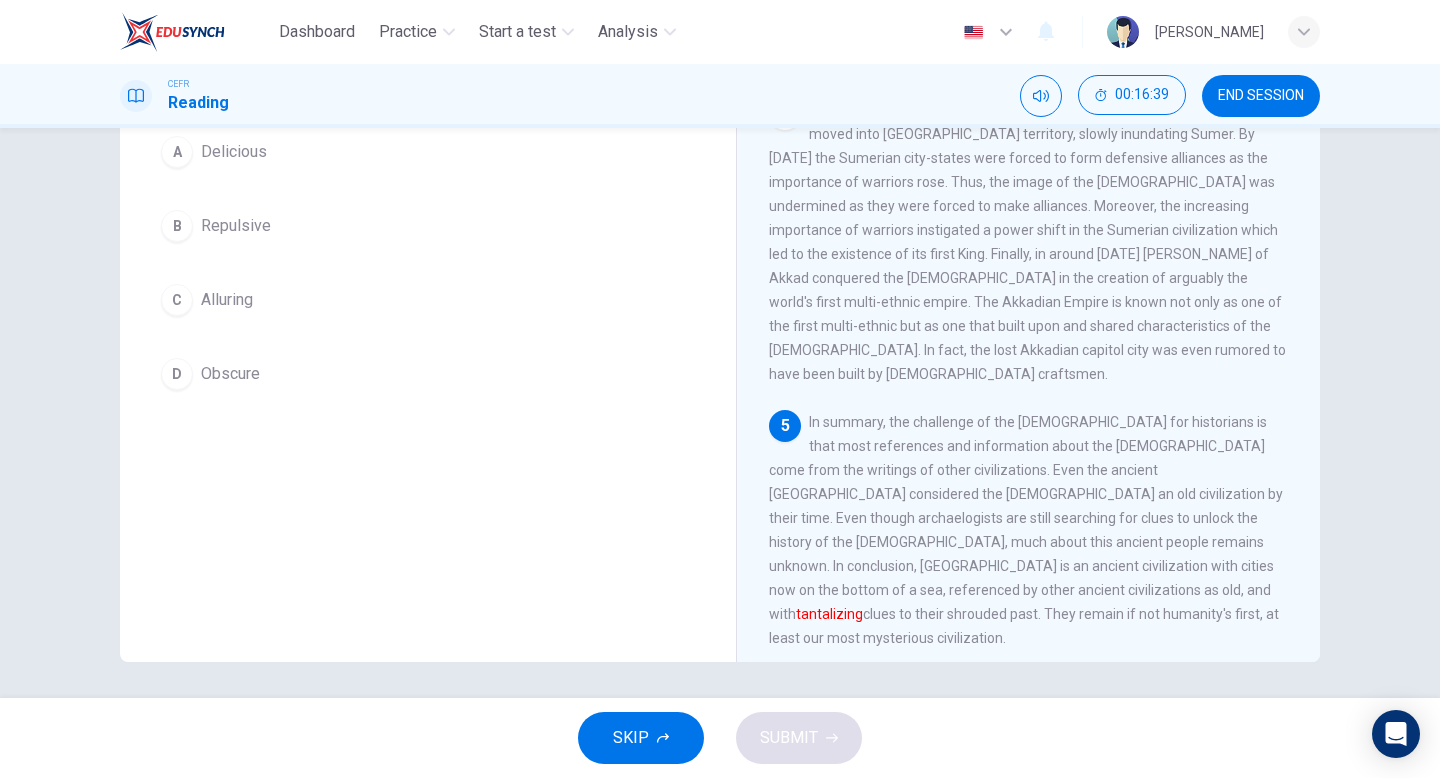scroll, scrollTop: 195, scrollLeft: 0, axis: vertical 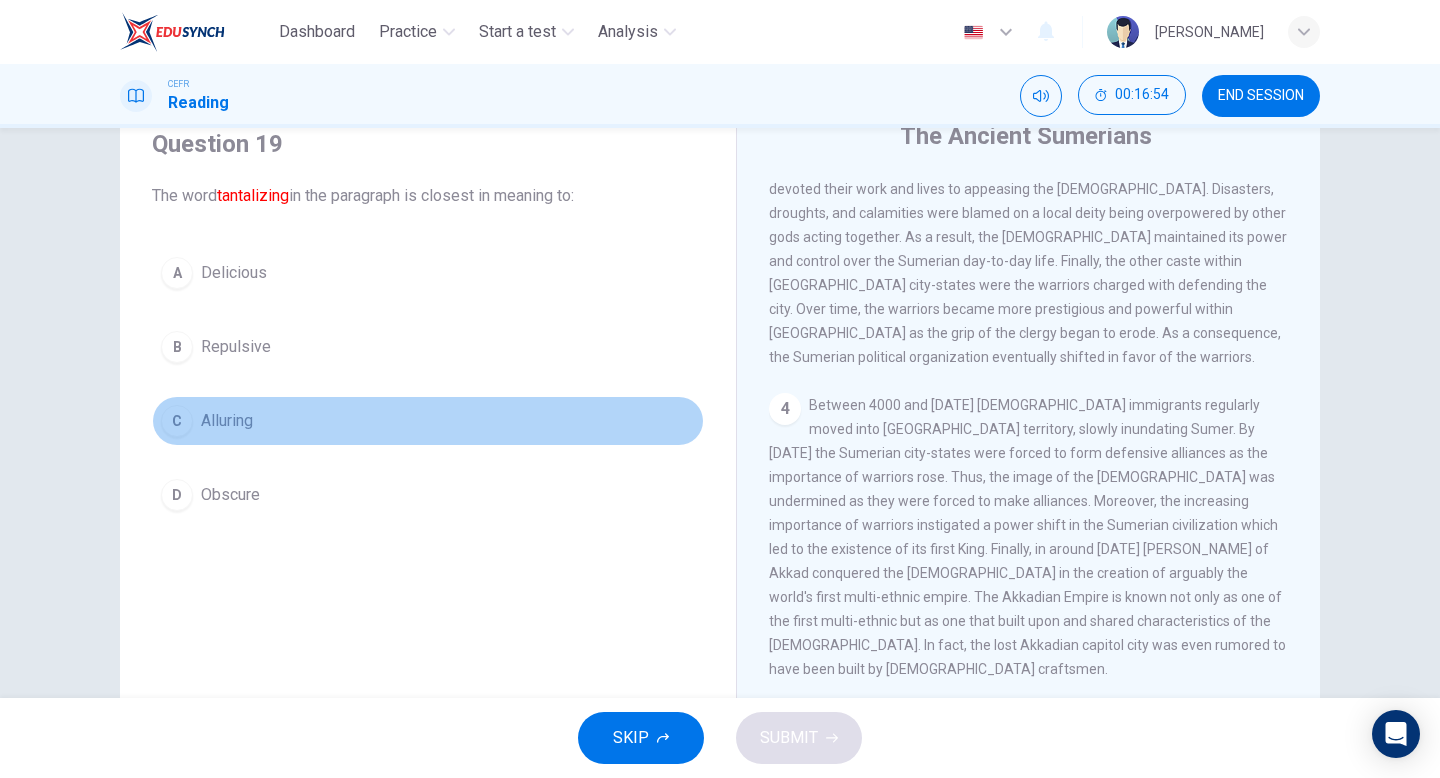 click on "C" at bounding box center (177, 421) 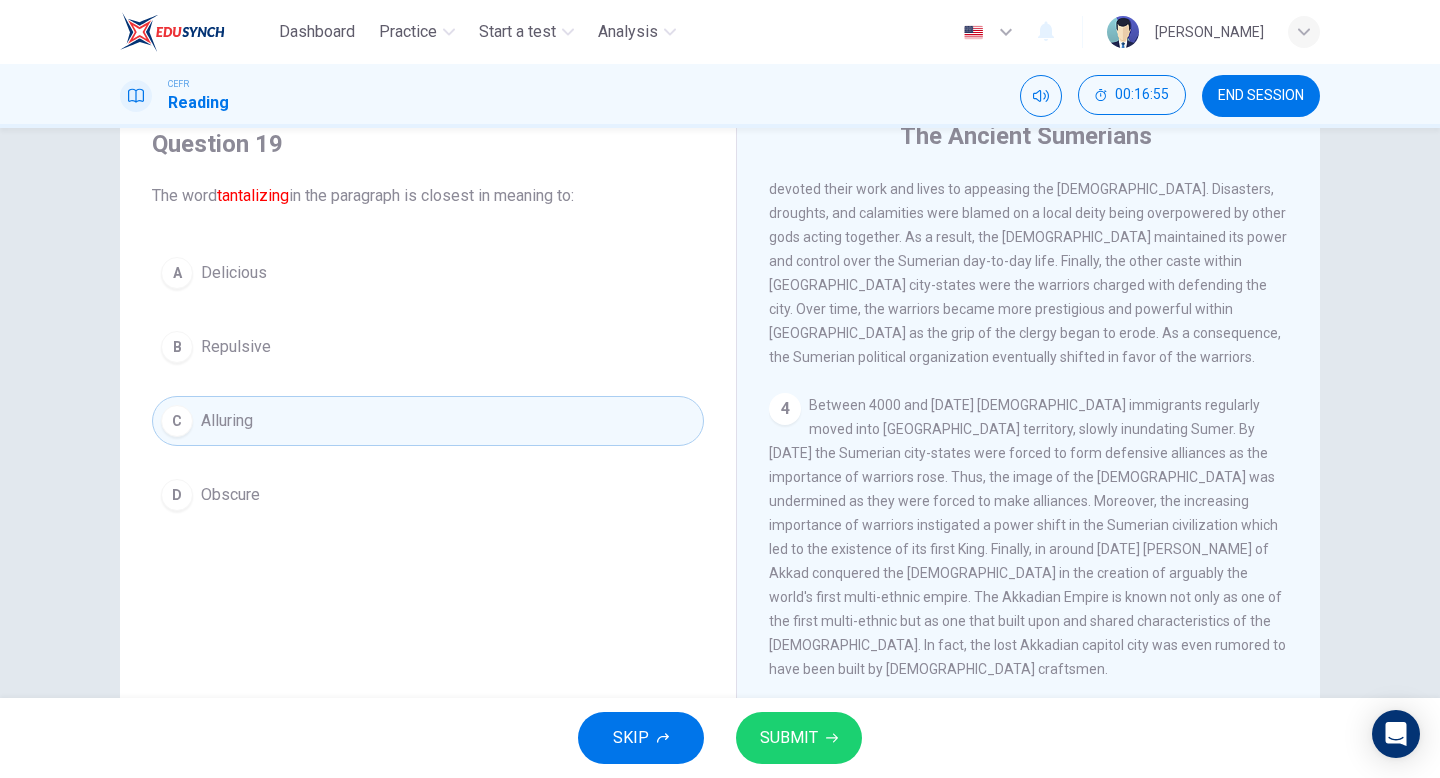 click on "SUBMIT" at bounding box center [789, 738] 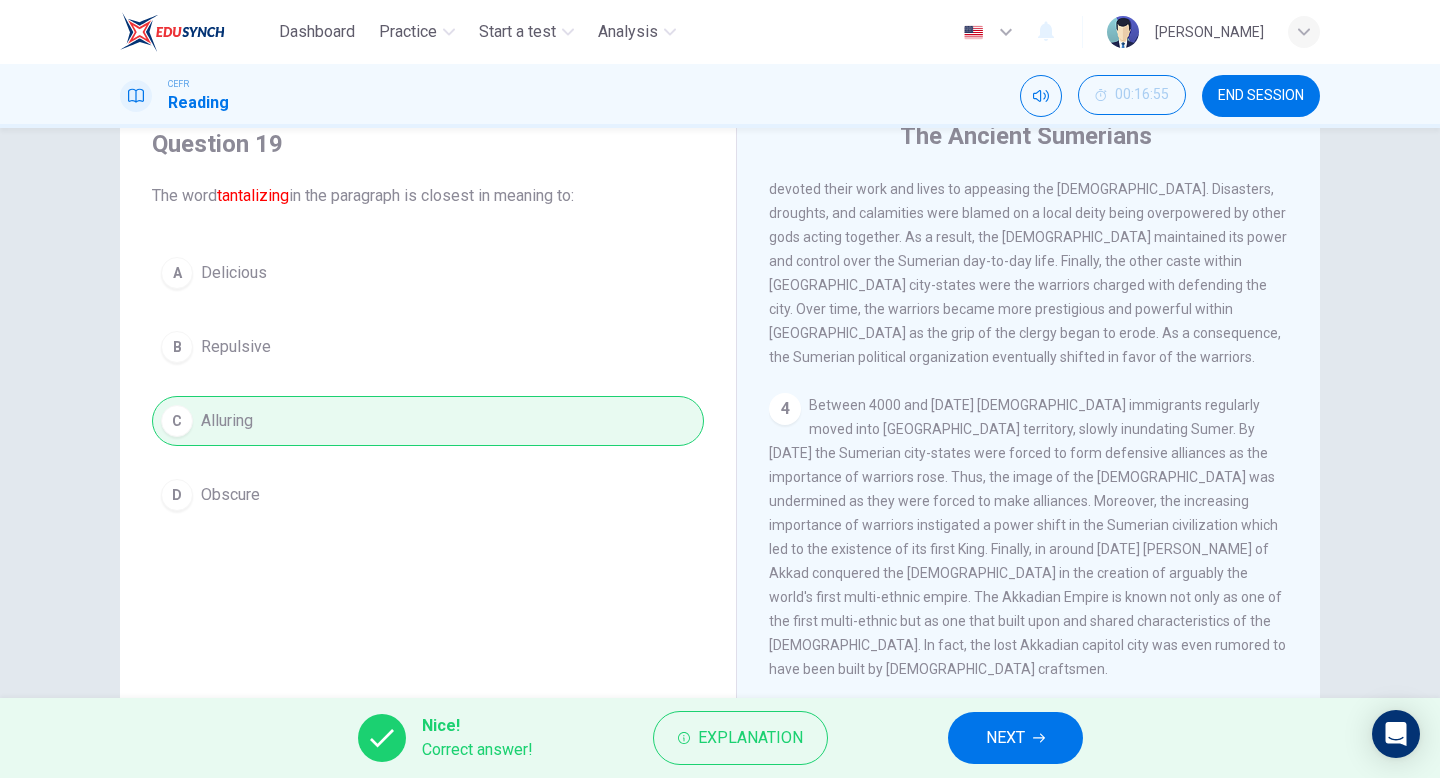 click on "NEXT" at bounding box center [1015, 738] 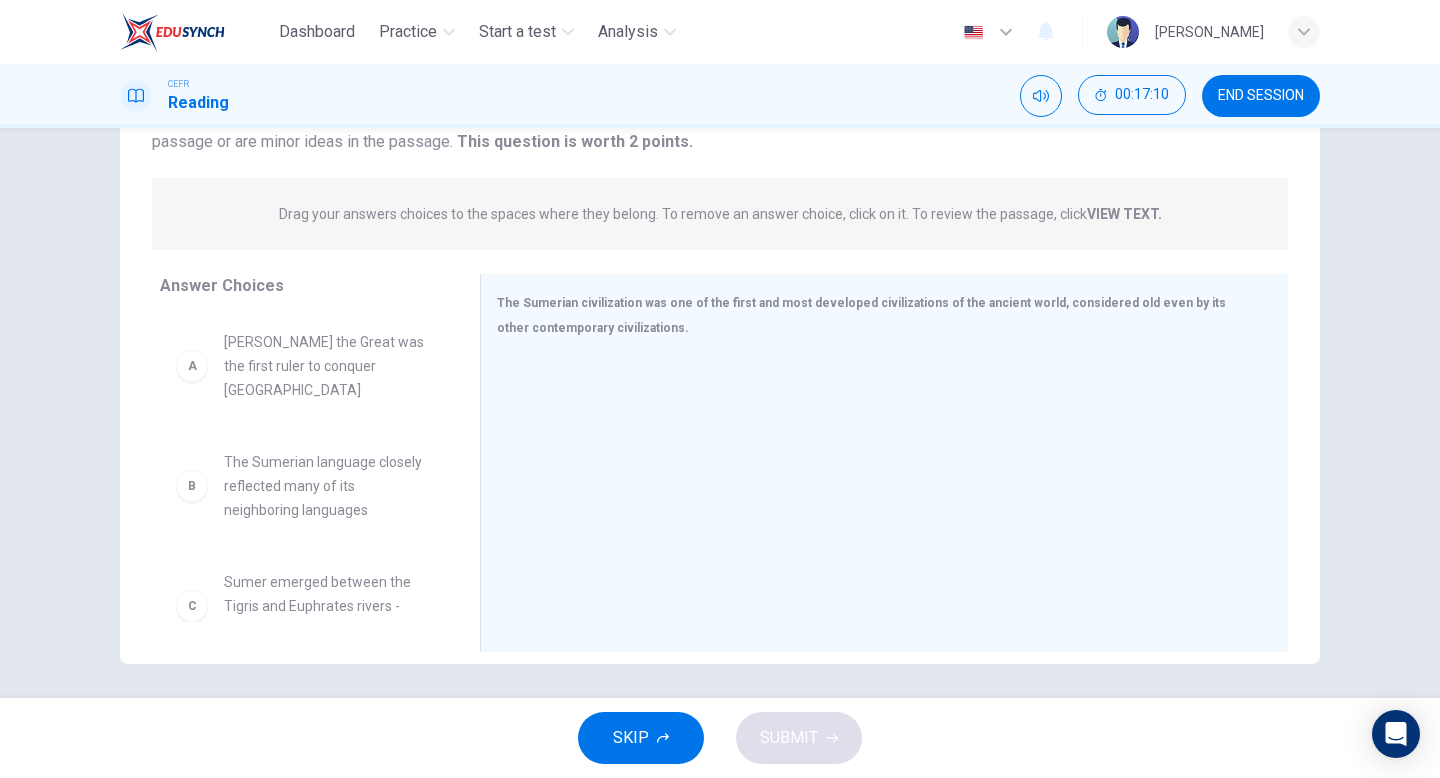 scroll, scrollTop: 205, scrollLeft: 0, axis: vertical 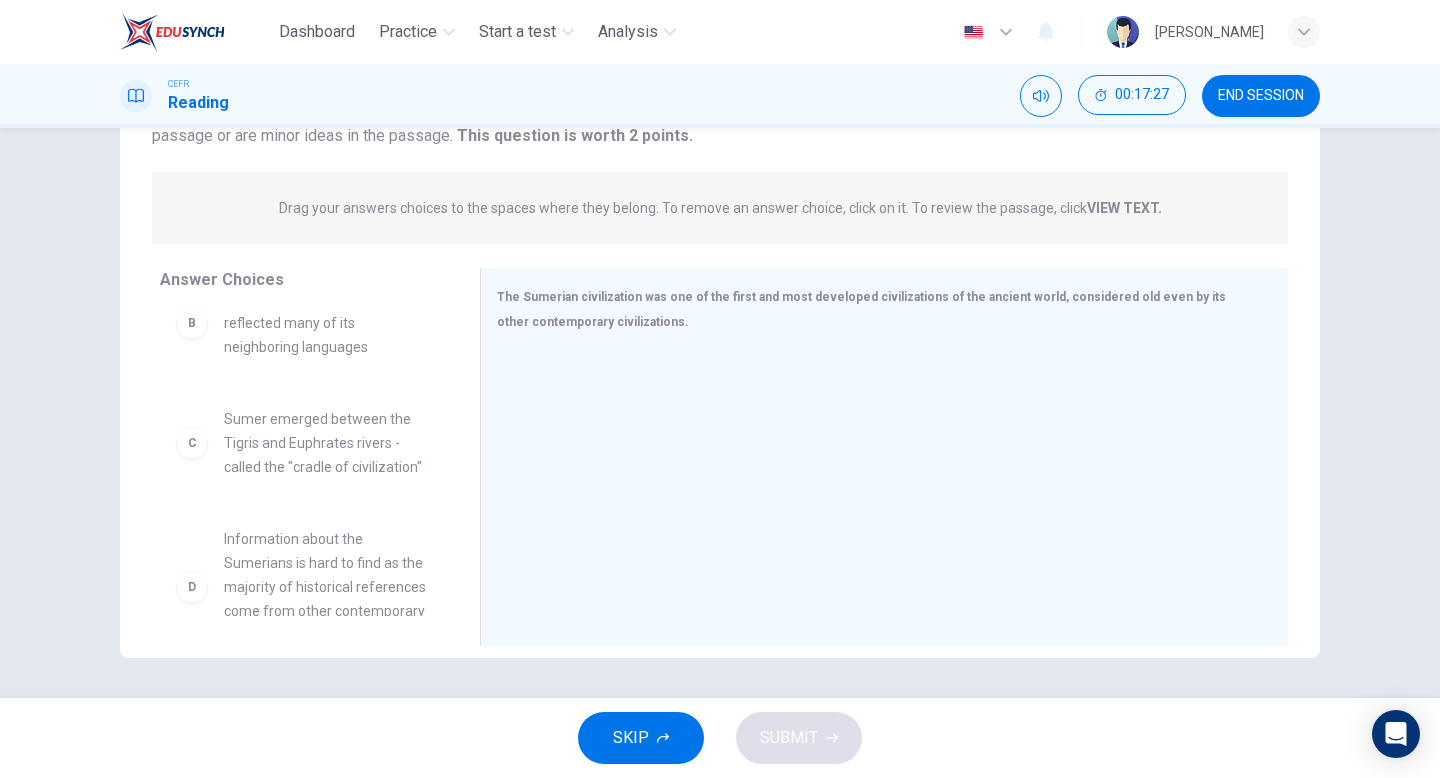 click on "C" at bounding box center (192, 443) 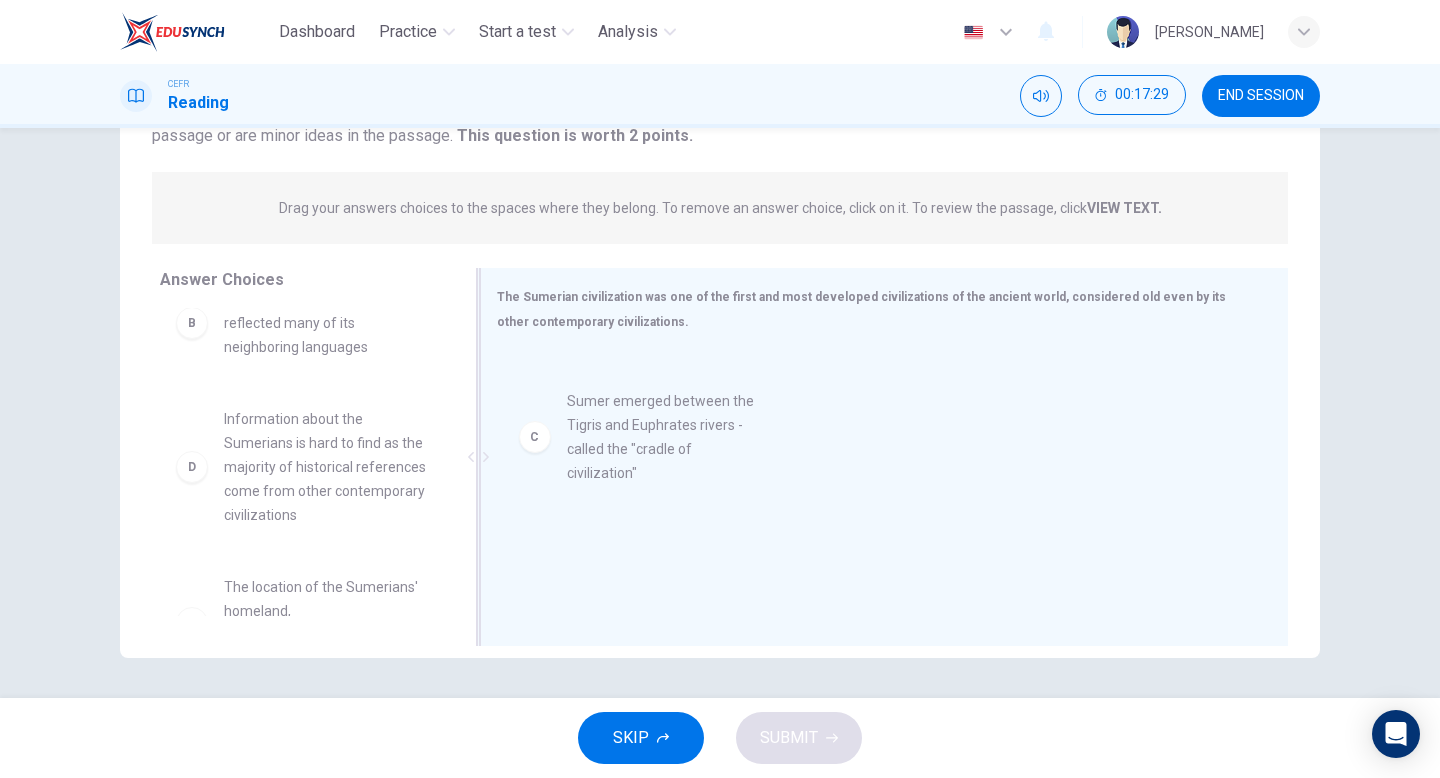drag, startPoint x: 188, startPoint y: 419, endPoint x: 545, endPoint y: 424, distance: 357.035 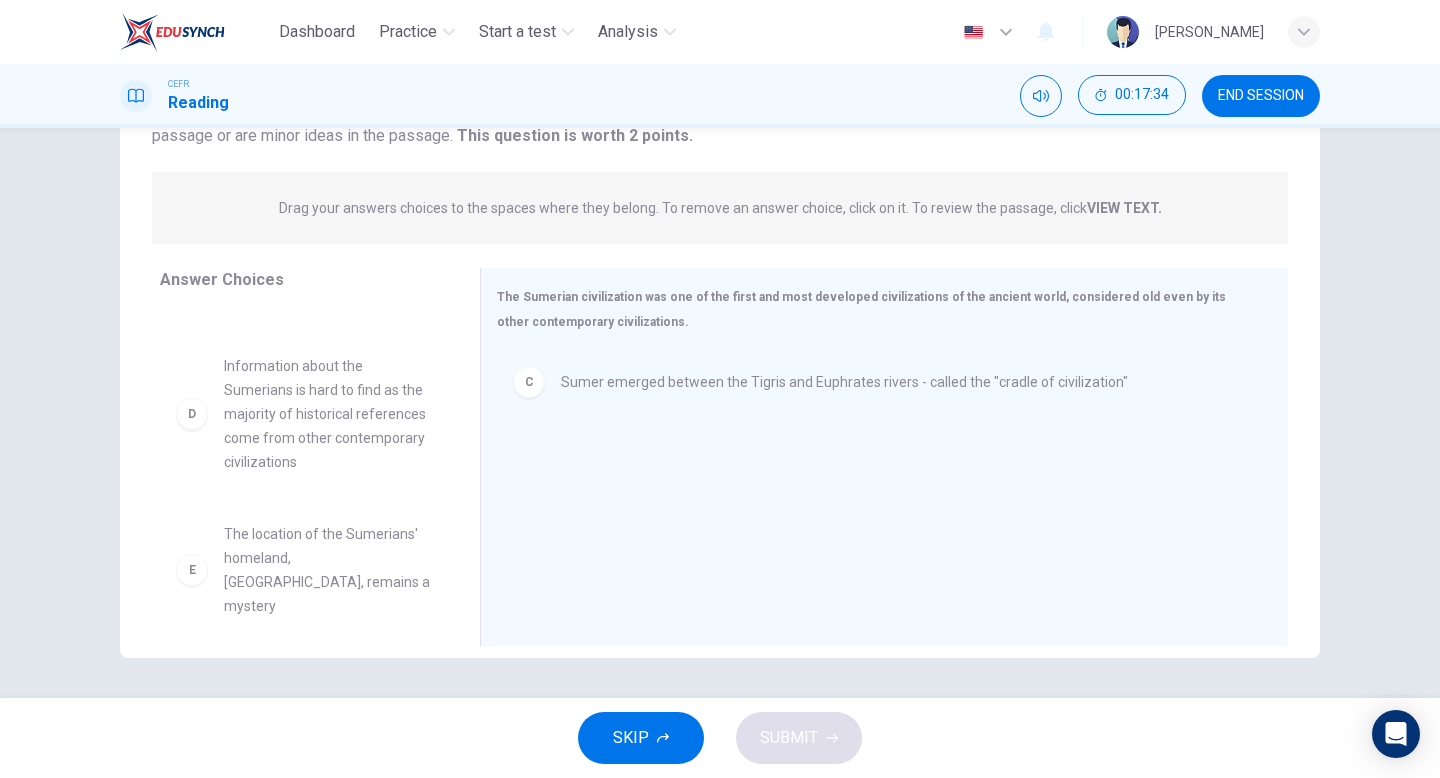 scroll, scrollTop: 202, scrollLeft: 0, axis: vertical 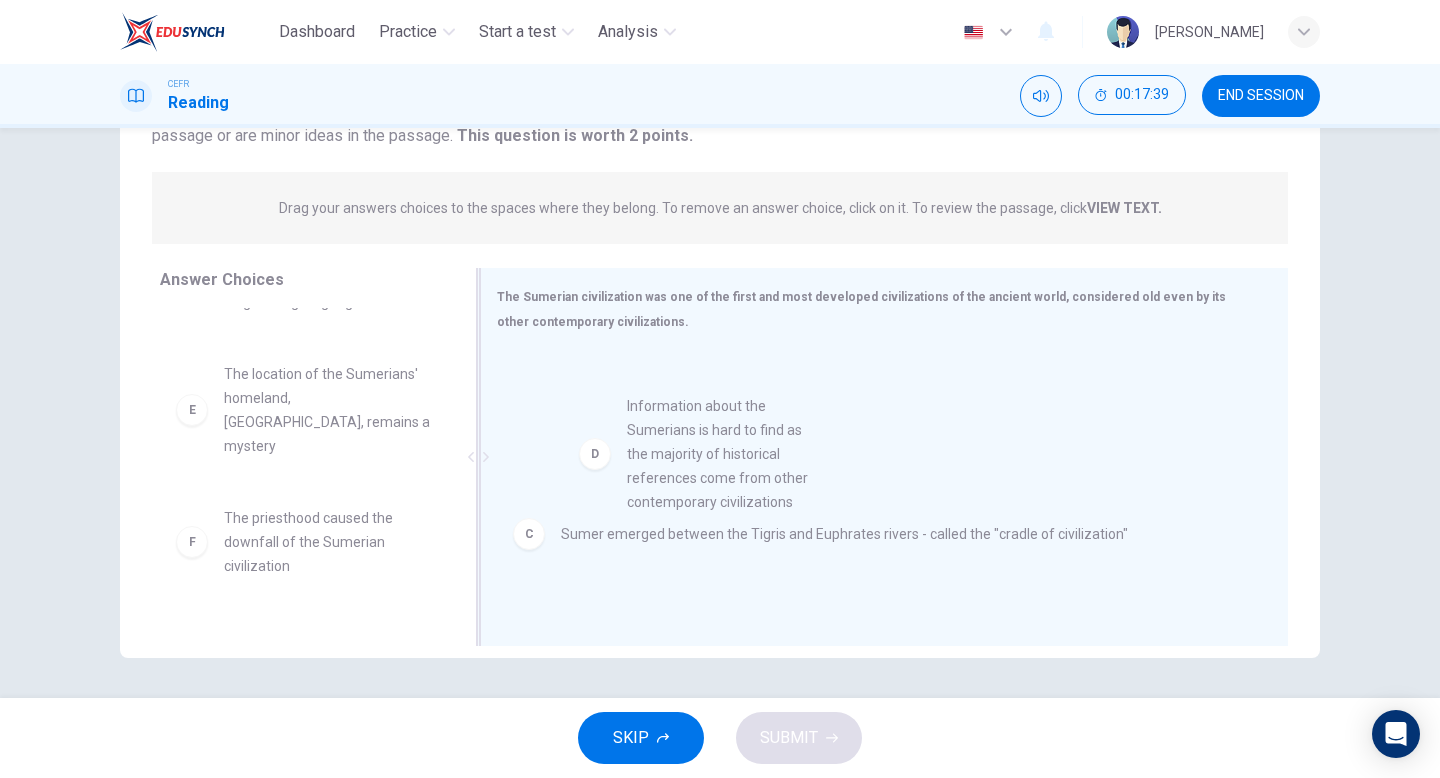 drag, startPoint x: 177, startPoint y: 412, endPoint x: 595, endPoint y: 468, distance: 421.73453 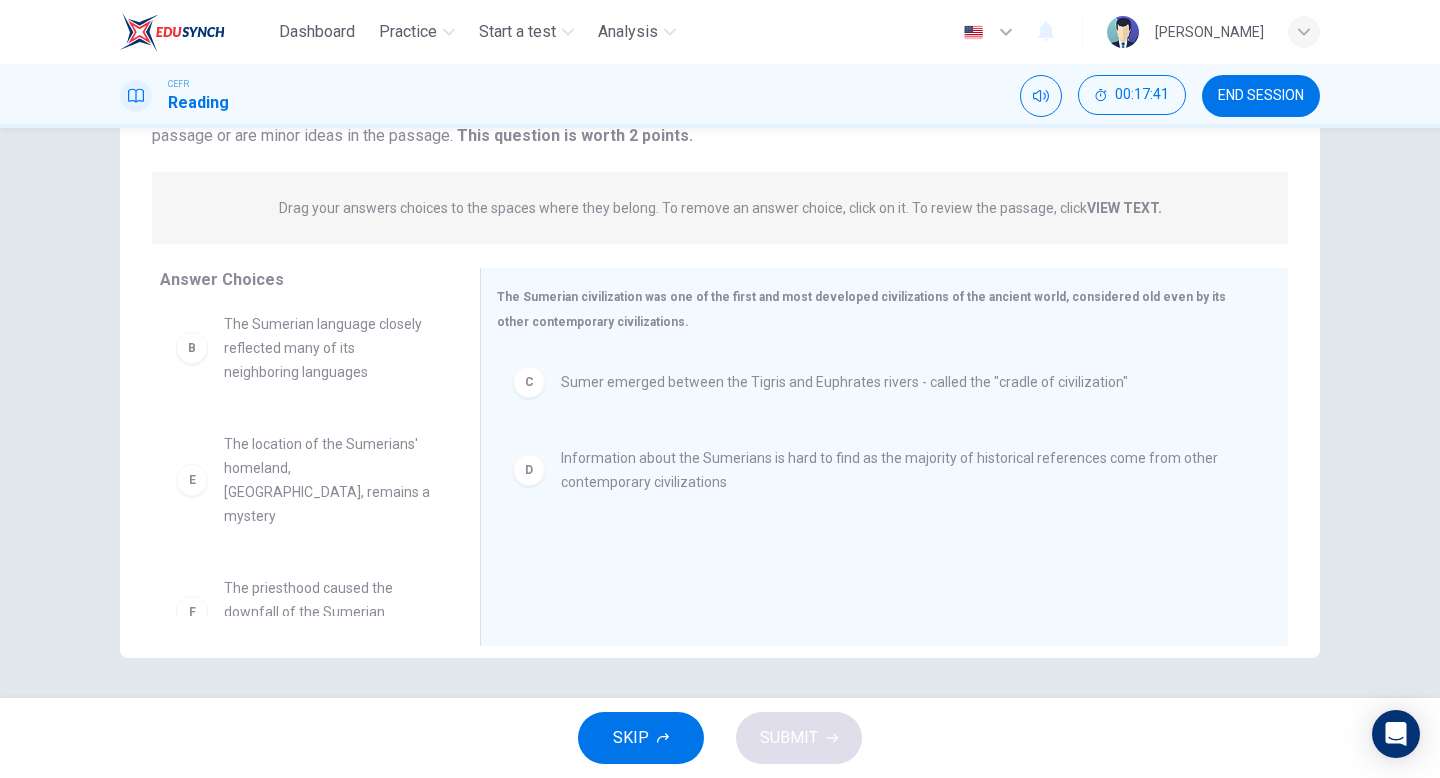 scroll, scrollTop: 81, scrollLeft: 0, axis: vertical 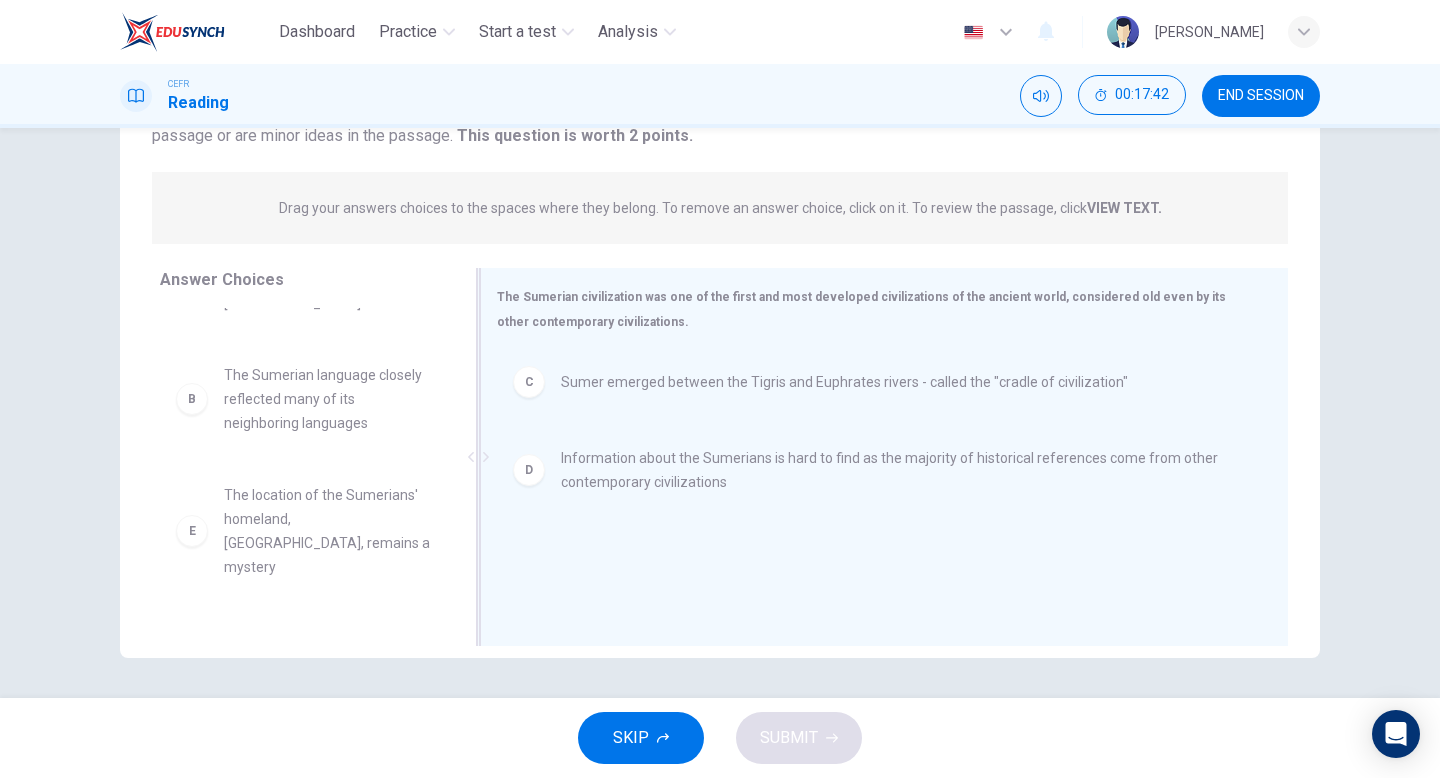 click on "Sumer emerged between the Tigris and Euphrates rivers - called the "cradle of civilization"" at bounding box center [844, 382] 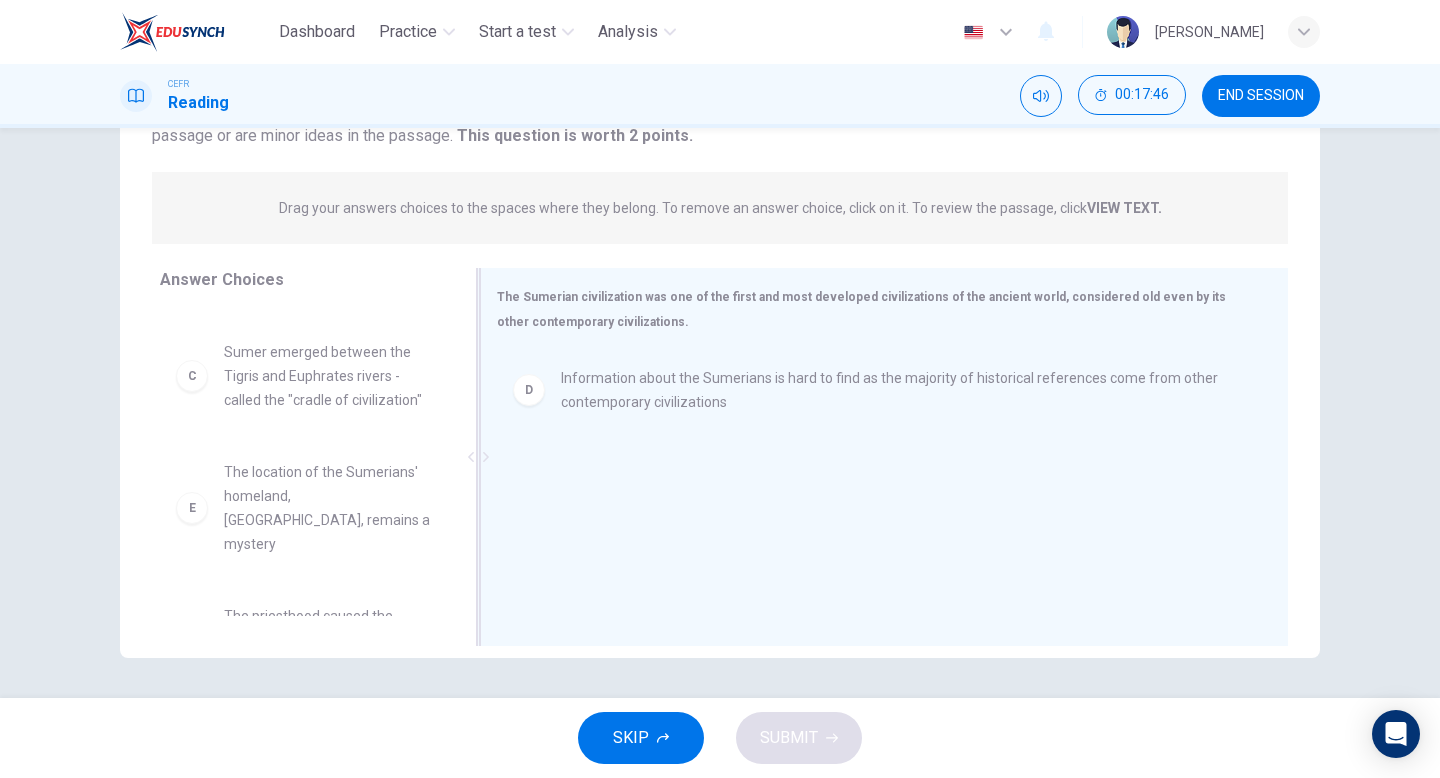 scroll, scrollTop: 252, scrollLeft: 0, axis: vertical 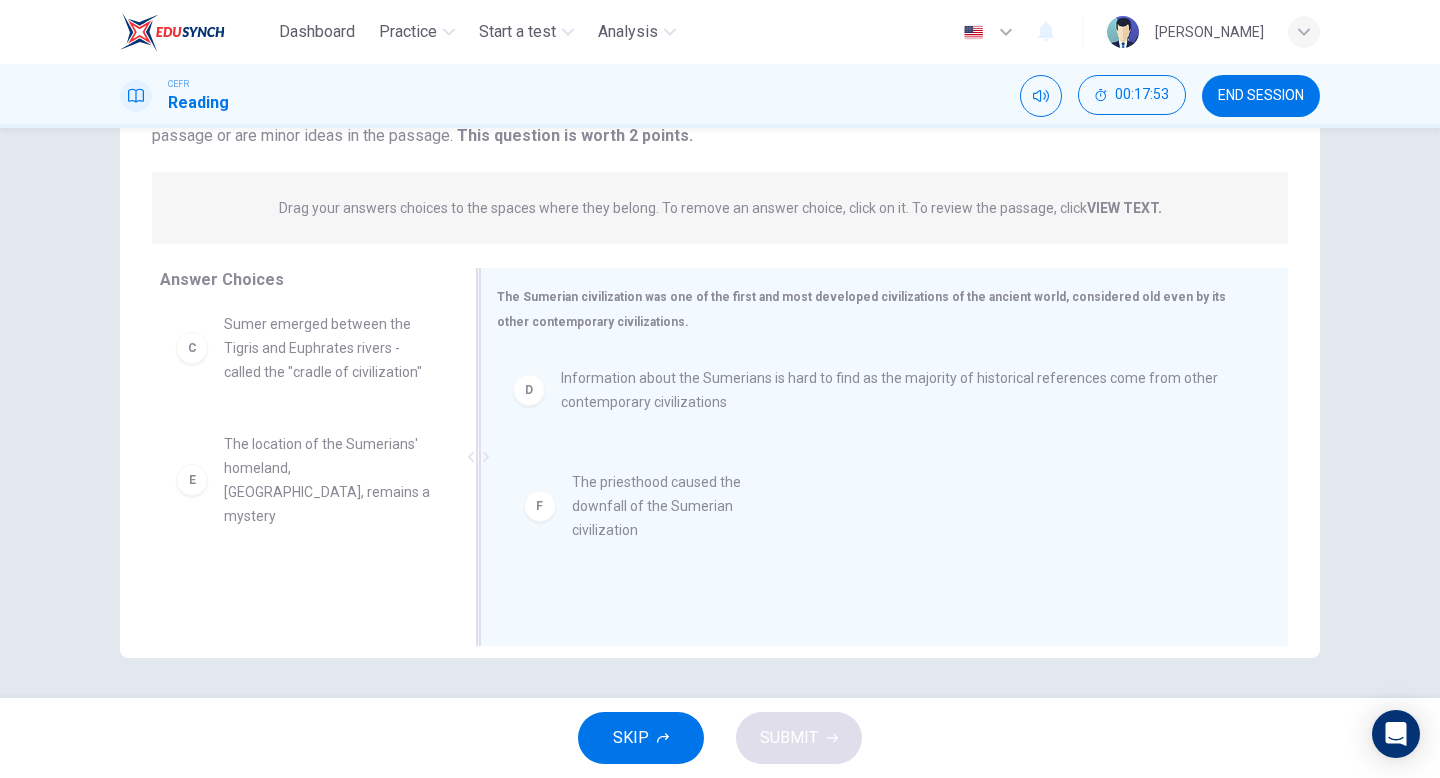 drag, startPoint x: 186, startPoint y: 576, endPoint x: 551, endPoint y: 515, distance: 370.06216 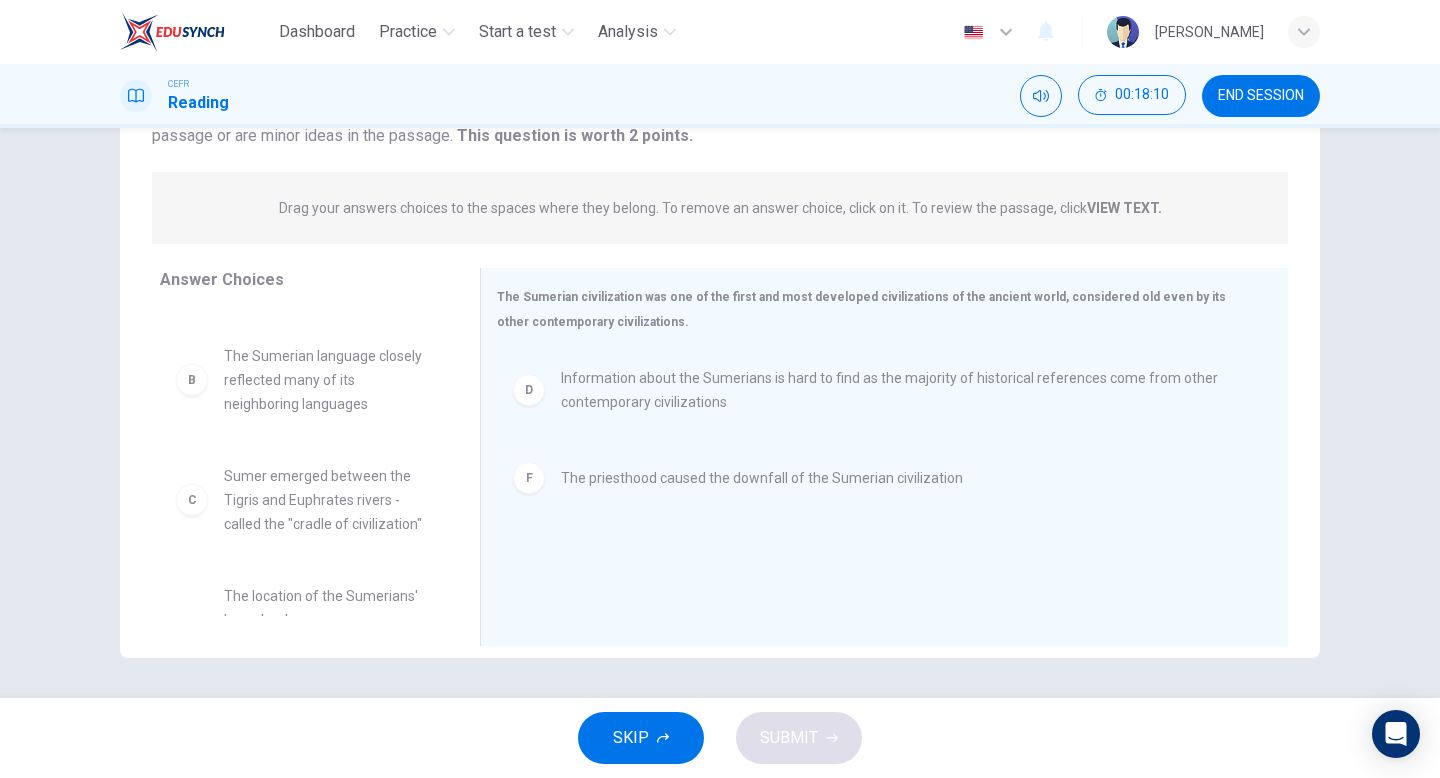 scroll, scrollTop: 132, scrollLeft: 0, axis: vertical 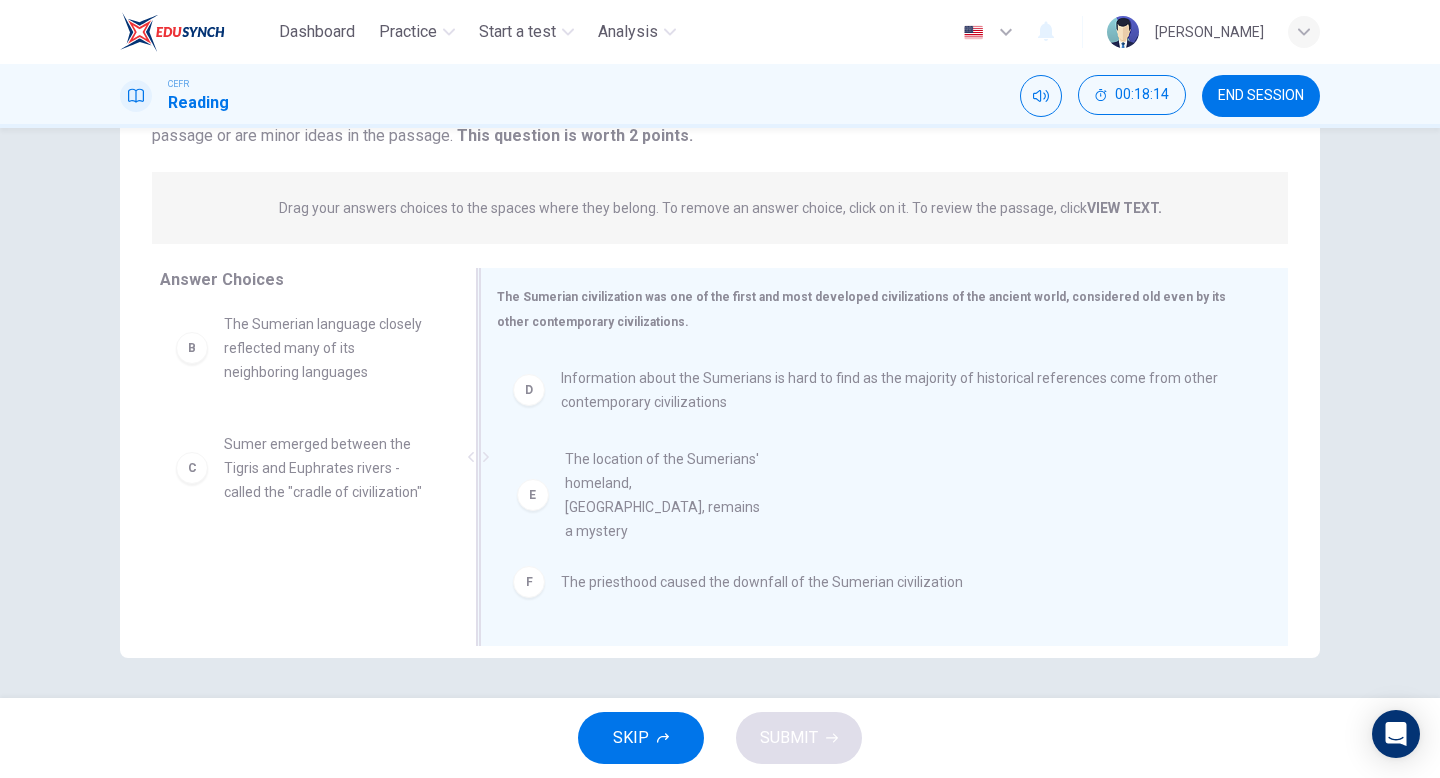 drag, startPoint x: 186, startPoint y: 565, endPoint x: 542, endPoint y: 481, distance: 365.77588 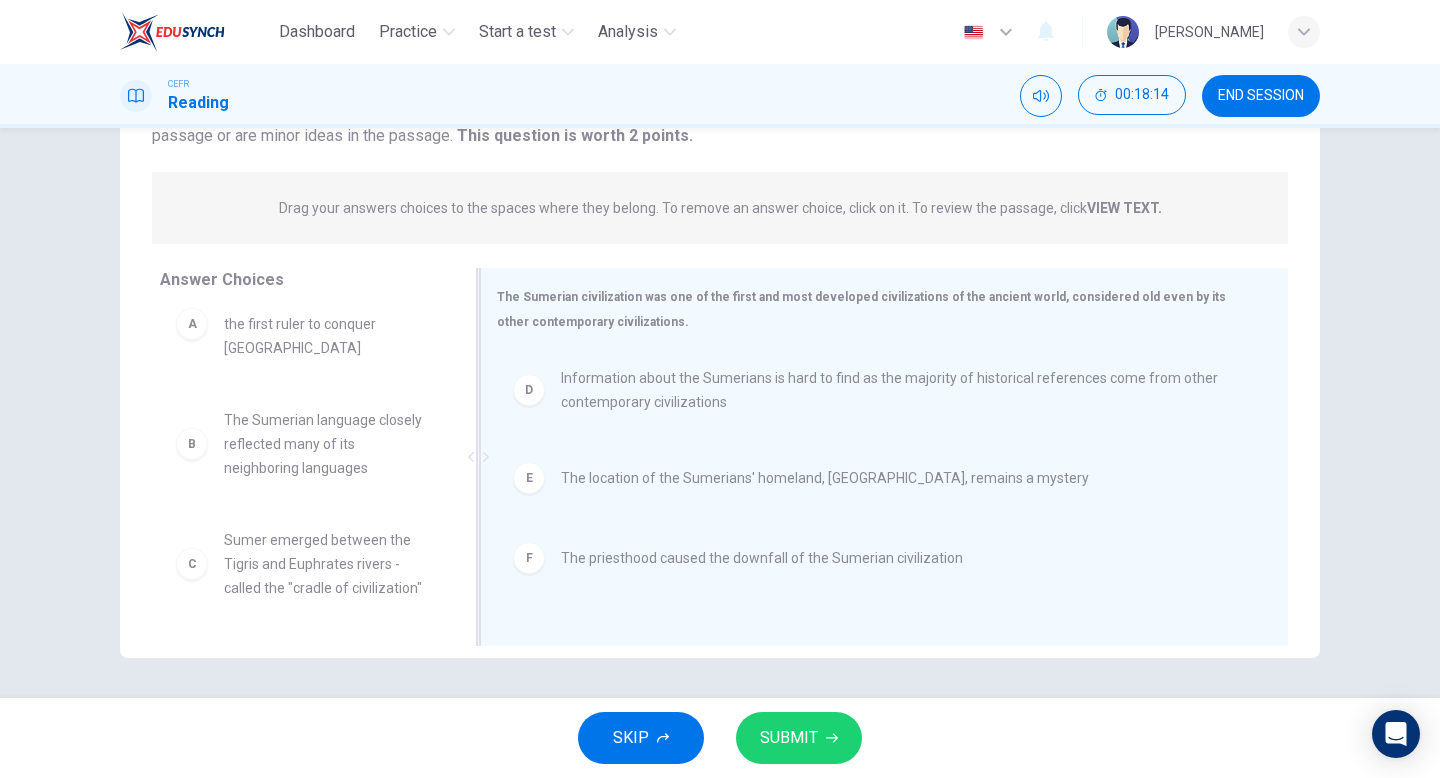 scroll, scrollTop: 12, scrollLeft: 0, axis: vertical 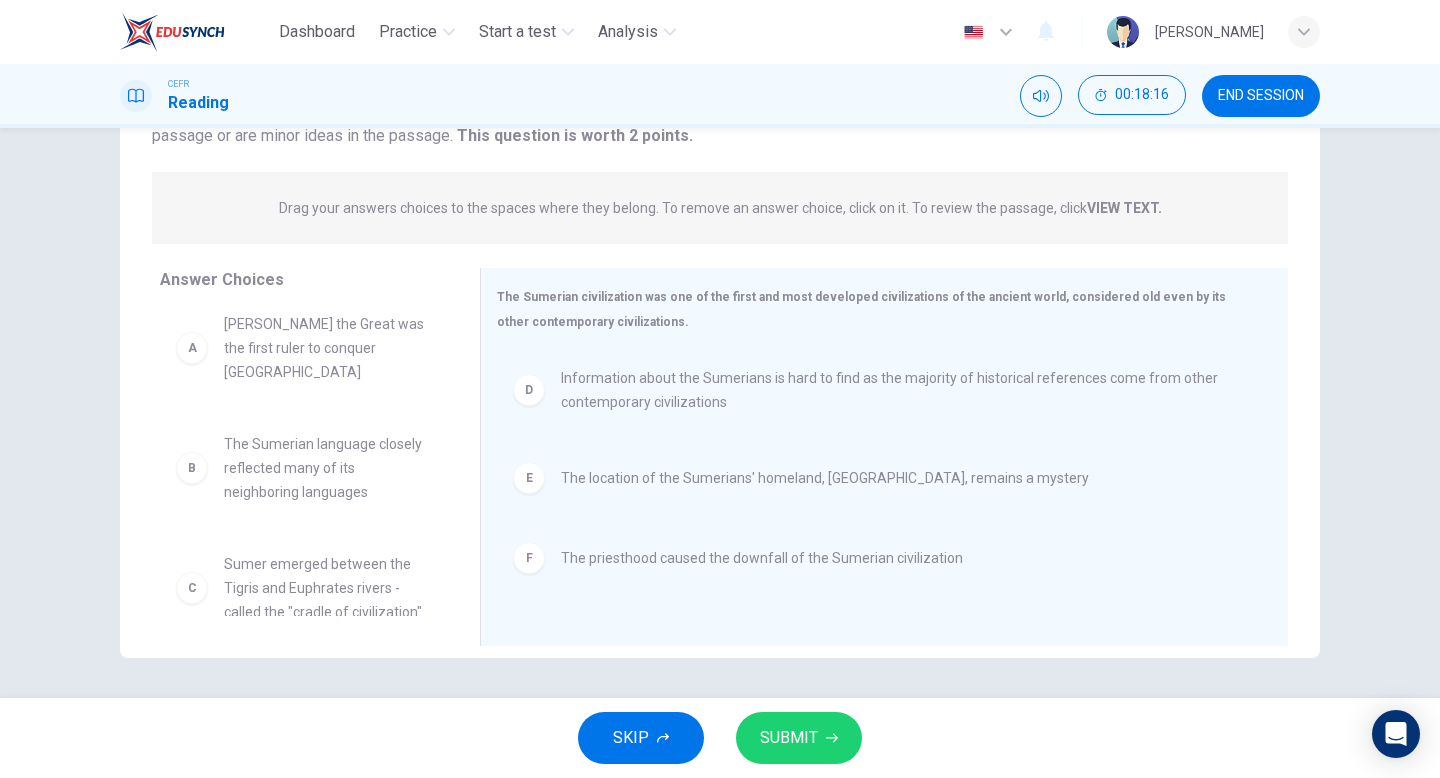 click on "SUBMIT" at bounding box center (789, 738) 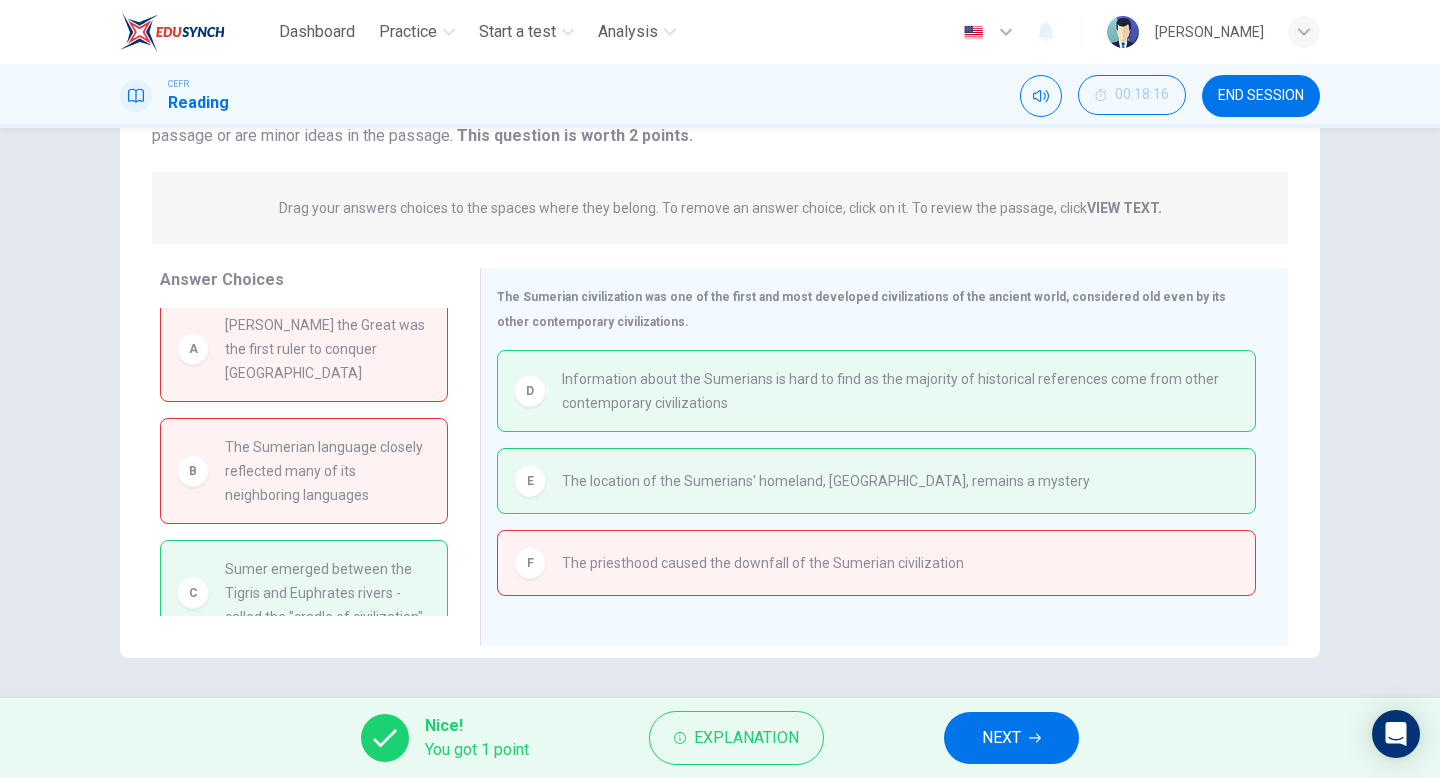 scroll, scrollTop: 42, scrollLeft: 0, axis: vertical 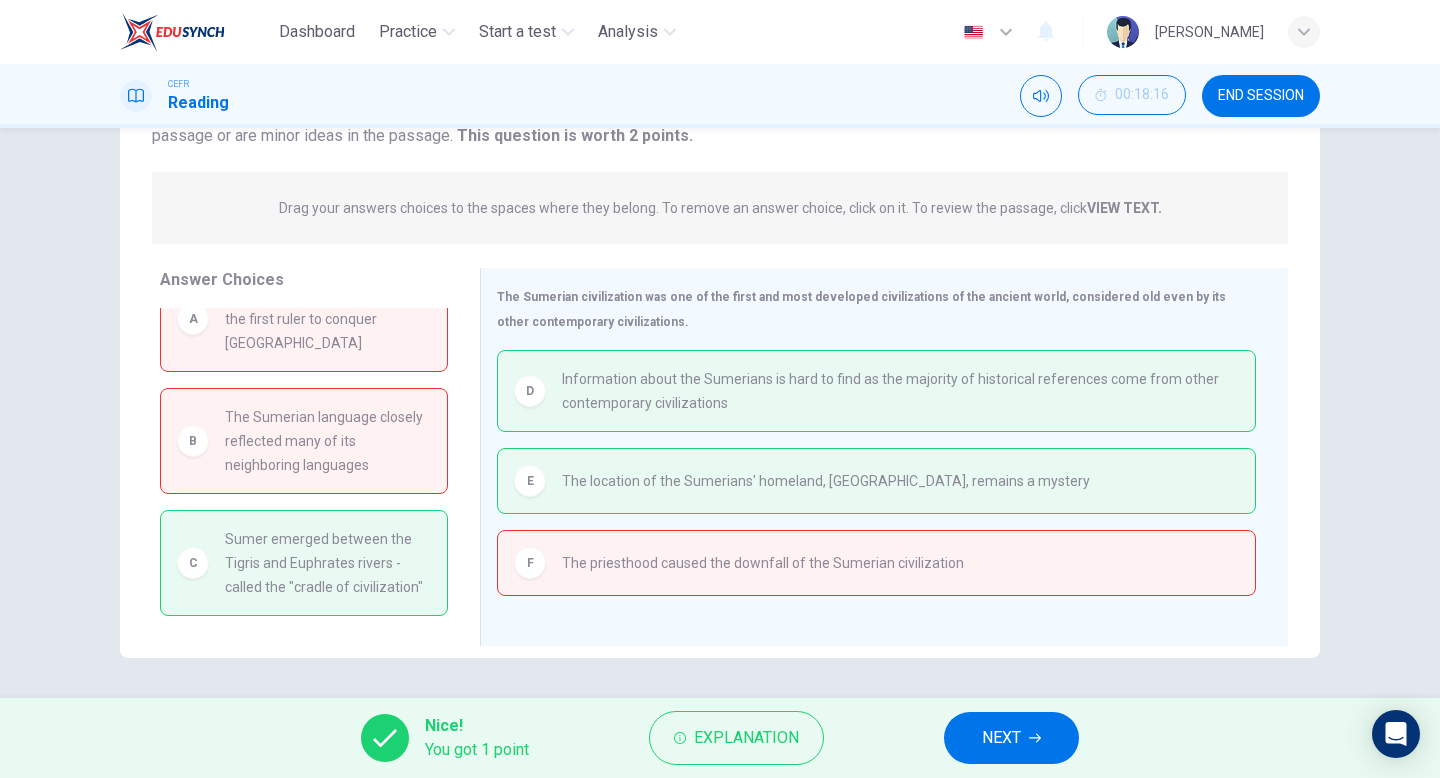 click on "NEXT" at bounding box center (1001, 738) 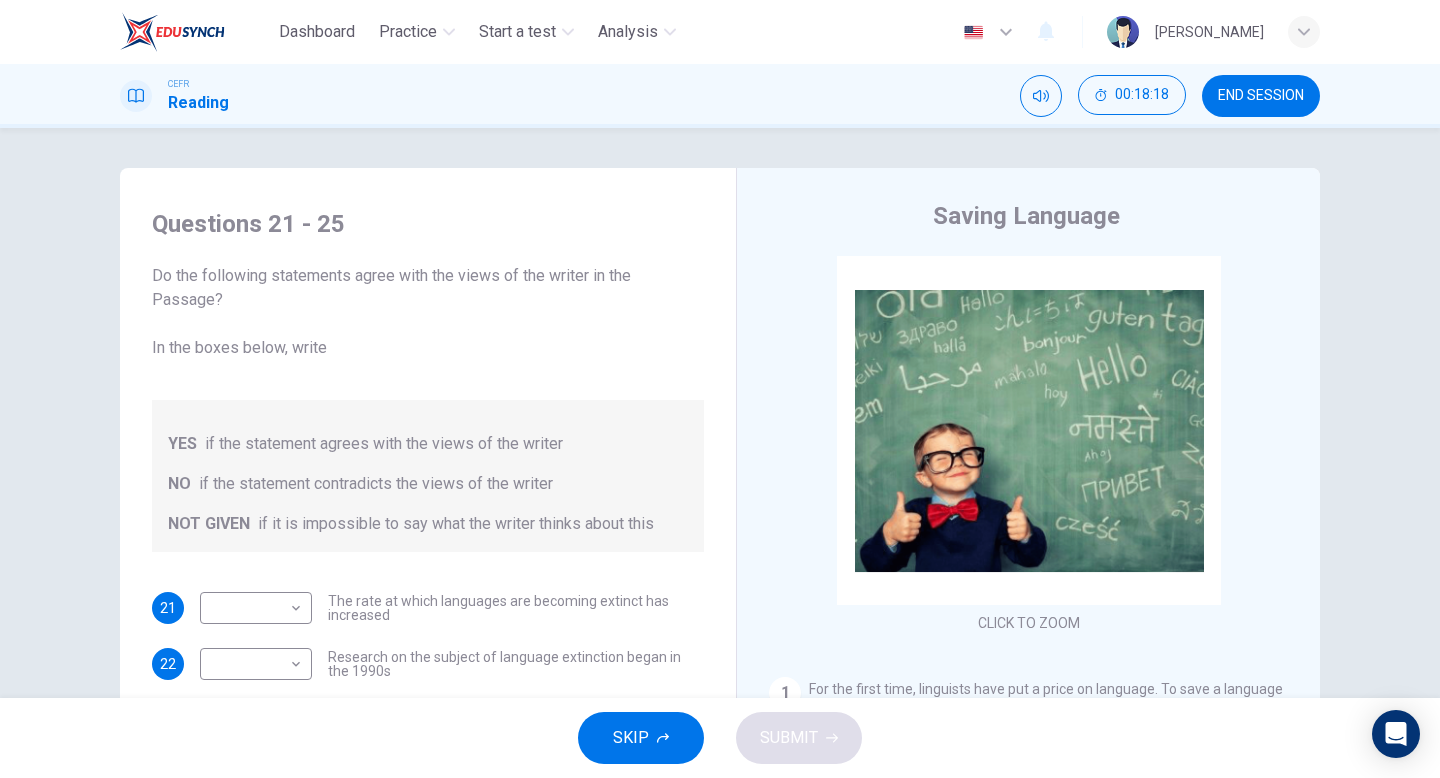 scroll, scrollTop: 25, scrollLeft: 0, axis: vertical 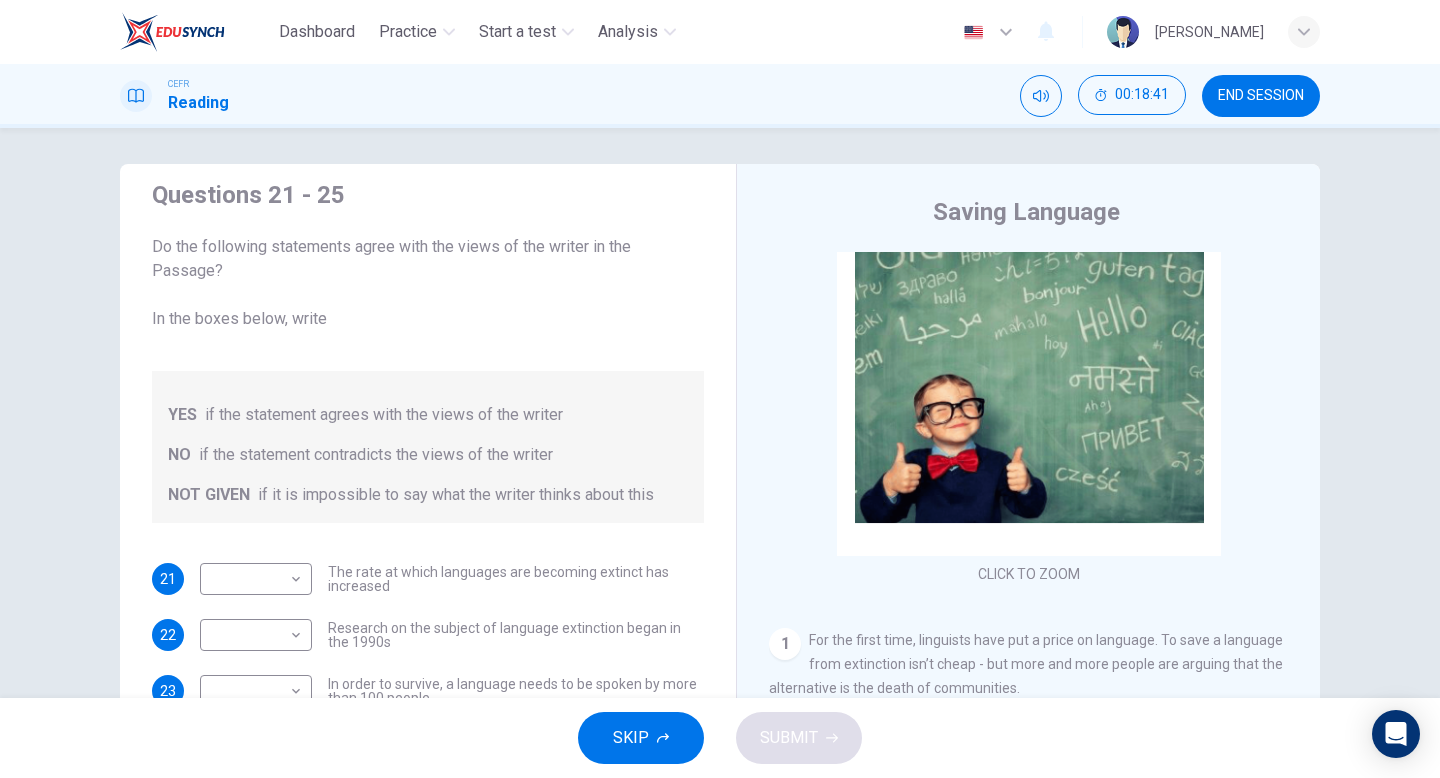 click on "END SESSION" at bounding box center [1261, 96] 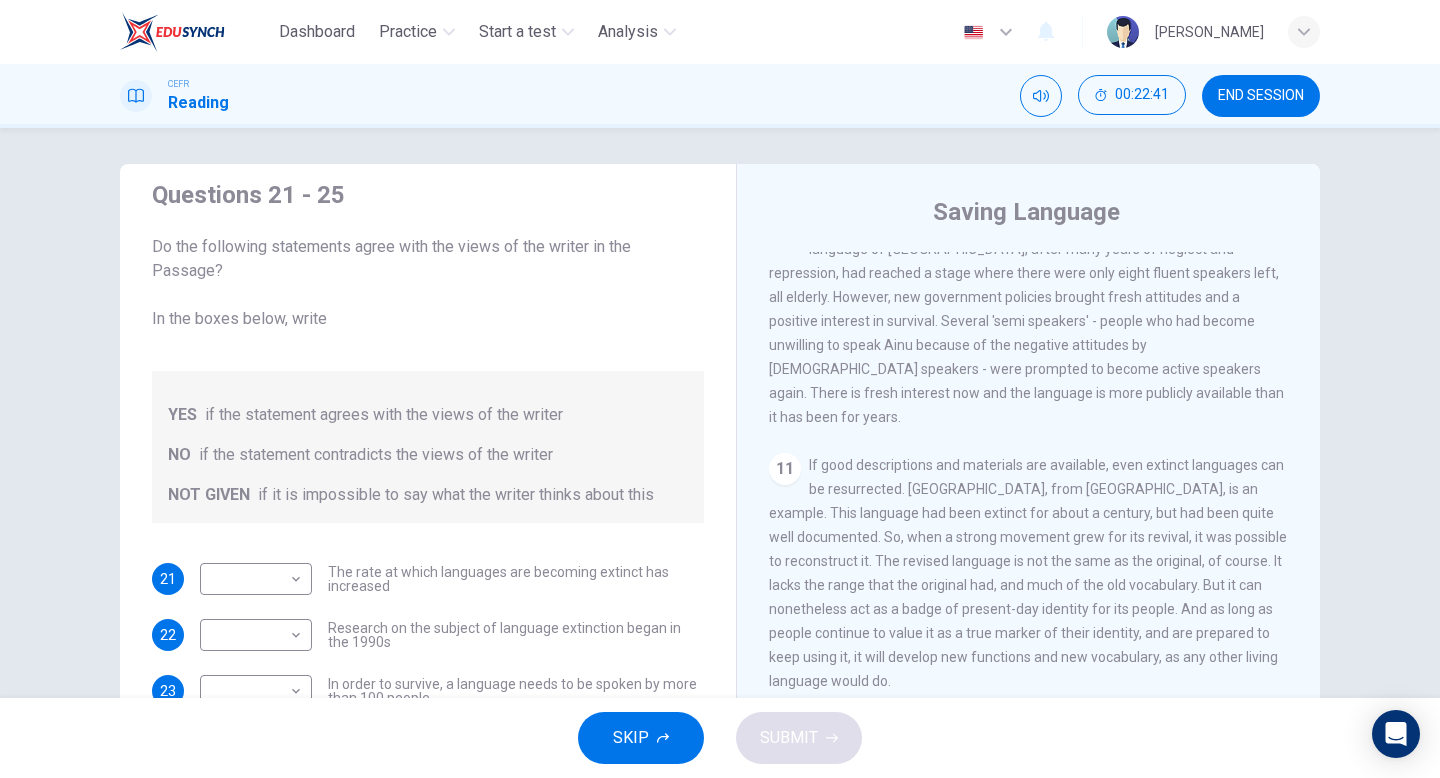 scroll, scrollTop: 2277, scrollLeft: 0, axis: vertical 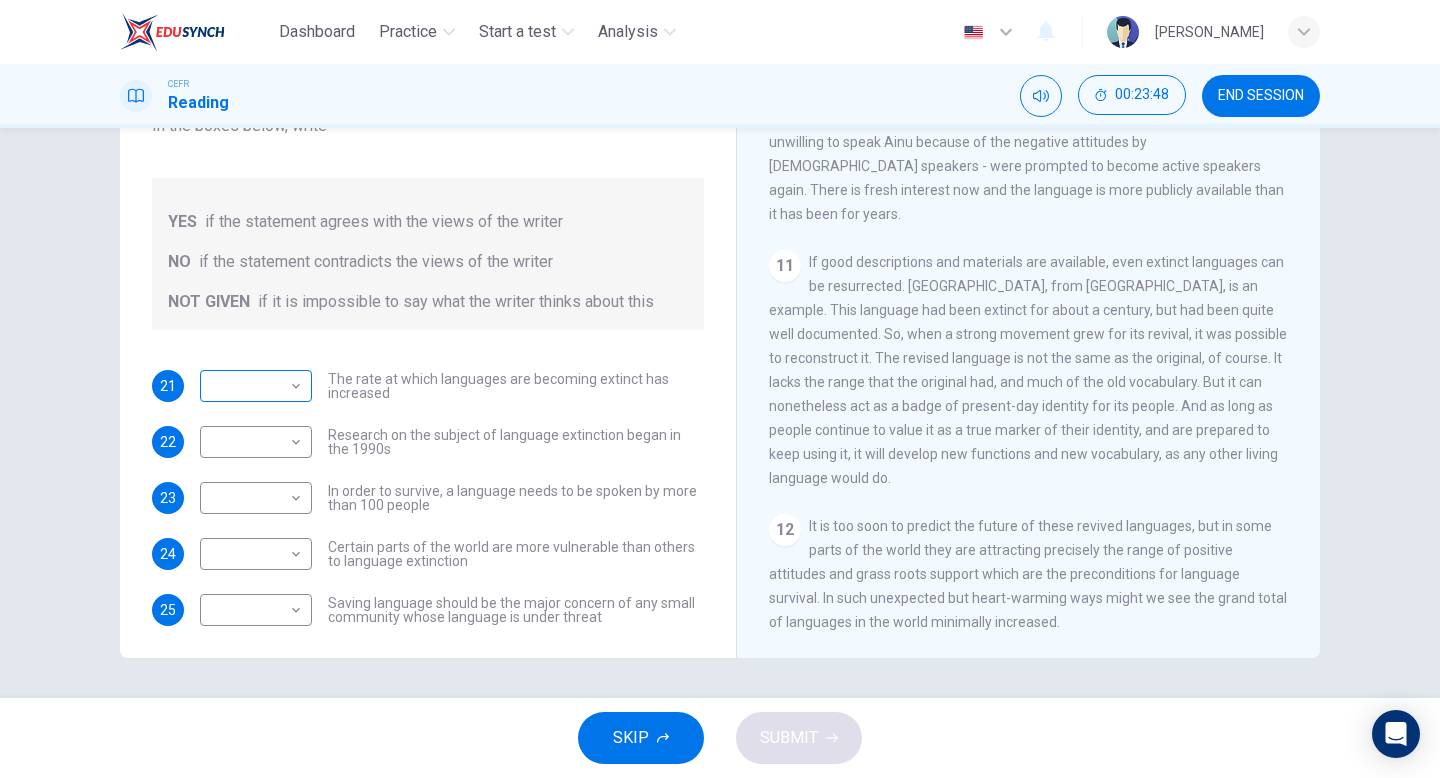 click on "​ ​" at bounding box center (256, 386) 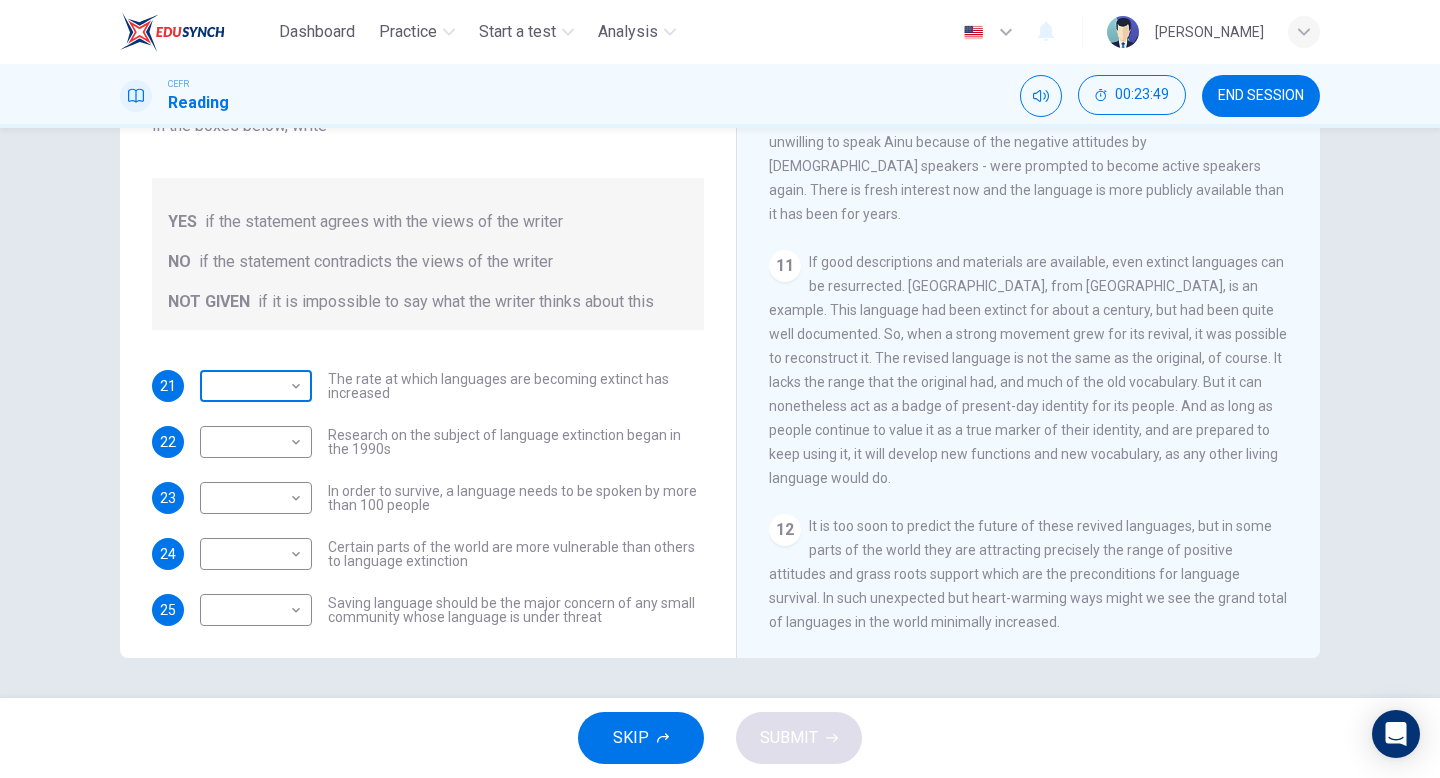 click on "Dashboard Practice Start a test Analysis English en ​ [PERSON_NAME] CEFR Reading 00:23:49 END SESSION Questions 21 - 25 Do the following statements agree with the views of the writer in the Passage?  In the boxes below, write YES if the statement agrees with the views of the writer NO if the statement contradicts the views of the writer NOT GIVEN if it is impossible to say what the writer thinks about this 21 ​ ​ The rate at which languages are becoming extinct has increased 22 ​ ​ Research on the subject of language extinction began in the 1990s 23 ​ ​ In order to survive, a language needs to be spoken by more than 100 people 24 ​ ​ Certain parts of the world are more vulnerable than others to language extinction 25 ​ ​ Saving language should be the major concern of any small community whose language is under threat Saving Language CLICK TO ZOOM Click to Zoom 1 2 3 4 5 6 7 8 9 10 11 12 SKIP SUBMIT EduSynch - Online Language Proficiency Testing
Dashboard Practice 2025" at bounding box center [720, 389] 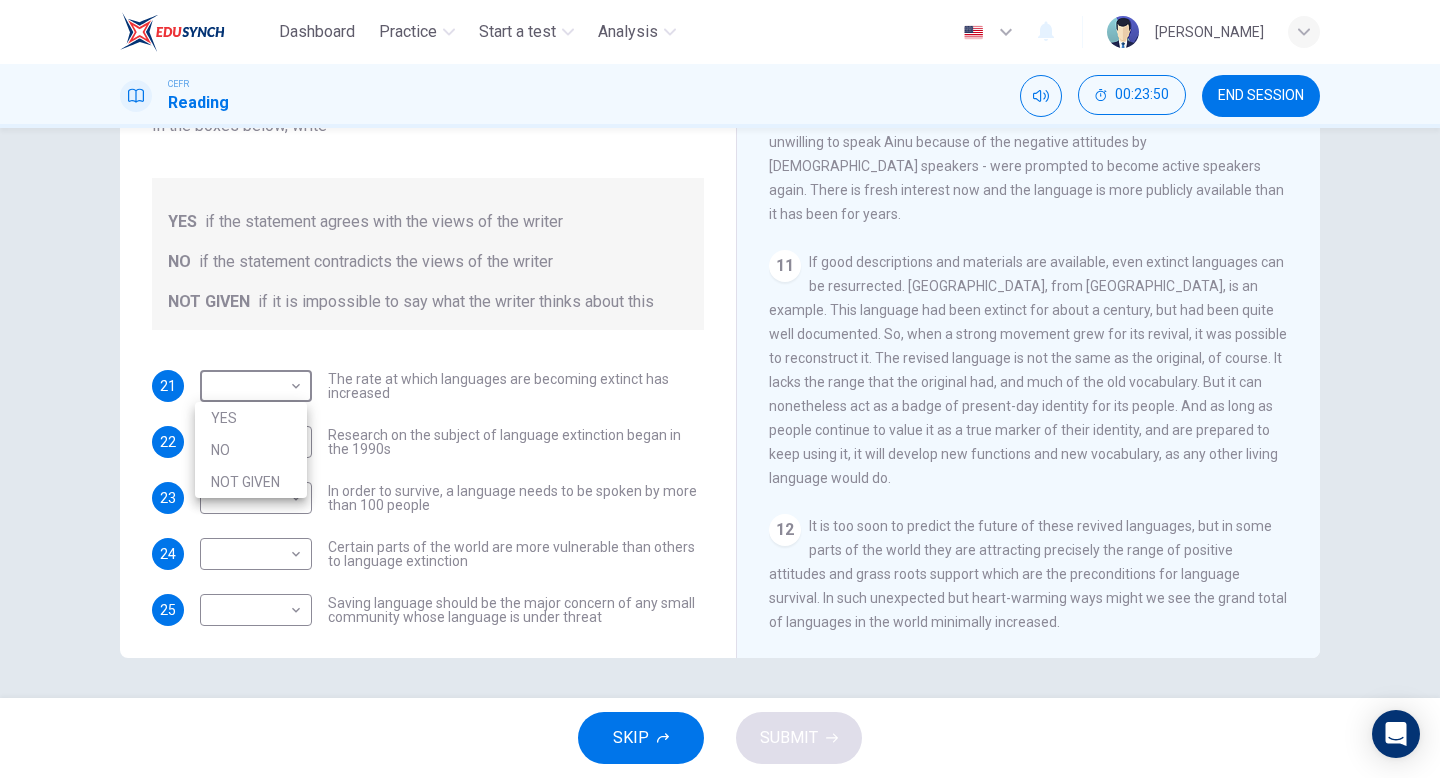 click on "YES" at bounding box center [251, 418] 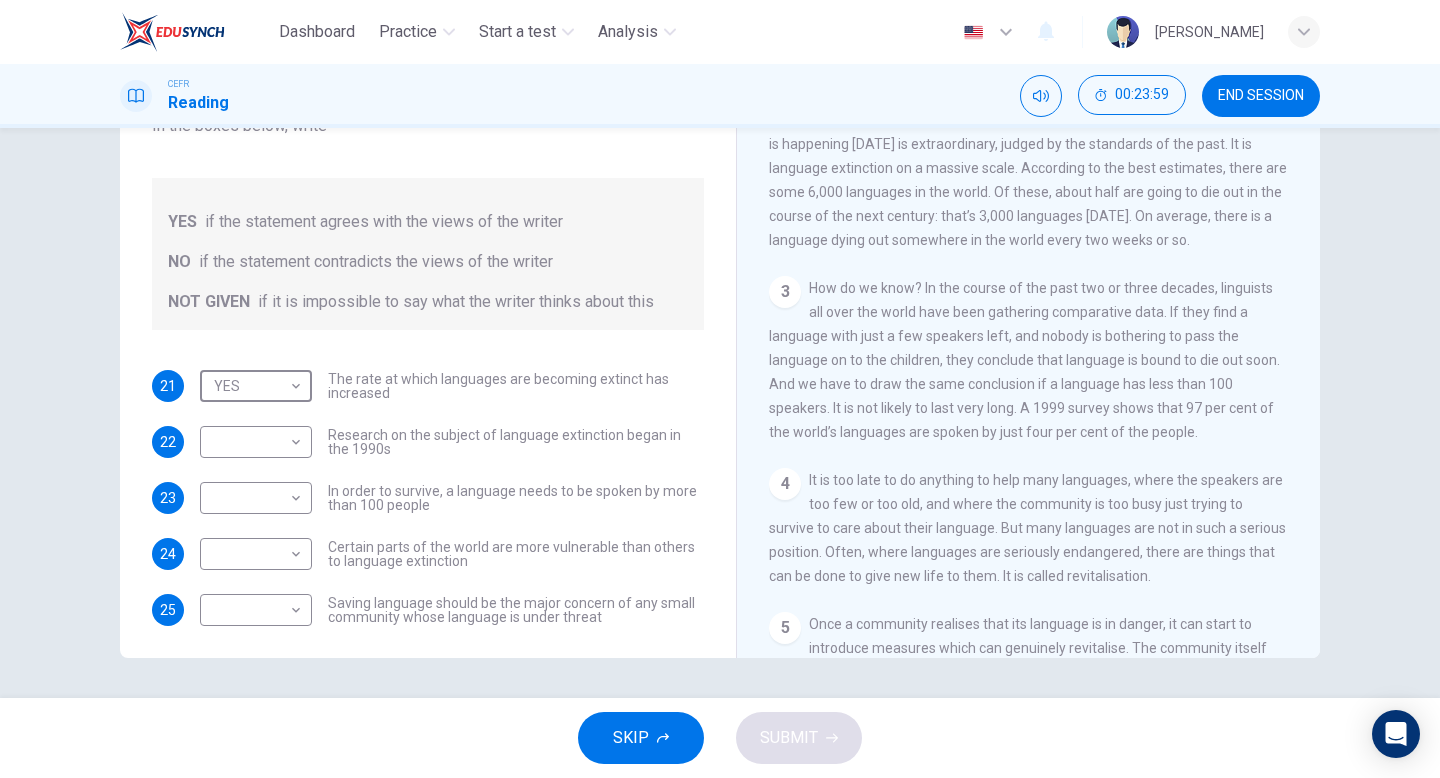 scroll, scrollTop: 504, scrollLeft: 0, axis: vertical 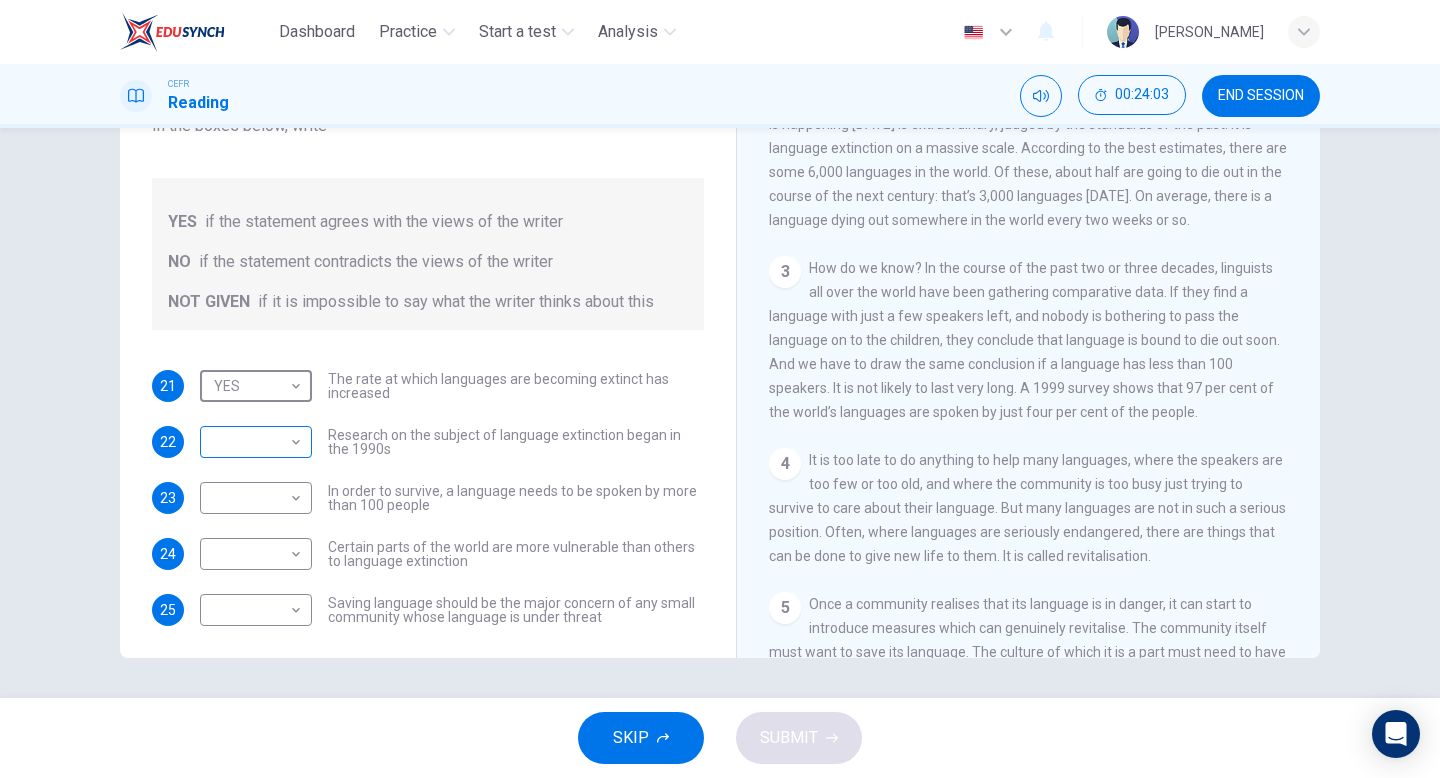 click on "Dashboard Practice Start a test Analysis English en ​ [PERSON_NAME] CEFR Reading 00:24:03 END SESSION Questions 21 - 25 Do the following statements agree with the views of the writer in the Passage?  In the boxes below, write YES if the statement agrees with the views of the writer NO if the statement contradicts the views of the writer NOT GIVEN if it is impossible to say what the writer thinks about this 21 YES YES ​ The rate at which languages are becoming extinct has increased 22 ​ ​ Research on the subject of language extinction began in the 1990s 23 ​ ​ In order to survive, a language needs to be spoken by more than 100 people 24 ​ ​ Certain parts of the world are more vulnerable than others to language extinction 25 ​ ​ Saving language should be the major concern of any small community whose language is under threat Saving Language CLICK TO ZOOM Click to Zoom 1 2 3 4 5 6 7 8 9 10 11 12 SKIP SUBMIT EduSynch - Online Language Proficiency Testing
Dashboard Practice" at bounding box center [720, 389] 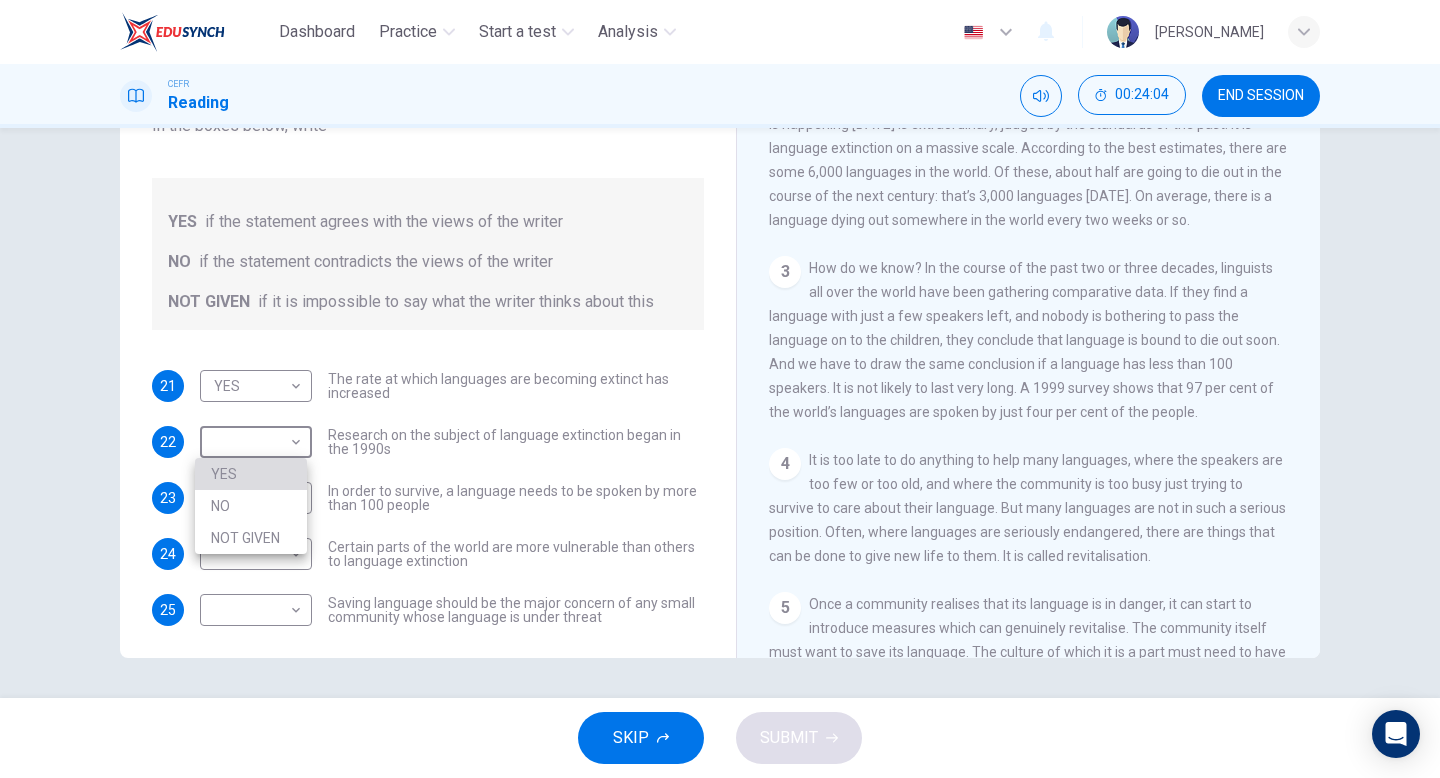 click on "YES" at bounding box center (251, 474) 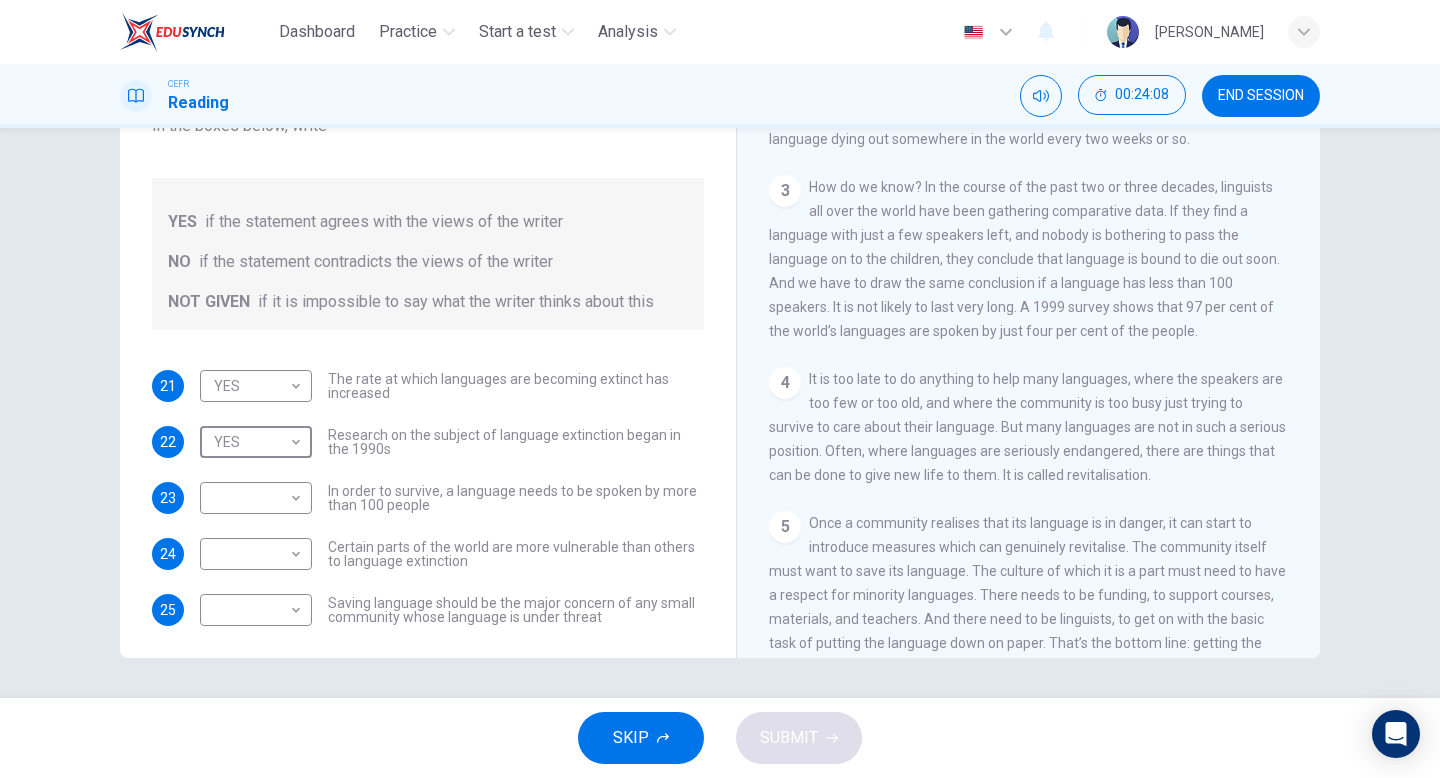 scroll, scrollTop: 594, scrollLeft: 0, axis: vertical 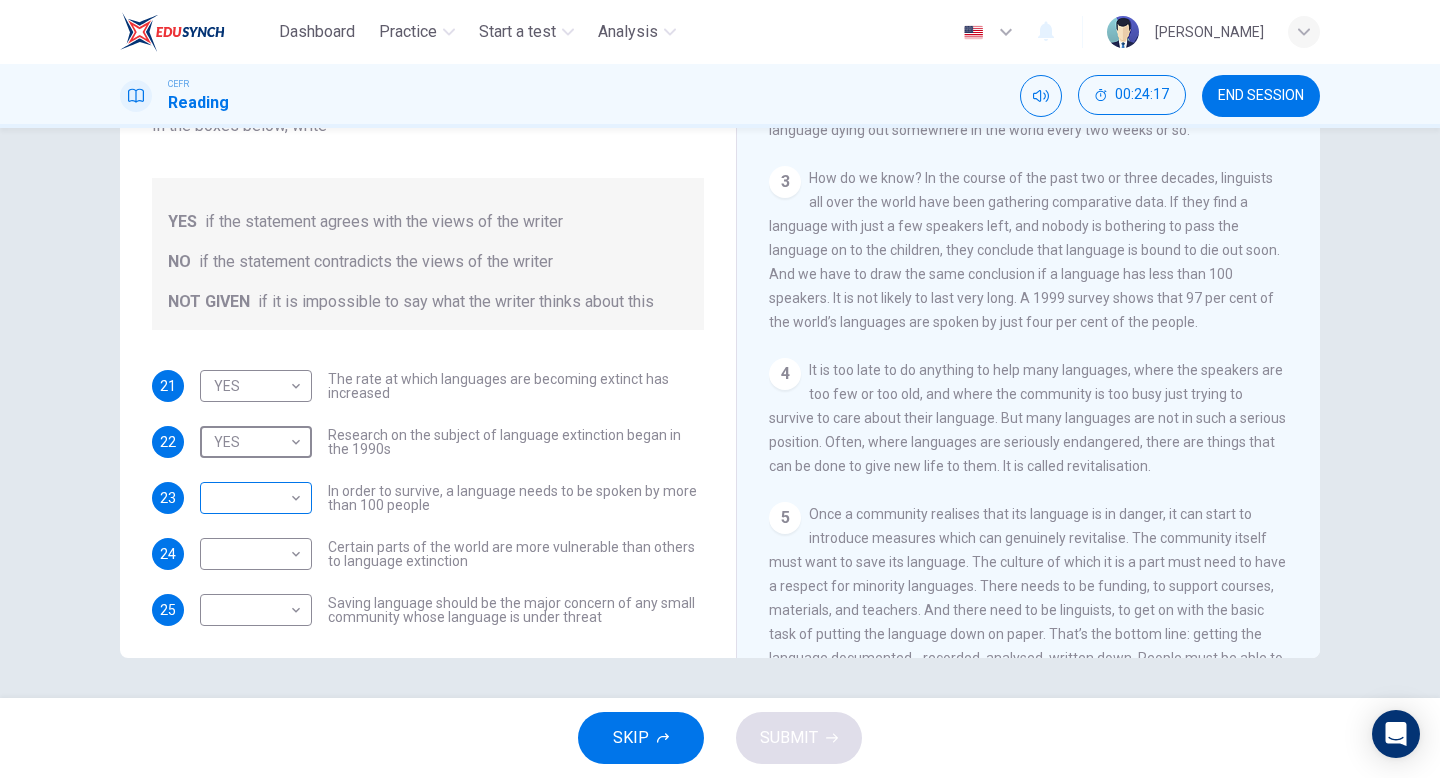 click on "Dashboard Practice Start a test Analysis English en ​ [PERSON_NAME] CEFR Reading 00:24:17 END SESSION Questions 21 - 25 Do the following statements agree with the views of the writer in the Passage?  In the boxes below, write YES if the statement agrees with the views of the writer NO if the statement contradicts the views of the writer NOT GIVEN if it is impossible to say what the writer thinks about this 21 YES YES ​ The rate at which languages are becoming extinct has increased 22 YES YES ​ Research on the subject of language extinction began in the 1990s 23 ​ ​ In order to survive, a language needs to be spoken by more than 100 people 24 ​ ​ Certain parts of the world are more vulnerable than others to language extinction 25 ​ ​ Saving language should be the major concern of any small community whose language is under threat Saving Language CLICK TO ZOOM Click to Zoom 1 2 3 4 5 6 7 8 9 10 11 12 SKIP SUBMIT EduSynch - Online Language Proficiency Testing
Dashboard Practice" at bounding box center [720, 389] 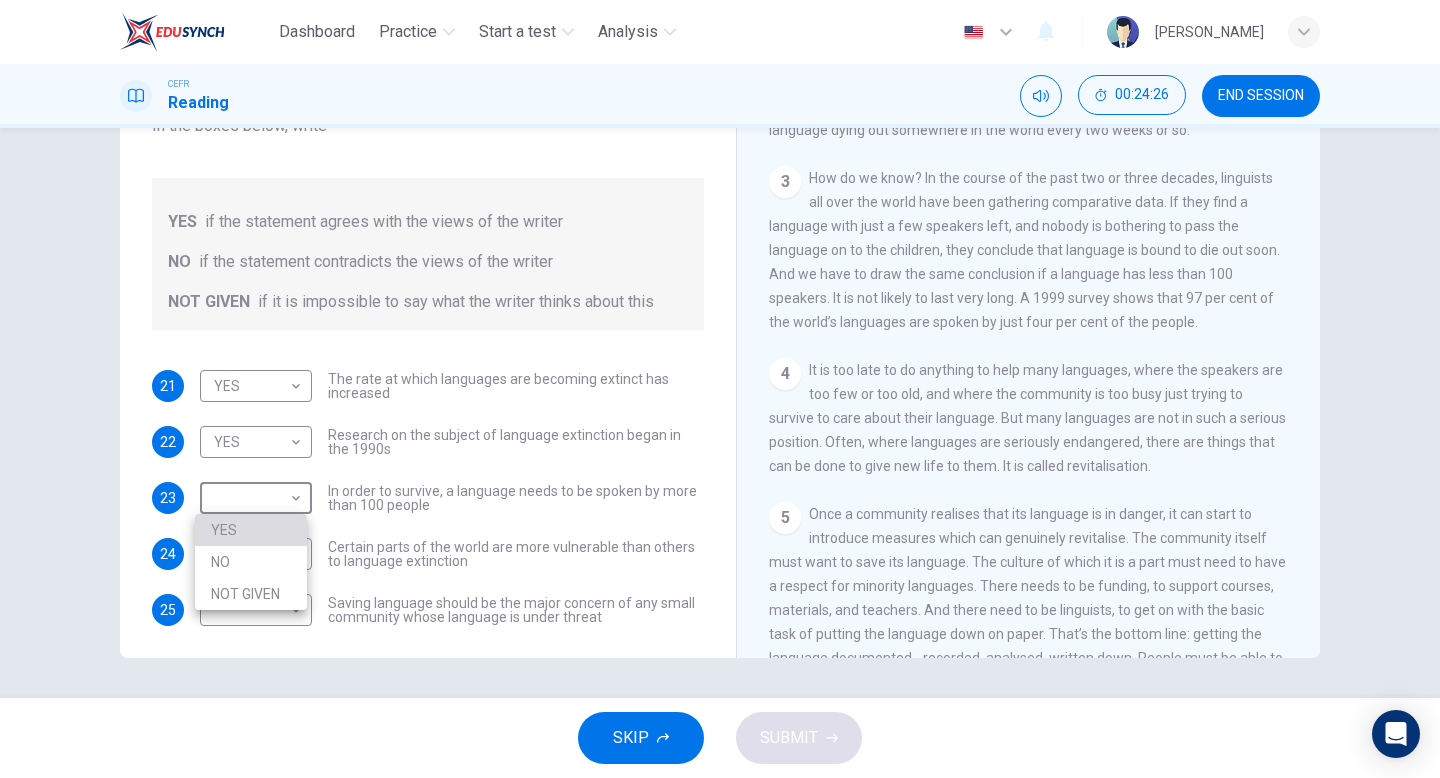click on "YES" at bounding box center [251, 530] 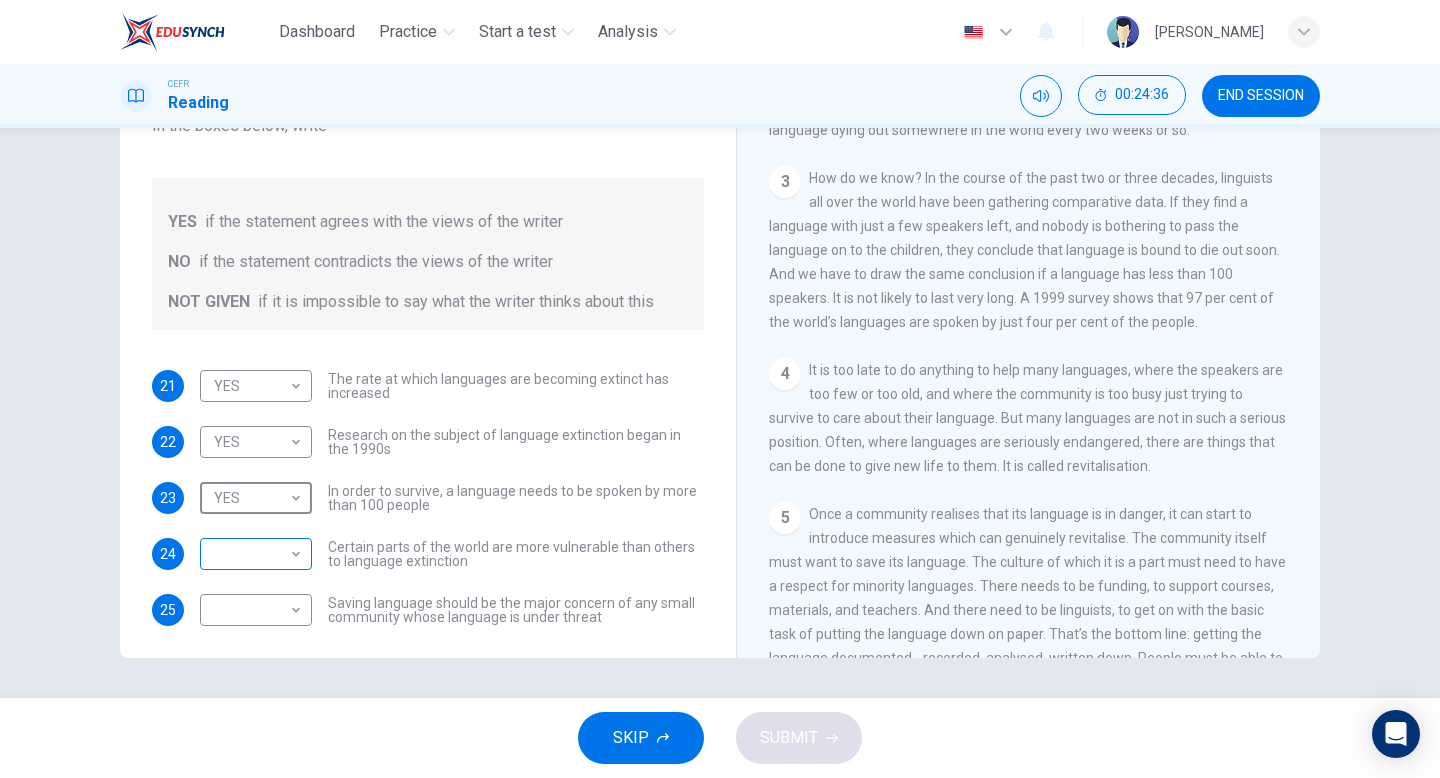 click on "Dashboard Practice Start a test Analysis English en ​ [PERSON_NAME] CEFR Reading 00:24:36 END SESSION Questions 21 - 25 Do the following statements agree with the views of the writer in the Passage?  In the boxes below, write YES if the statement agrees with the views of the writer NO if the statement contradicts the views of the writer NOT GIVEN if it is impossible to say what the writer thinks about this 21 YES YES ​ The rate at which languages are becoming extinct has increased 22 YES YES ​ Research on the subject of language extinction began in the 1990s 23 YES YES ​ In order to survive, a language needs to be spoken by more than 100 people 24 ​ ​ Certain parts of the world are more vulnerable than others to language extinction 25 ​ ​ Saving language should be the major concern of any small community whose language is under threat Saving Language CLICK TO ZOOM Click to Zoom 1 2 3 4 5 6 7 8 9 10 11 12 SKIP SUBMIT EduSynch - Online Language Proficiency Testing
Dashboard 2025" at bounding box center [720, 389] 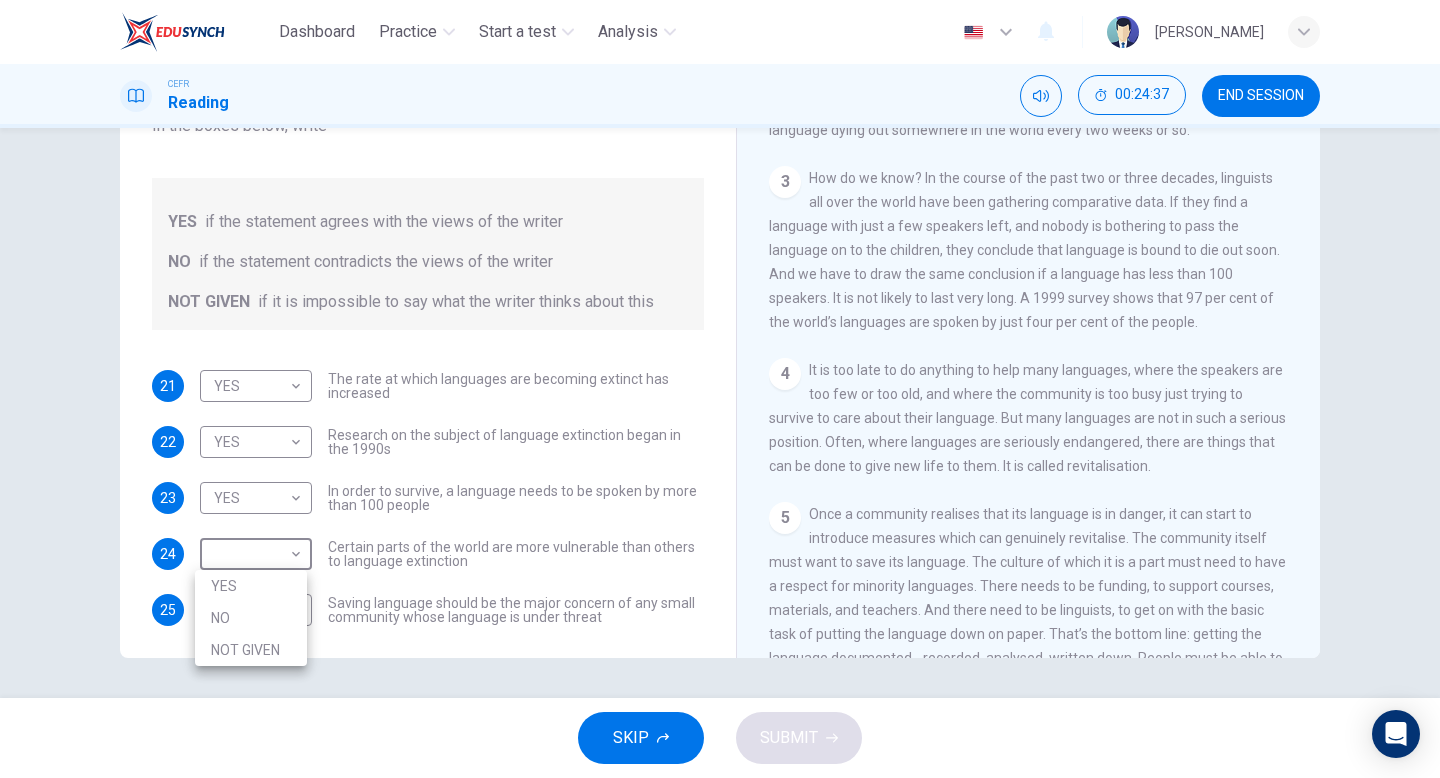 click on "NOT GIVEN" at bounding box center [251, 650] 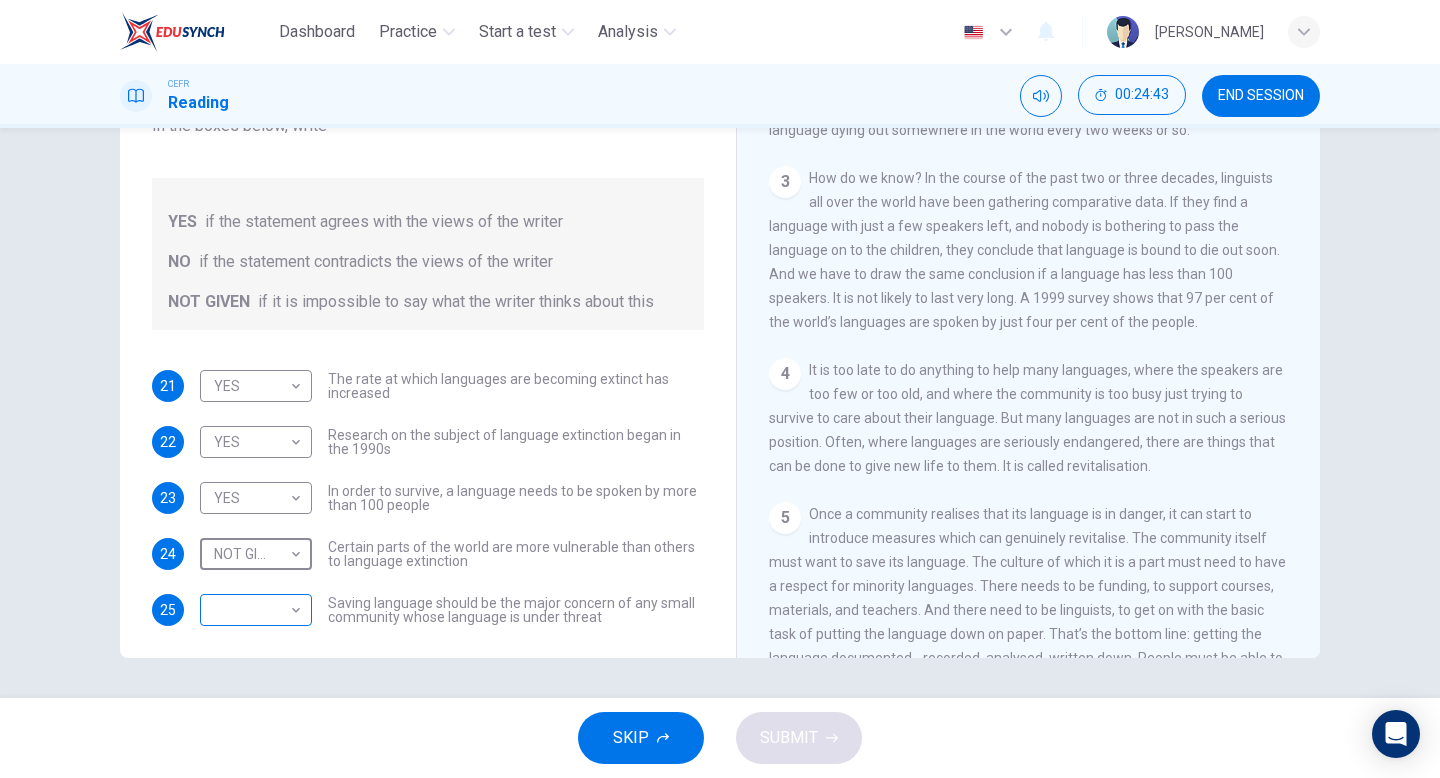 click on "Dashboard Practice Start a test Analysis English en ​ [PERSON_NAME] CEFR Reading 00:24:43 END SESSION Questions 21 - 25 Do the following statements agree with the views of the writer in the Passage?  In the boxes below, write YES if the statement agrees with the views of the writer NO if the statement contradicts the views of the writer NOT GIVEN if it is impossible to say what the writer thinks about this 21 YES YES ​ The rate at which languages are becoming extinct has increased 22 YES YES ​ Research on the subject of language extinction began in the 1990s 23 YES YES ​ In order to survive, a language needs to be spoken by more than 100 people 24 NOT GIVEN NOT GIVEN ​ Certain parts of the world are more vulnerable than others to language extinction 25 ​ ​ Saving language should be the major concern of any small community whose language is under threat Saving Language CLICK TO ZOOM Click to Zoom 1 2 3 4 5 6 7 8 9 10 11 12 SKIP SUBMIT EduSynch - Online Language Proficiency Testing" at bounding box center [720, 389] 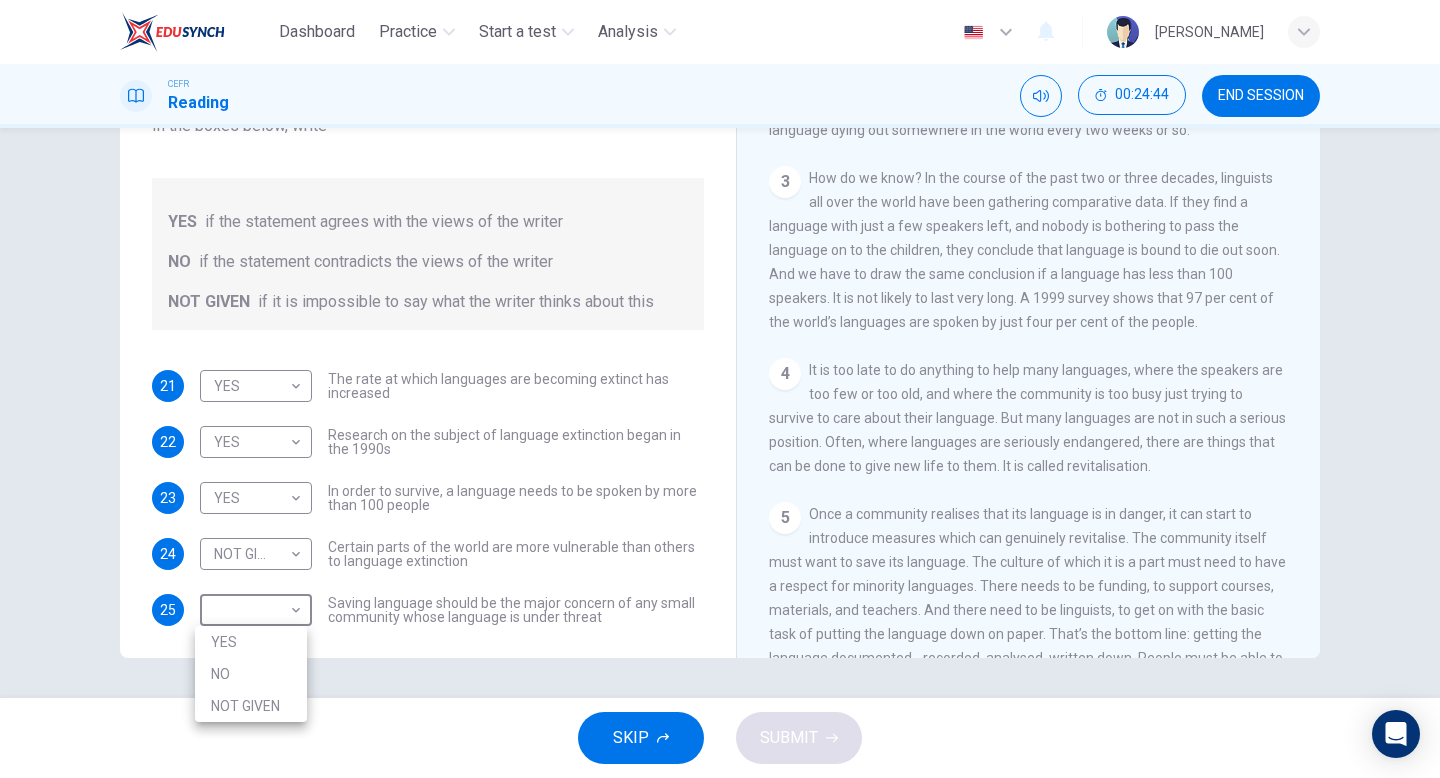 click on "NO" at bounding box center [251, 674] 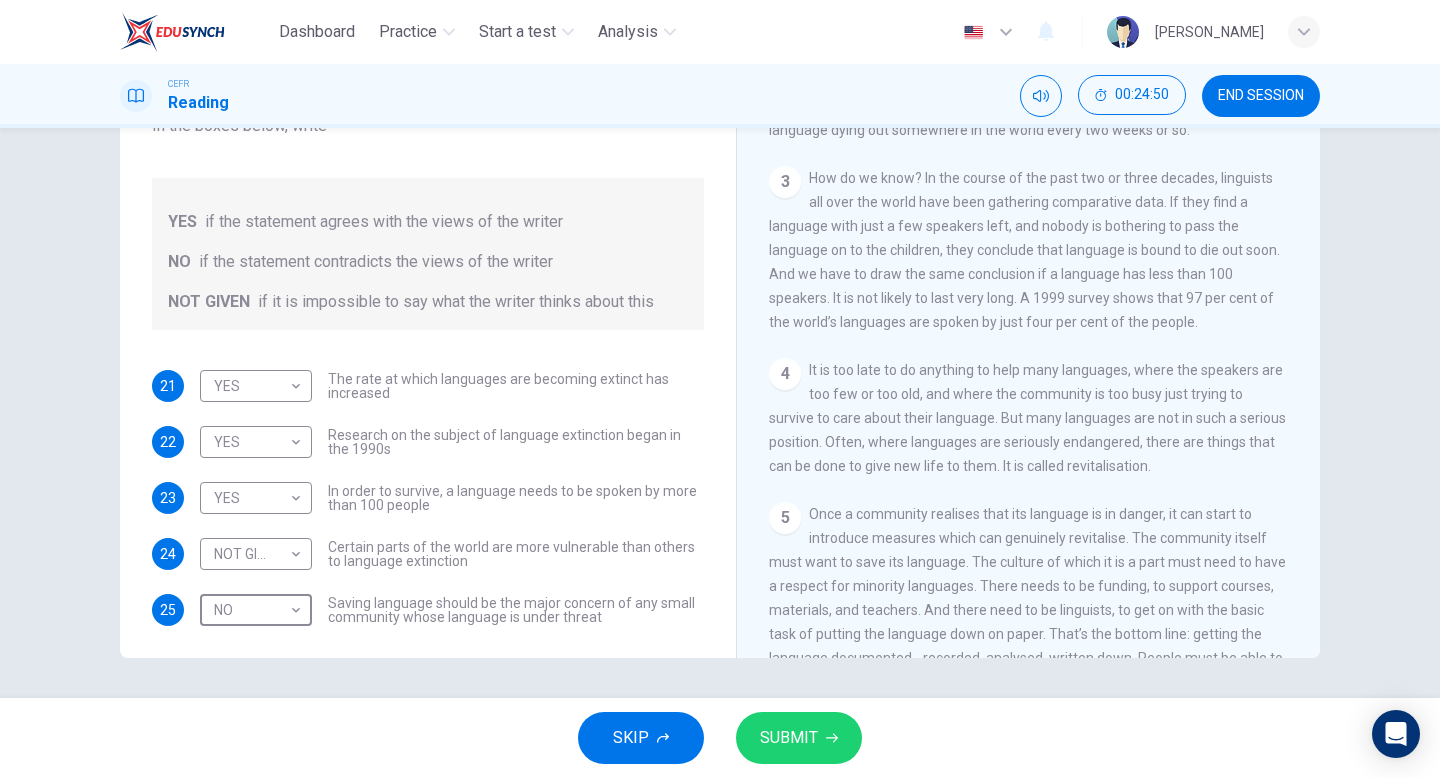 click on "SUBMIT" at bounding box center (789, 738) 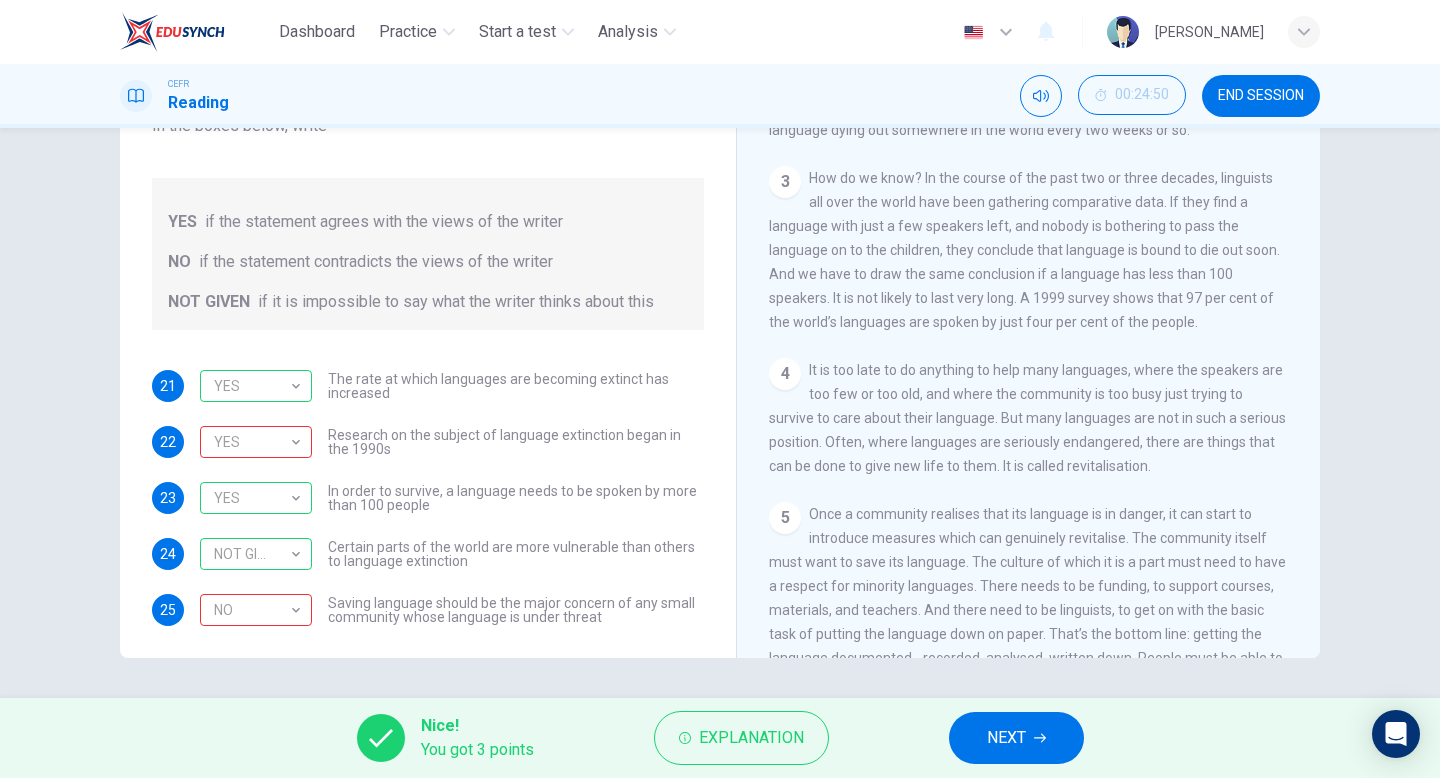 click on "NEXT" at bounding box center [1006, 738] 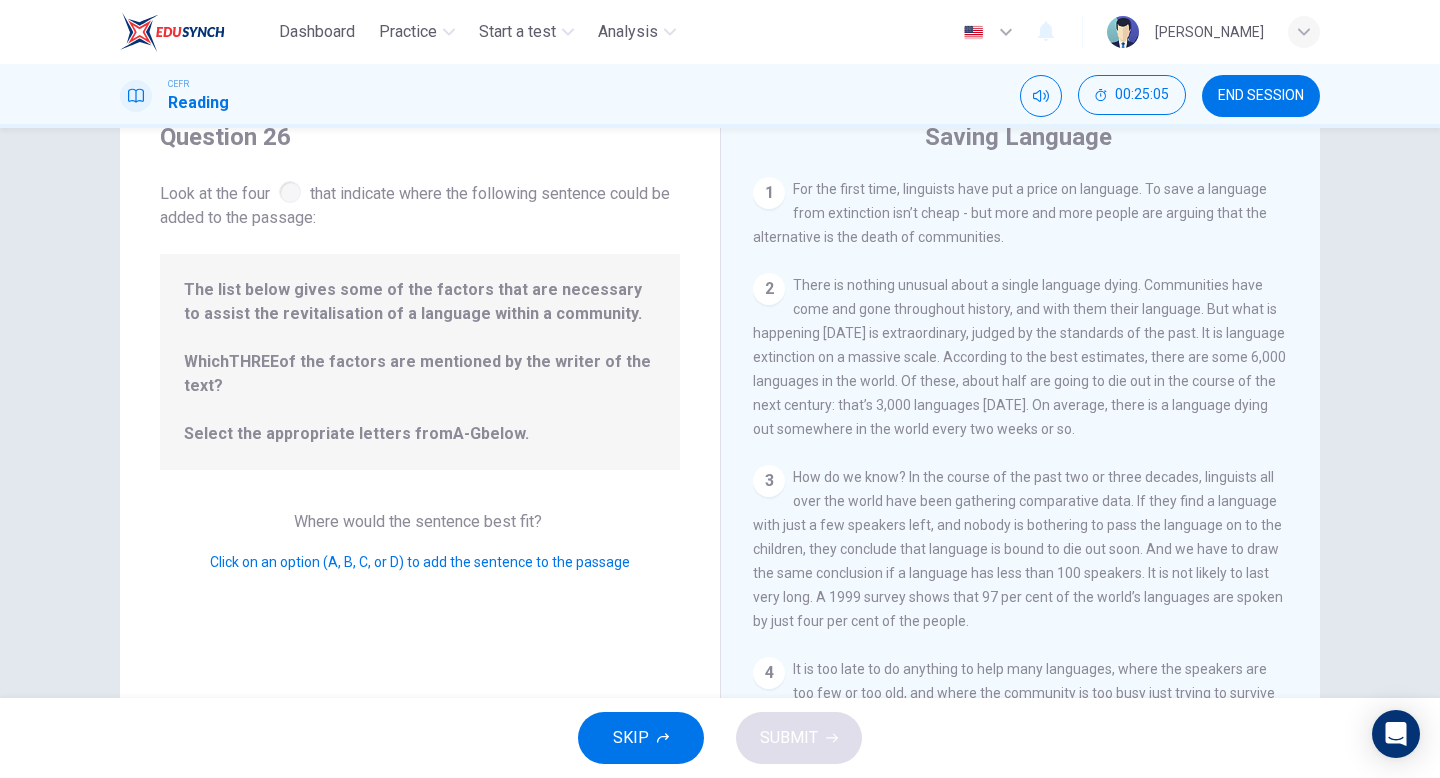 scroll, scrollTop: 0, scrollLeft: 0, axis: both 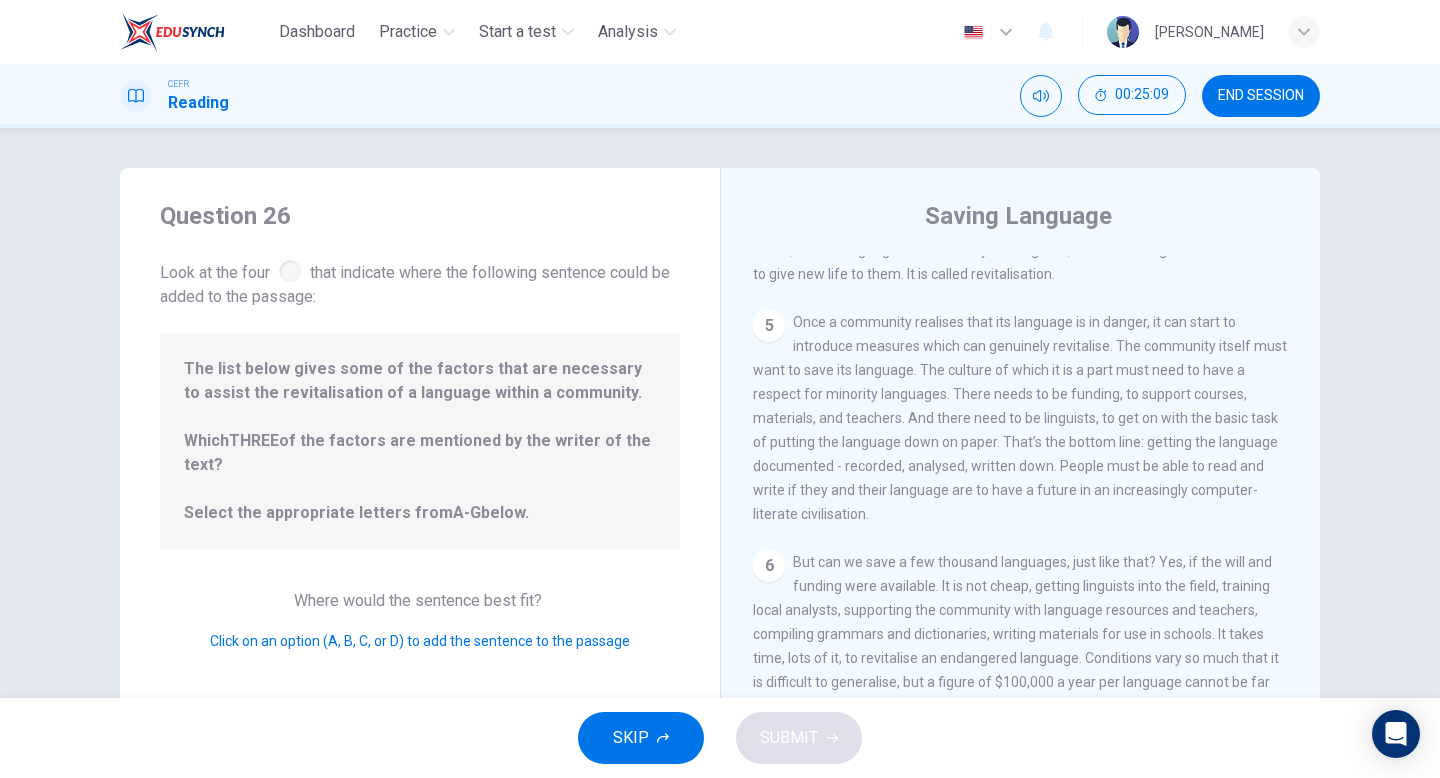 click on "5 Once a community realises that its language is in danger, it can start to introduce measures which can genuinely revitalise. The community itself must want to save its language. The culture of which it is a part must need to have a respect for minority languages. There needs to be funding, to support courses, materials, and teachers. And there need to be linguists, to get on with the basic task of putting the language down on paper. That’s the bottom line: getting the language documented - recorded, analysed, written down. People must be able to read and write if they and their language are to have a future in an increasingly computer-literate civilisation." at bounding box center [1021, 418] 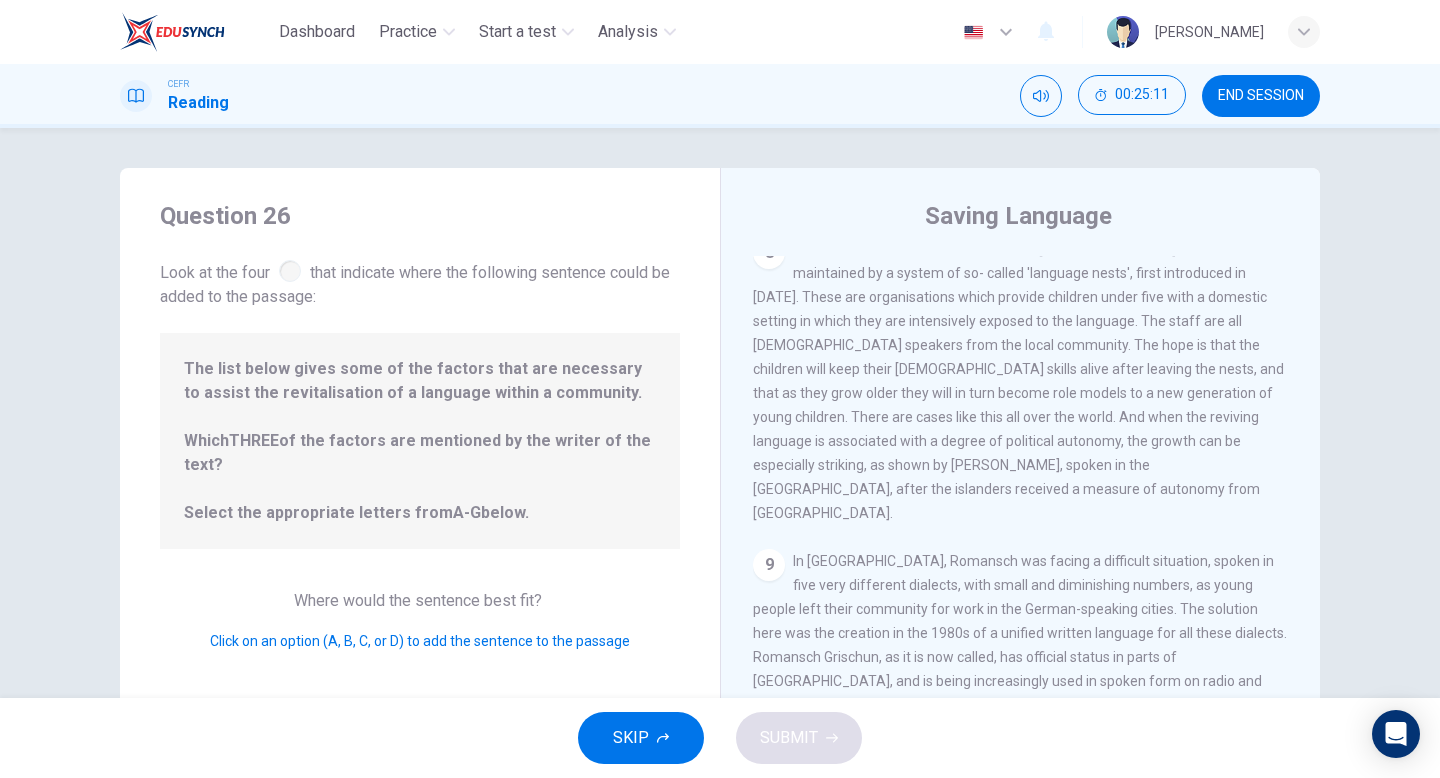scroll, scrollTop: 1763, scrollLeft: 0, axis: vertical 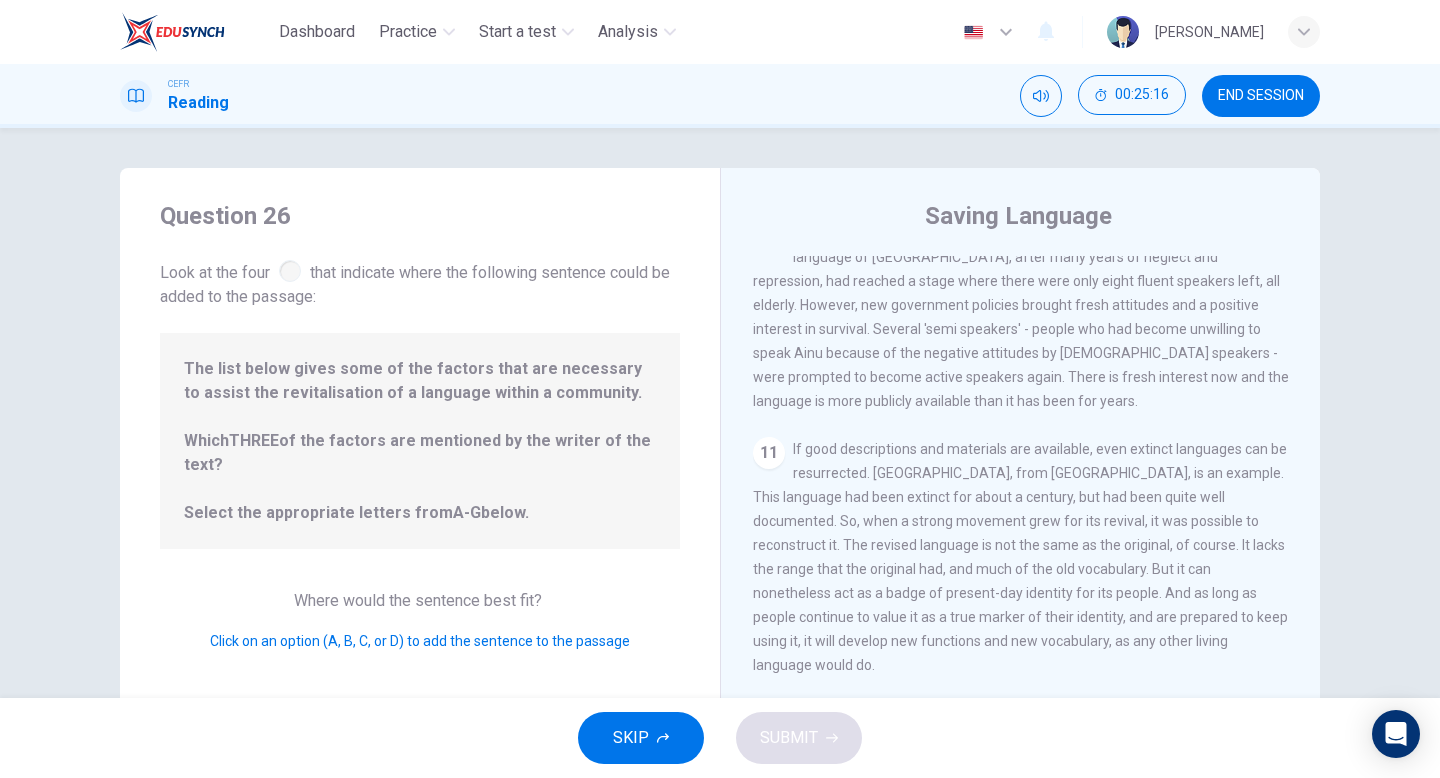 click on "The list below gives some of the factors that are necessary to assist the revitalisation of a language within a community.
Which  THREE  of the factors are mentioned by the writer of the text?
Select the appropriate letters from  A-G  below." at bounding box center [420, 441] 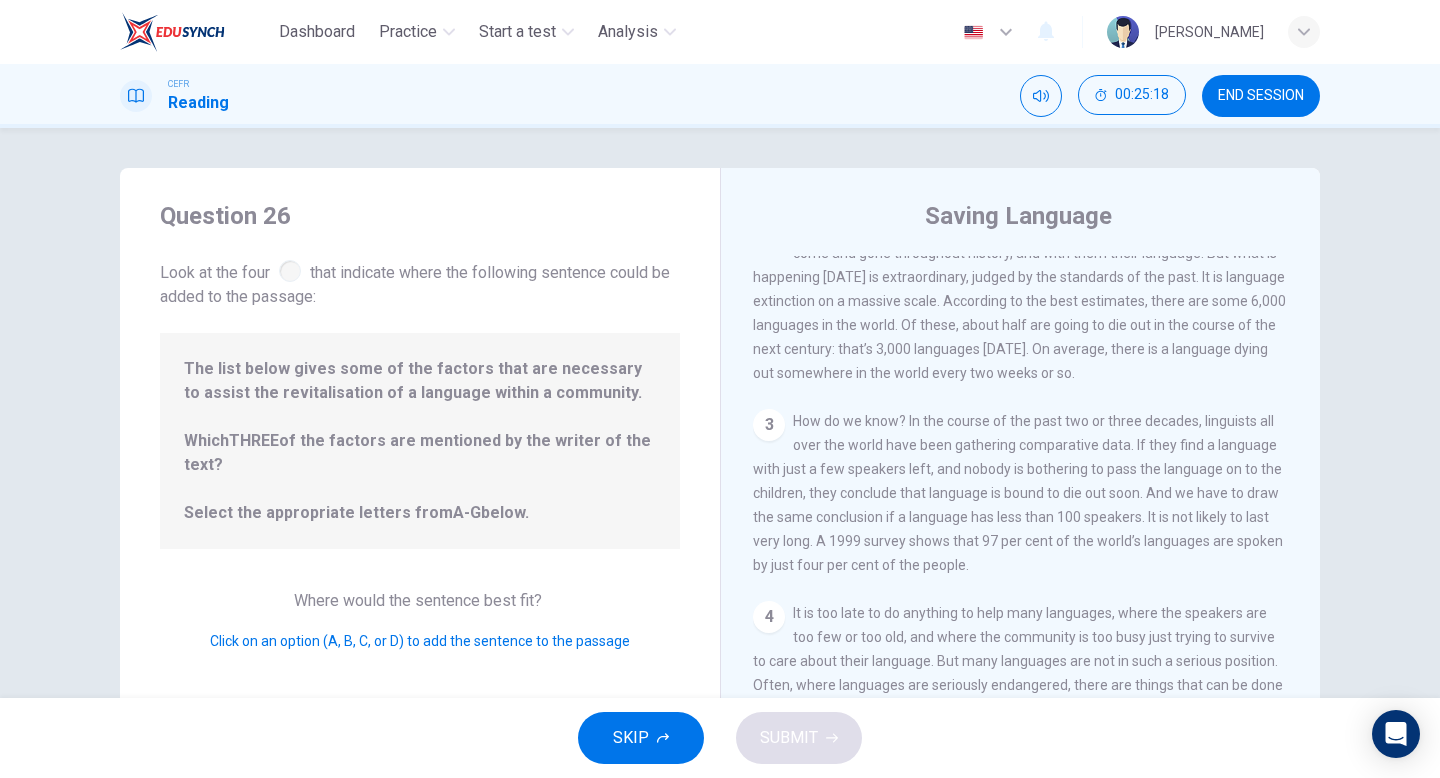 scroll, scrollTop: 147, scrollLeft: 0, axis: vertical 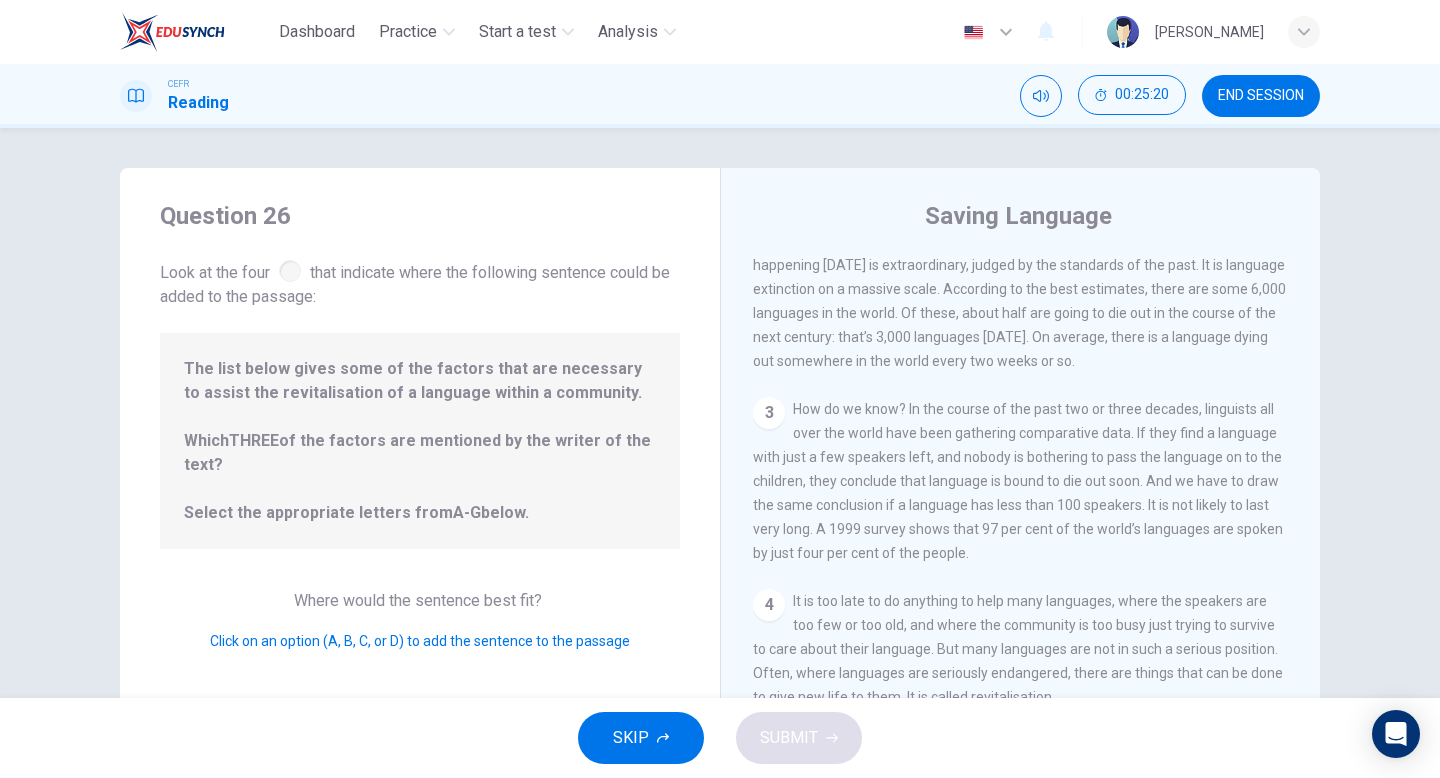 click on "Where would the sentence best fit?   Click on an option (A, B, C, or D) to add the sentence to the passage" at bounding box center [420, 621] 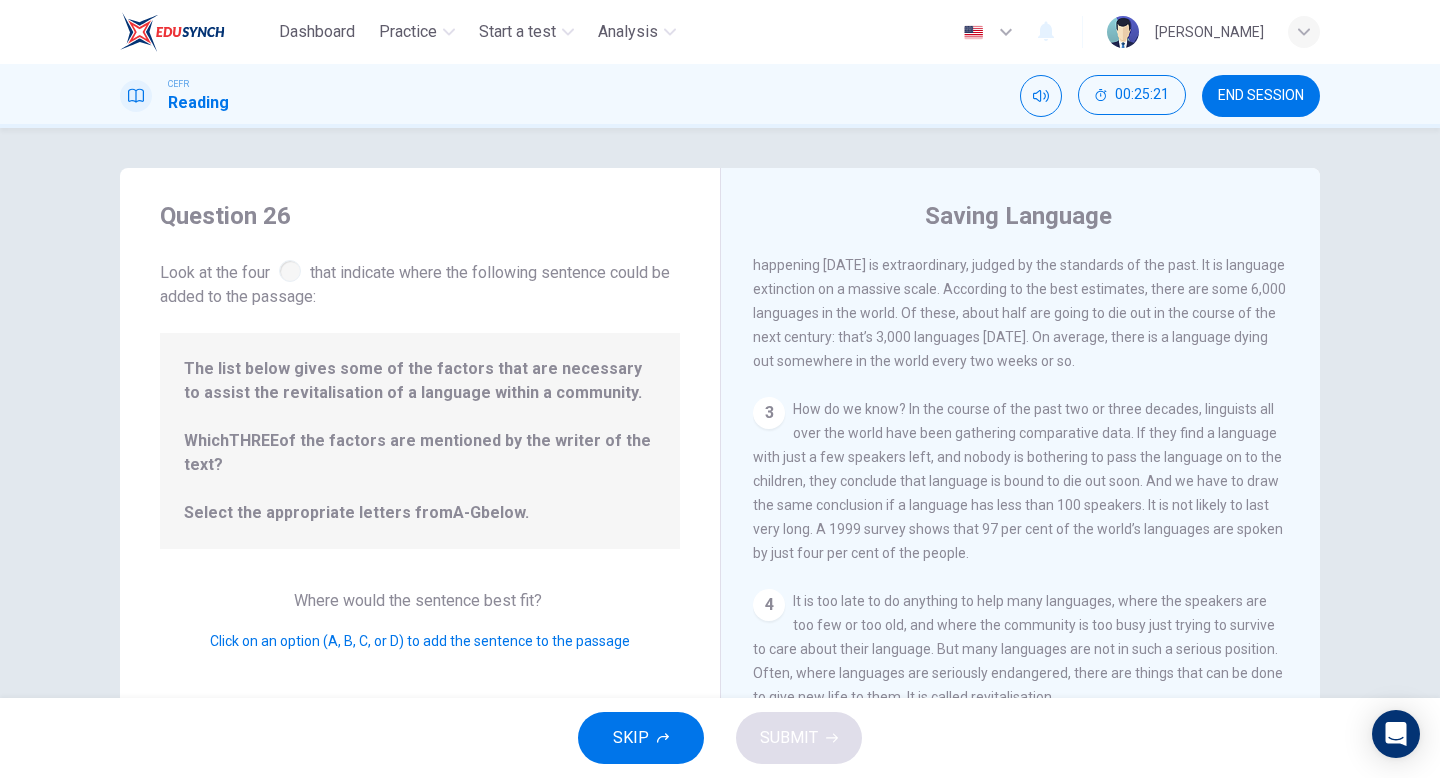 click on "The list below gives some of the factors that are necessary to assist the revitalisation of a language within a community.
Which  THREE  of the factors are mentioned by the writer of the text?
Select the appropriate letters from  A-G  below." at bounding box center [420, 441] 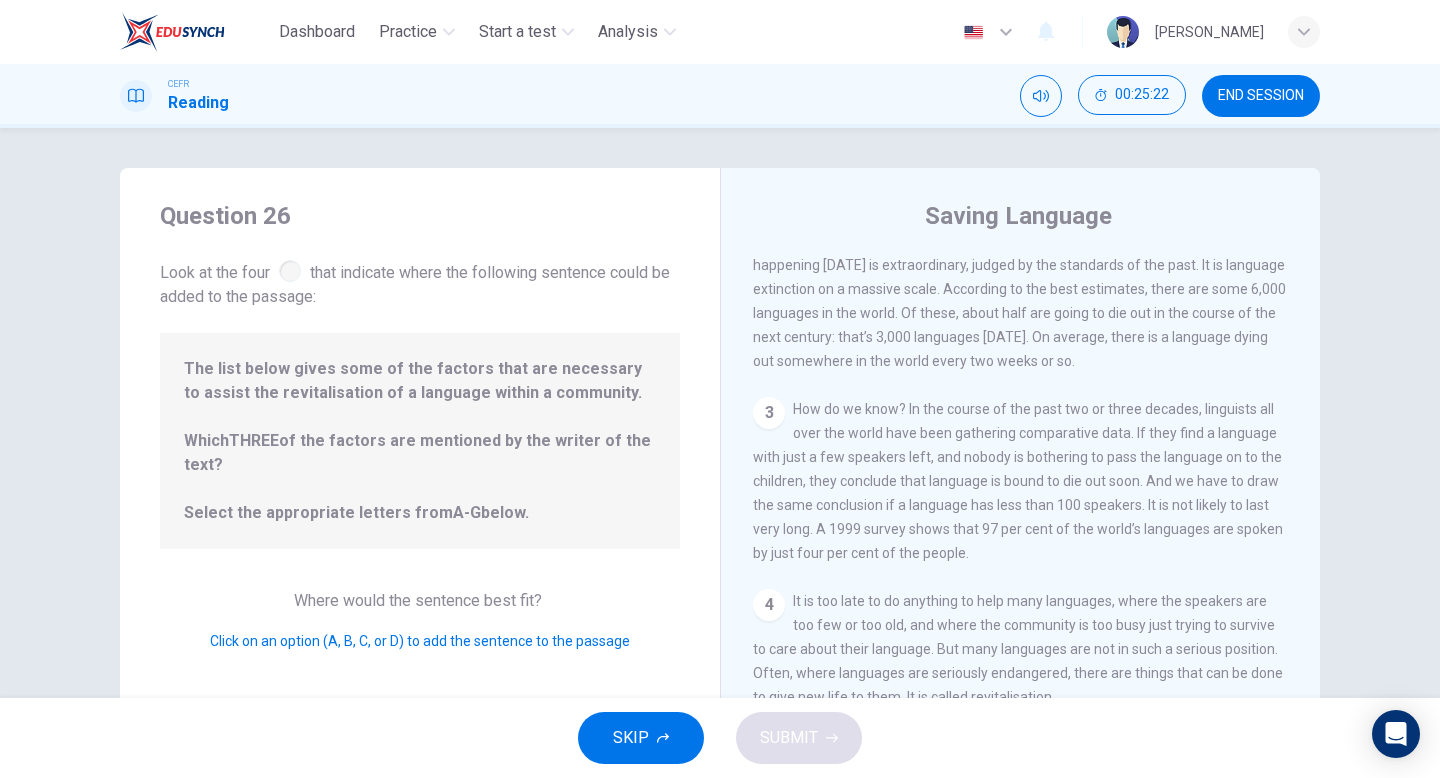 scroll, scrollTop: 205, scrollLeft: 0, axis: vertical 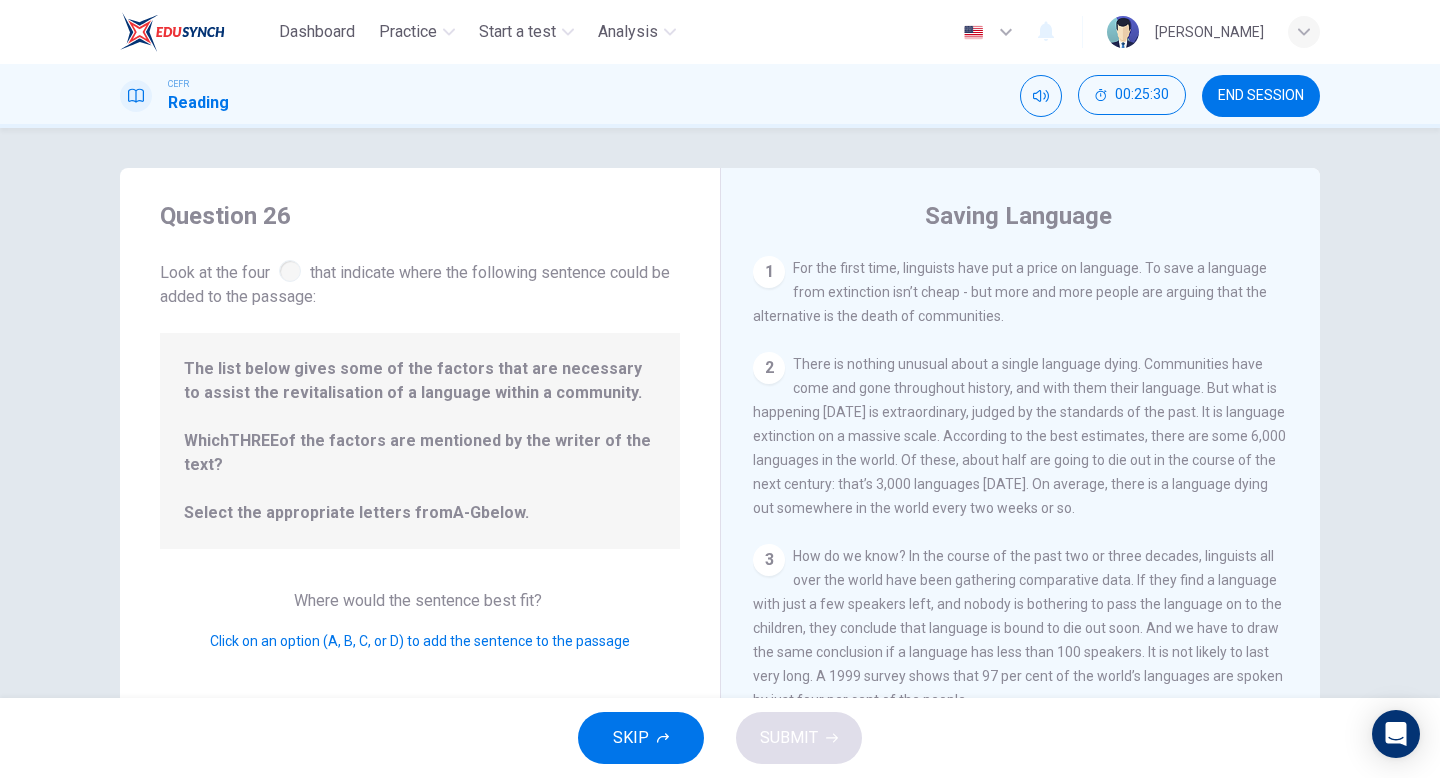 click on "The list below gives some of the factors that are necessary to assist the revitalisation of a language within a community.
Which  THREE  of the factors are mentioned by the writer of the text?
Select the appropriate letters from  A-G  below." at bounding box center [420, 441] 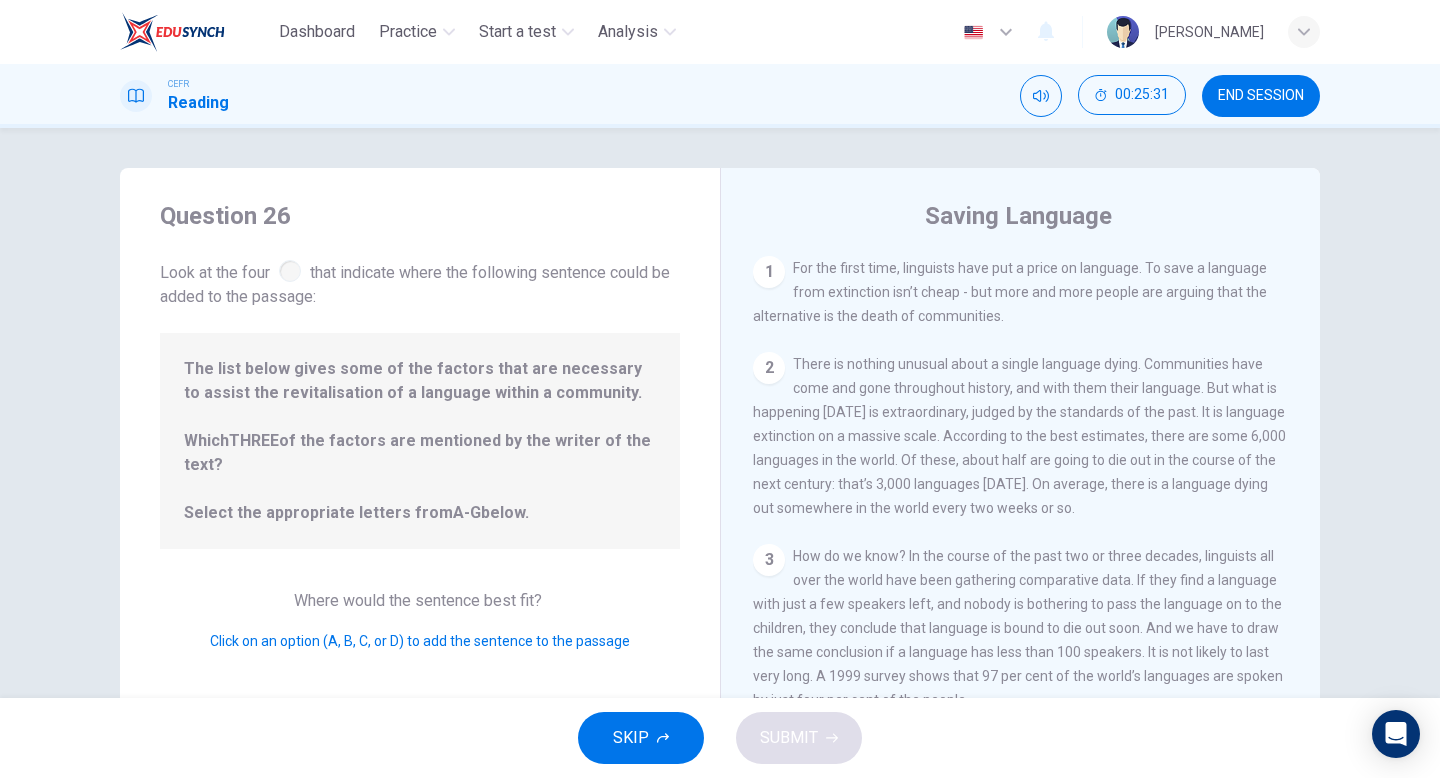 click on "The list below gives some of the factors that are necessary to assist the revitalisation of a language within a community.
Which  THREE  of the factors are mentioned by the writer of the text?
Select the appropriate letters from  A-G  below." at bounding box center (420, 441) 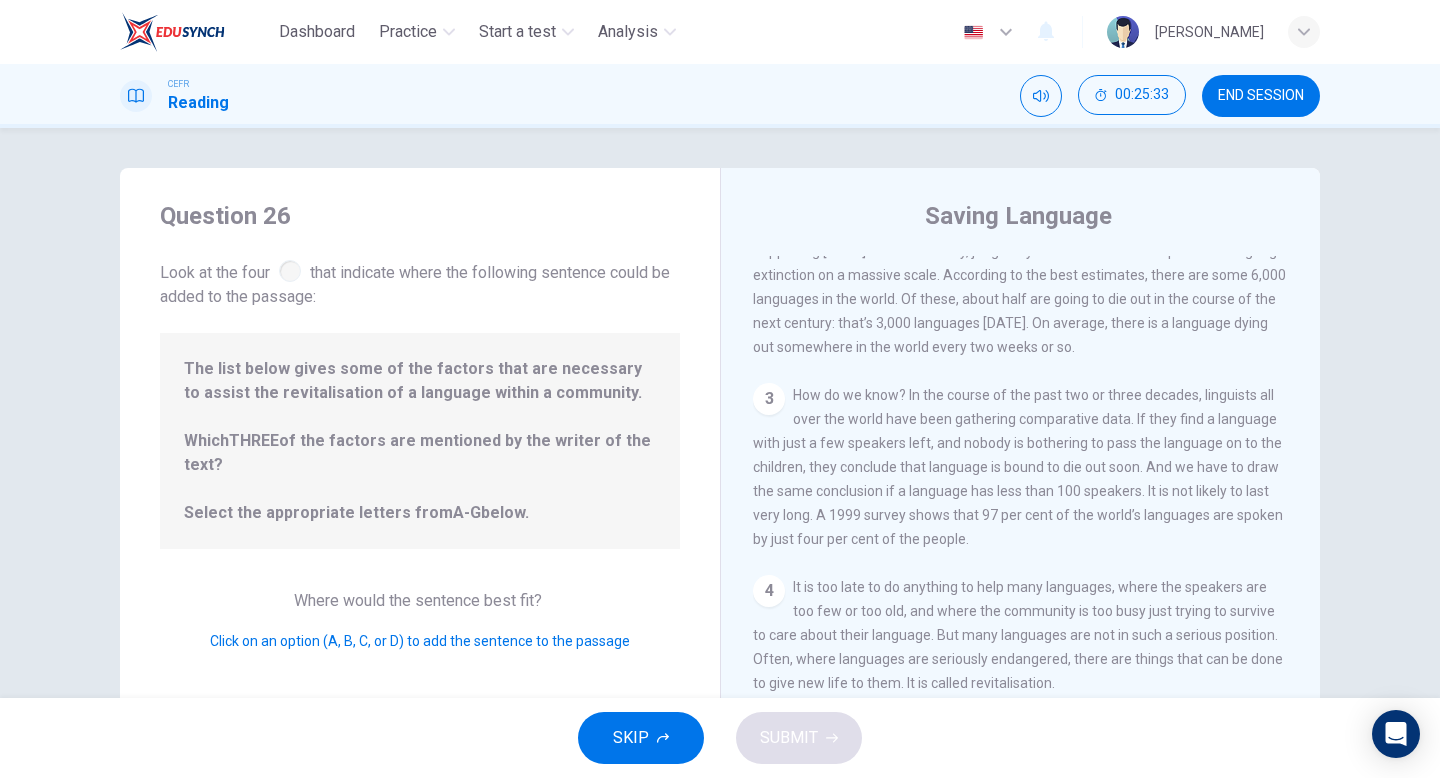 scroll, scrollTop: 175, scrollLeft: 0, axis: vertical 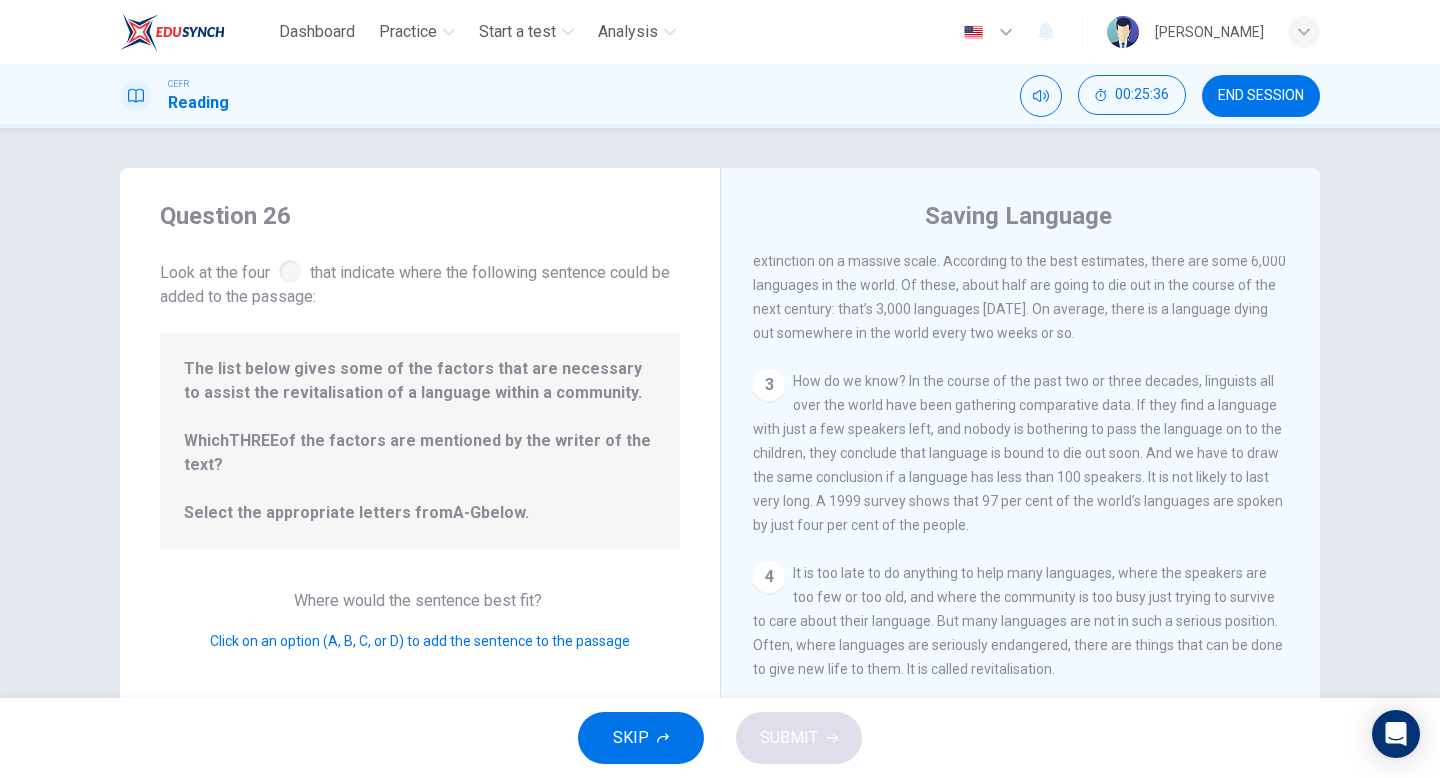click on "Click on an option (A, B, C, or D) to add the sentence to the passage" at bounding box center (420, 641) 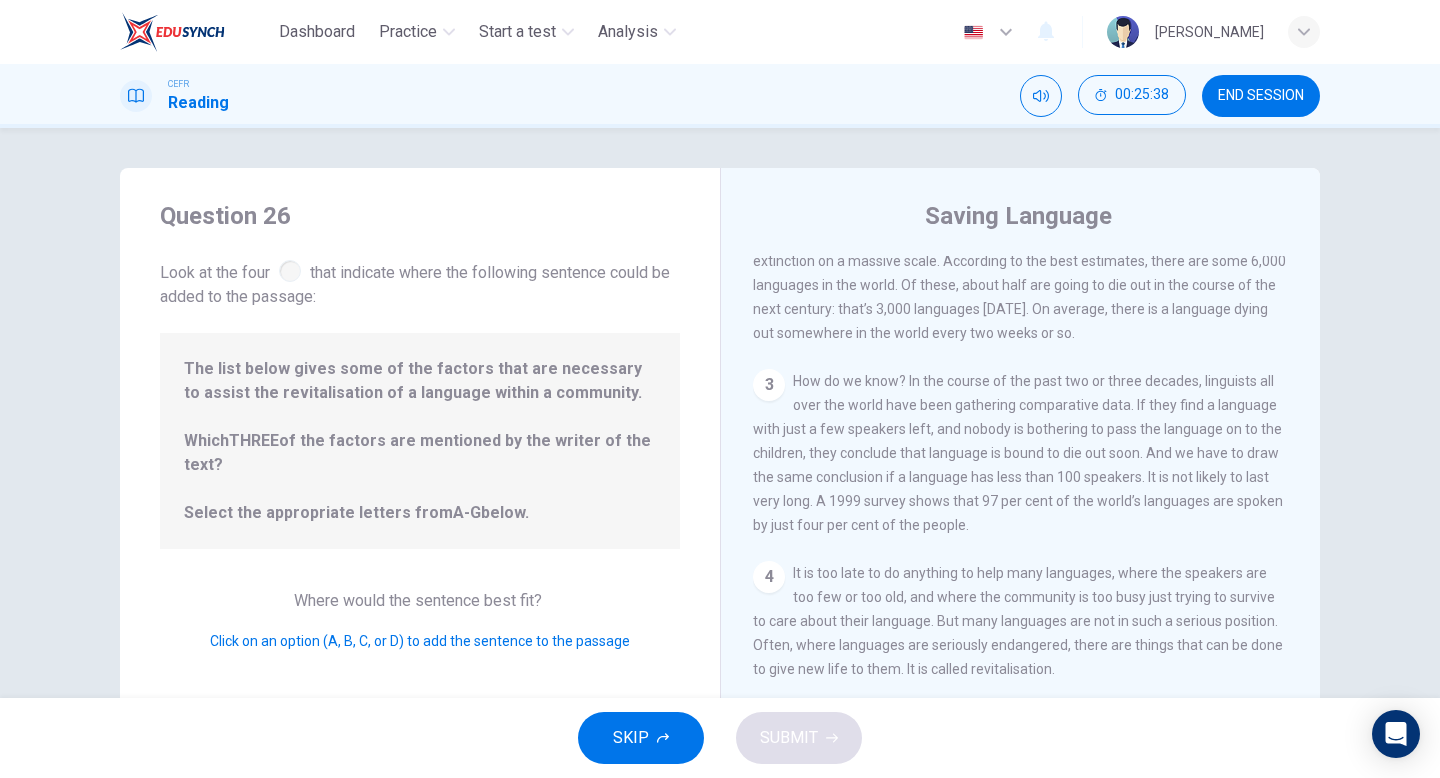 click on "SKIP" at bounding box center (641, 738) 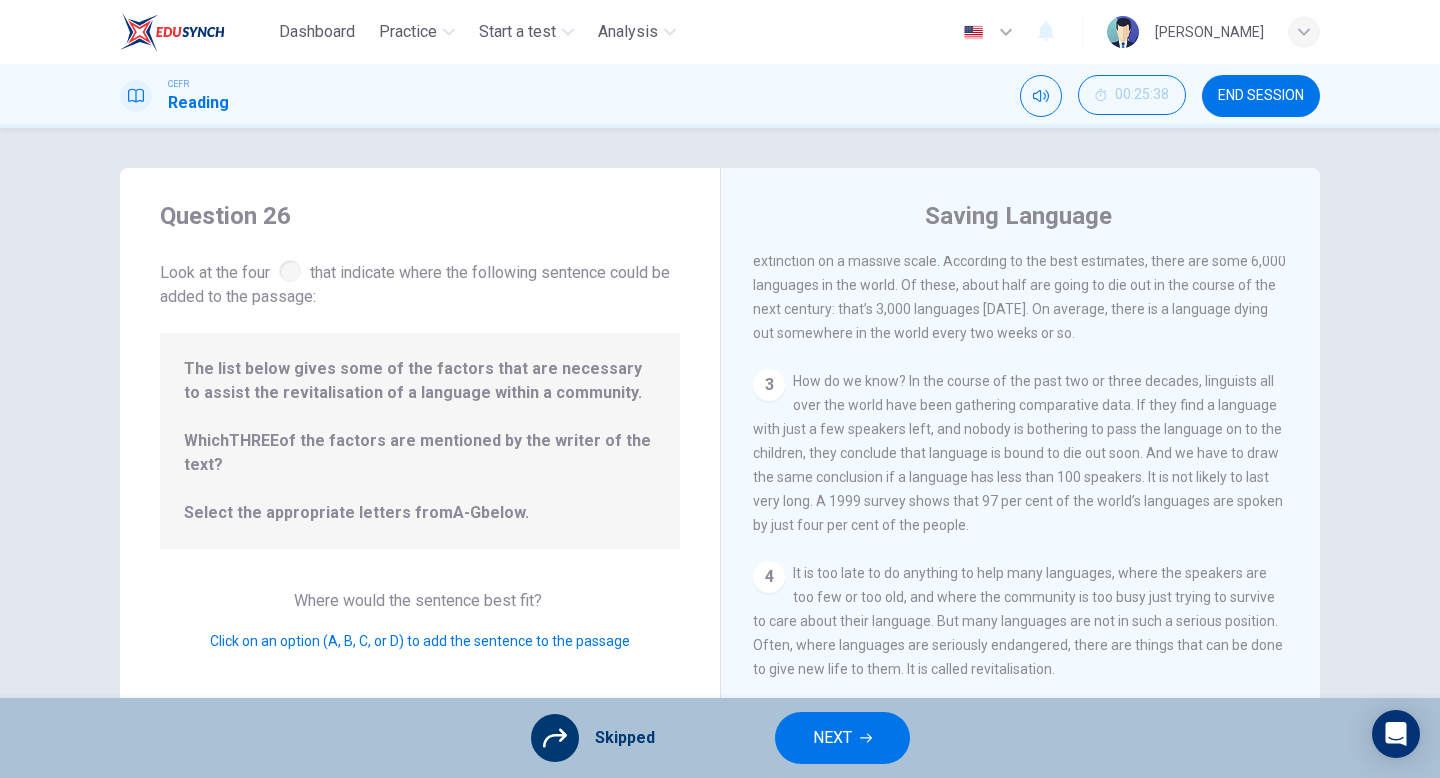 click on "NEXT" at bounding box center [842, 738] 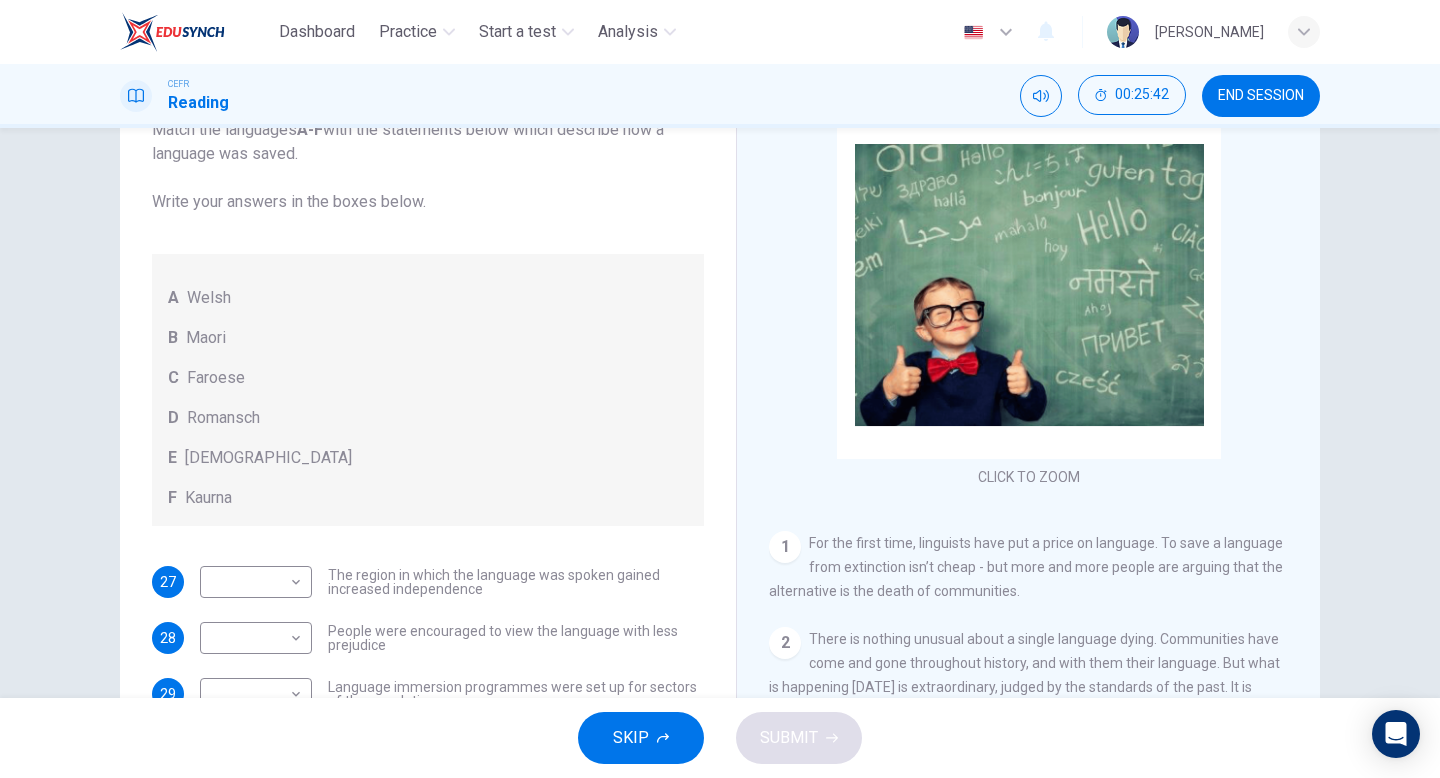 scroll, scrollTop: 144, scrollLeft: 0, axis: vertical 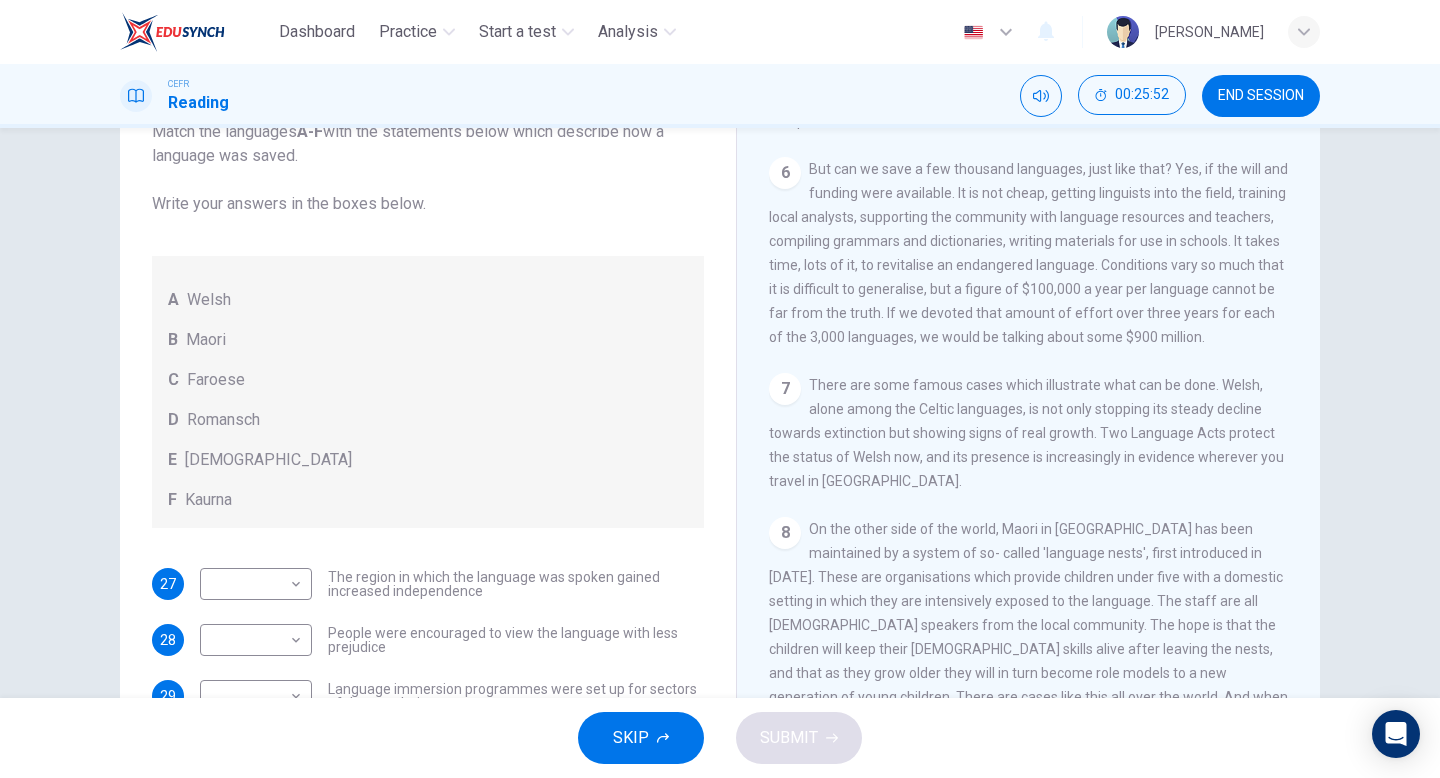 click on "6 But can we save a few thousand languages, just like that? Yes, if the will and funding were available. It is not cheap, getting linguists into the field, training local analysts, supporting the community with language resources and teachers, compiling grammars and dictionaries, writing materials for use in schools. It takes time, lots of it, to revitalise an endangered language. Conditions vary so much that it is difficult to generalise, but a figure of $100,000 a year per language cannot be far from the truth. If we devoted that amount of effort over three years for each of the 3,000 languages, we would be talking about some $900 million." at bounding box center [1029, 253] 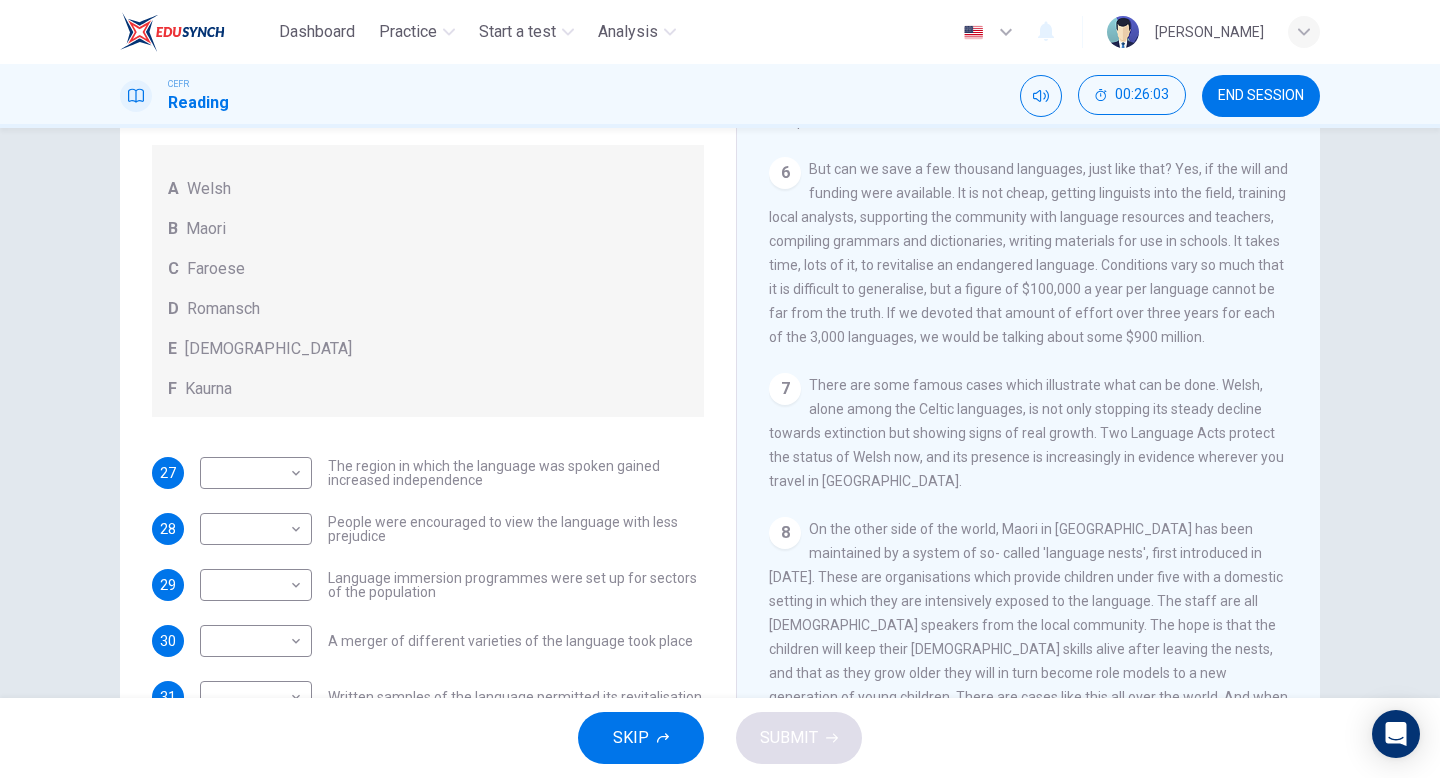 scroll, scrollTop: 145, scrollLeft: 0, axis: vertical 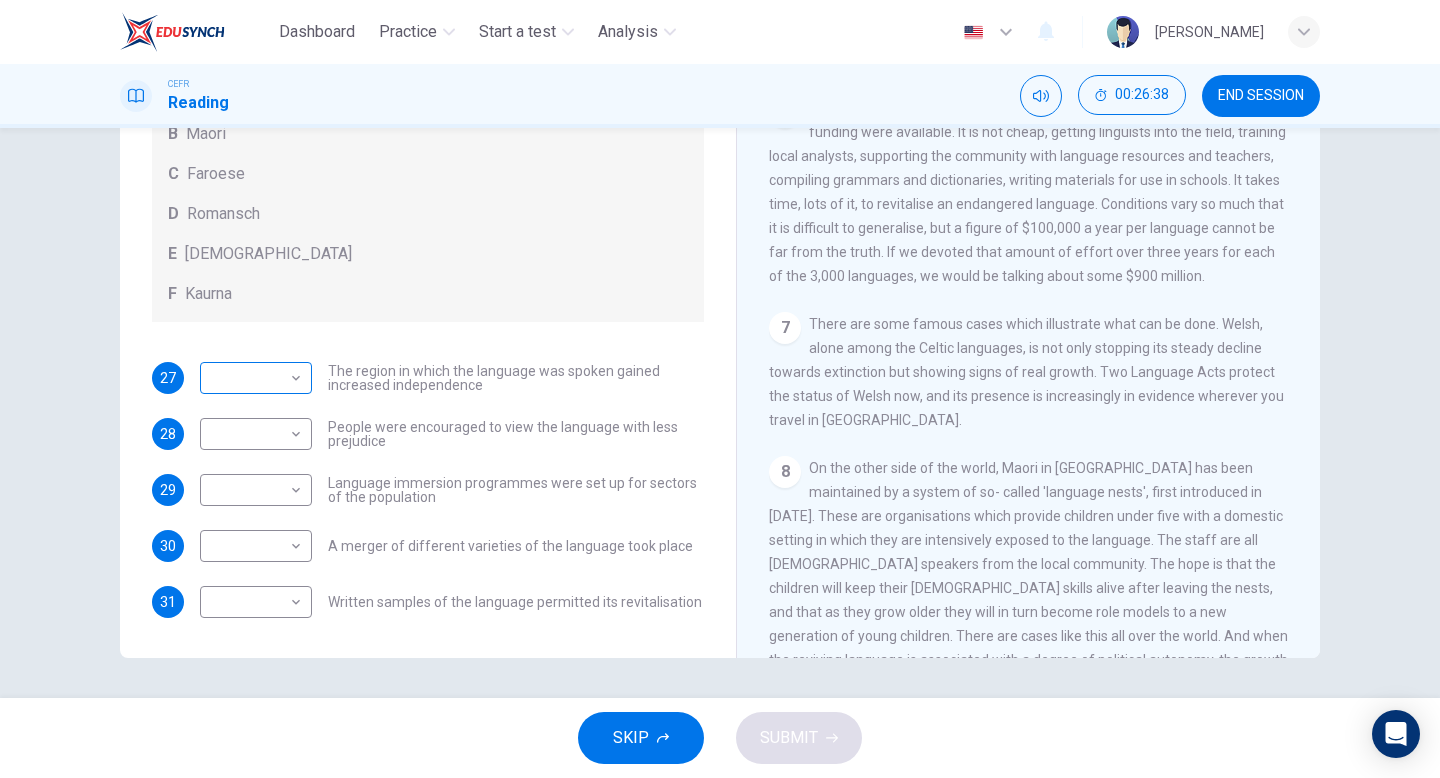click on "Dashboard Practice Start a test Analysis English en ​ [PERSON_NAME] CEFR Reading 00:26:38 END SESSION Questions 27 - 31 Match the languages  A-F  with the statements below which describe how a language was saved.
Write your answers in the boxes below. A Welsh B Maori C Faroese D Romansch E Ainu F Kaurna 27 ​ ​ The region in which the language was spoken gained increased independence 28 ​ ​ People were encouraged to view the language with less prejudice 29 ​ ​ Language immersion programmes were set up for sectors of the population 30 ​ ​ A merger of different varieties of the language took place 31 ​ ​ Written samples of the language permitted its revitalisation Saving Language CLICK TO ZOOM Click to Zoom 1 For the first time, linguists have put a price on language. To save a language from extinction isn’t cheap - but more and more people are arguing that the alternative is the death of communities. 2 3 4 5 6 7 8 9 10 11 12 SKIP SUBMIT
Dashboard Practice Start a test" at bounding box center [720, 389] 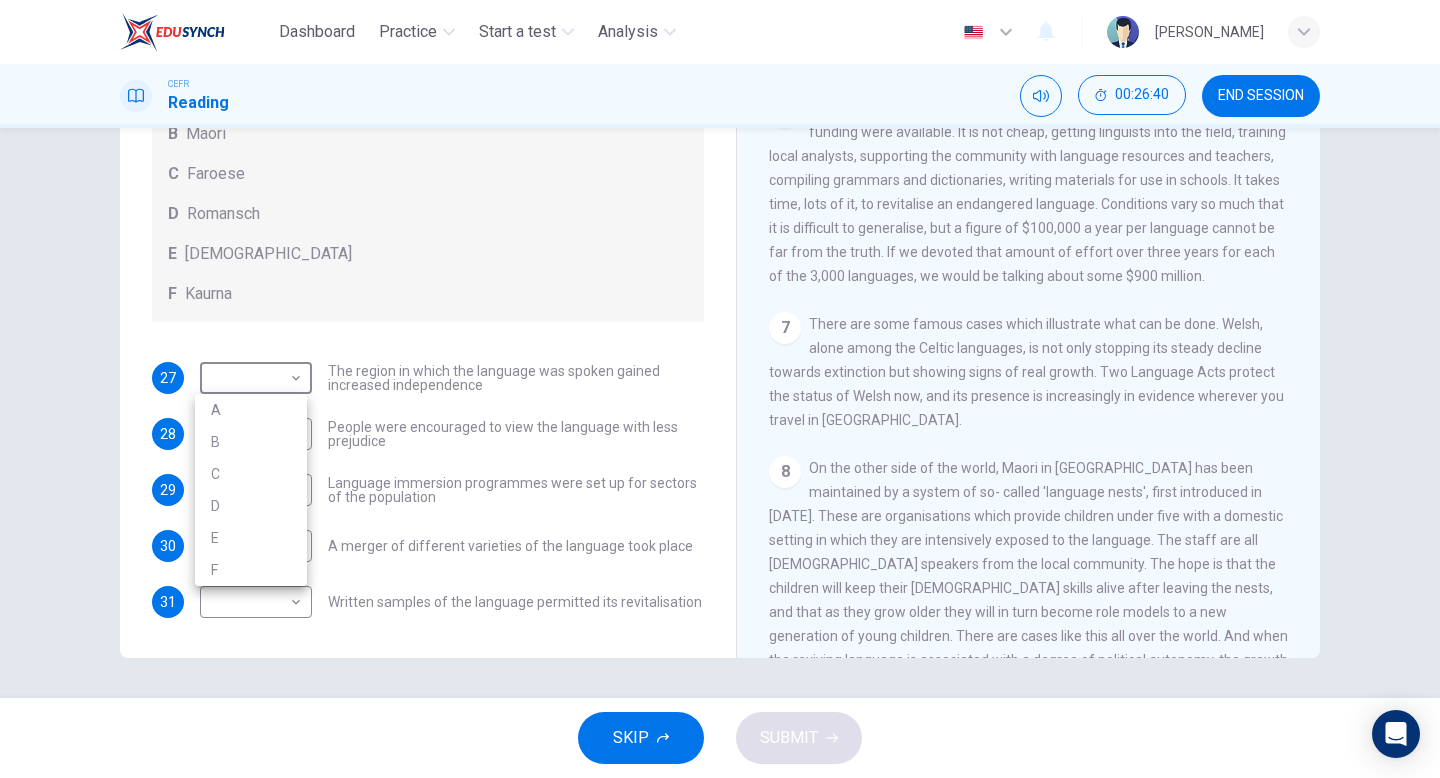 click on "A" at bounding box center (251, 410) 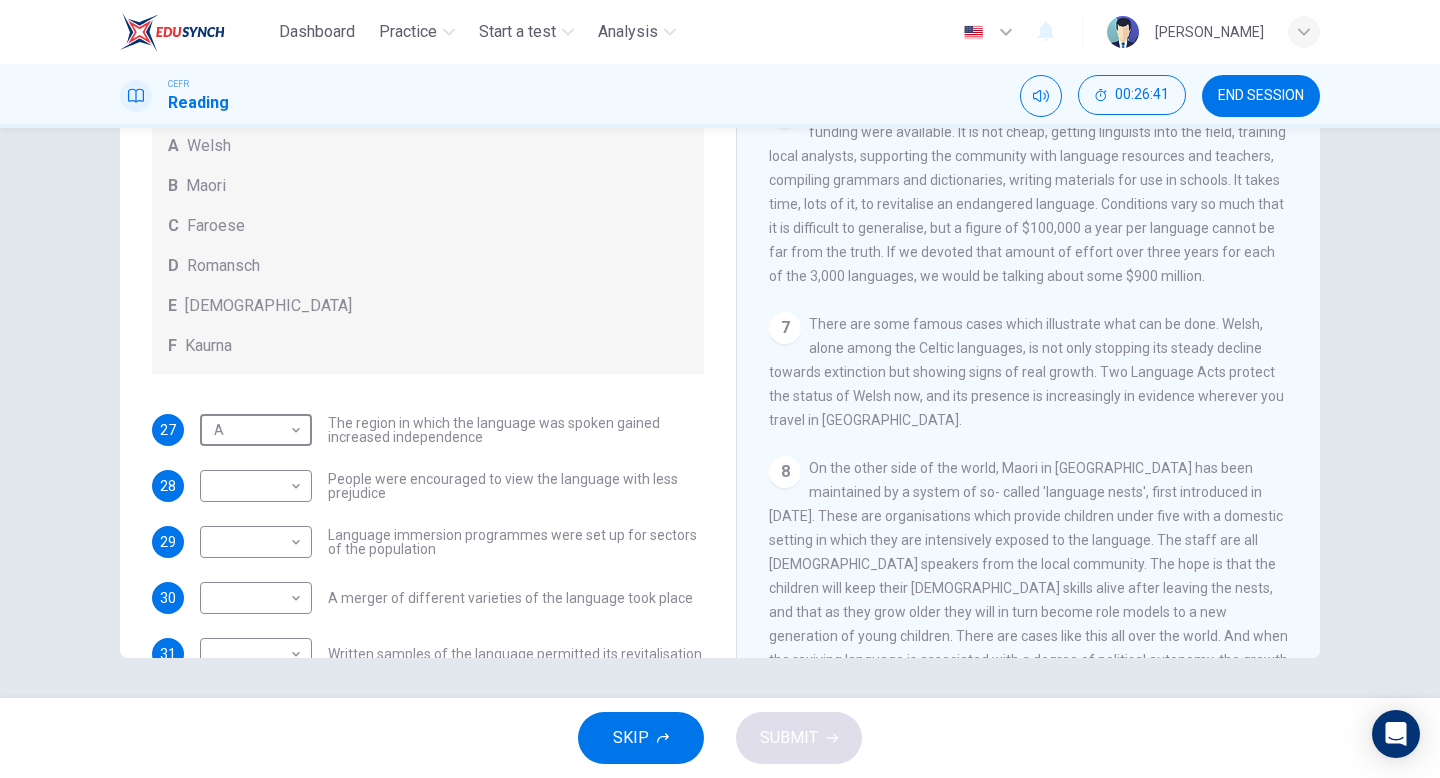 scroll, scrollTop: 76, scrollLeft: 0, axis: vertical 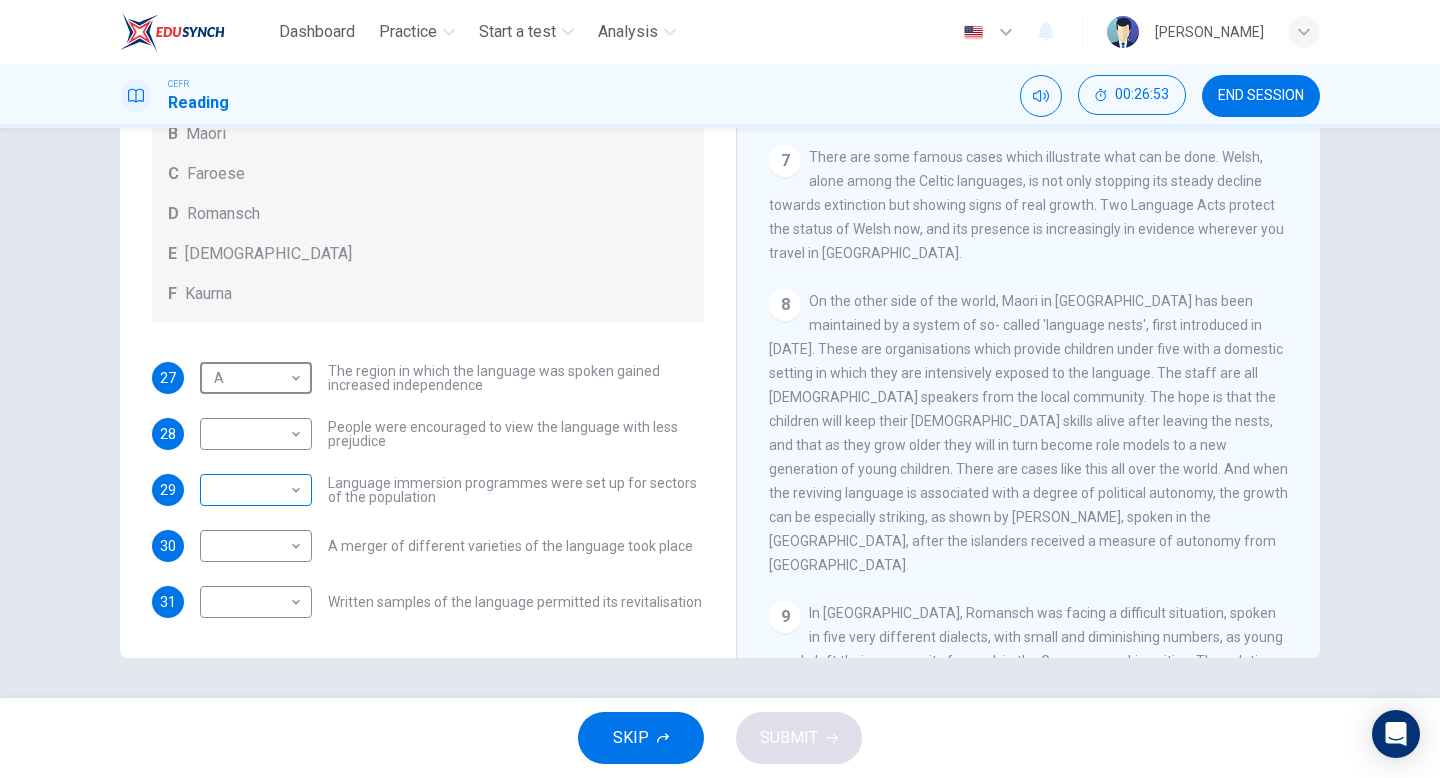 click on "​ ​" at bounding box center (256, 490) 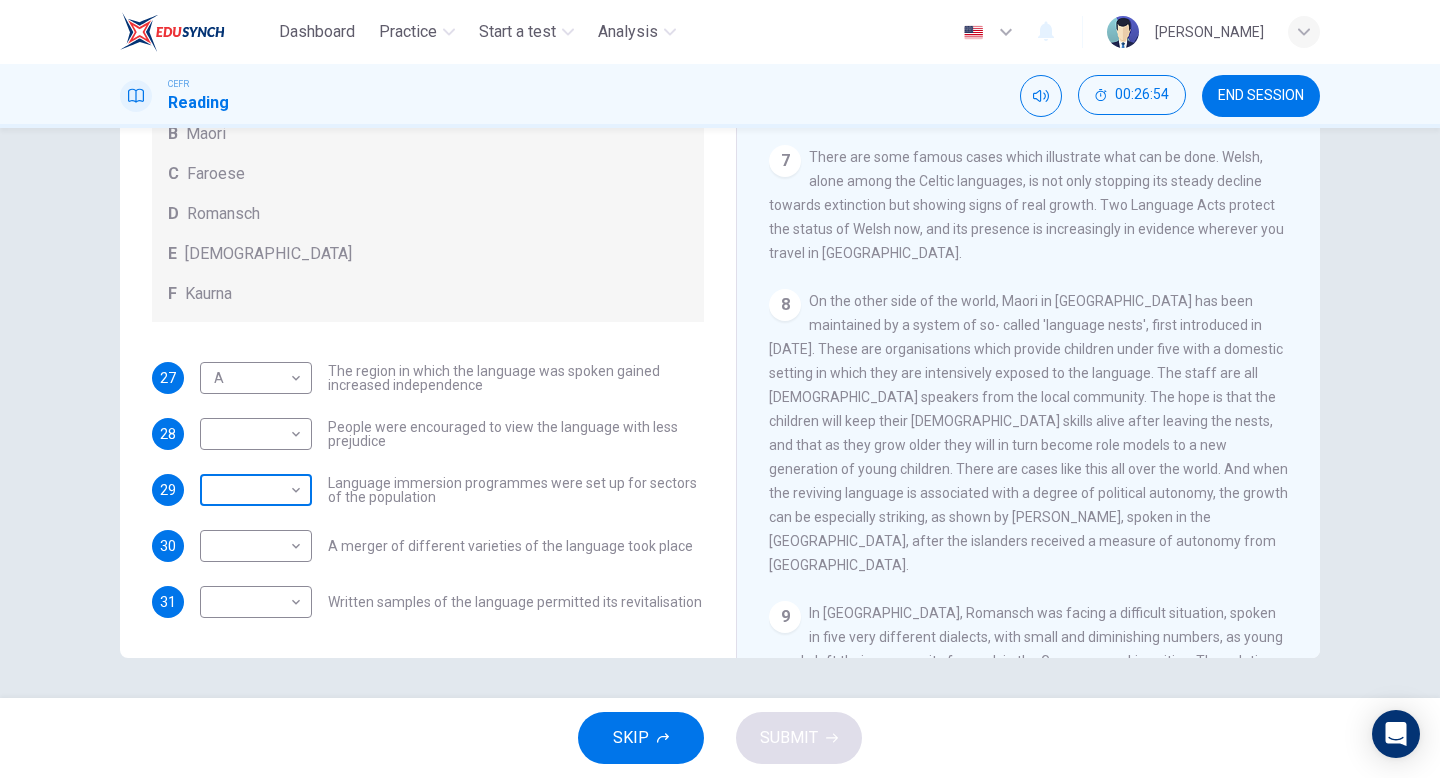 click on "Dashboard Practice Start a test Analysis English en ​ [PERSON_NAME] CEFR Reading 00:26:54 END SESSION Questions 27 - 31 Match the languages  A-F  with the statements below which describe how a language was saved.
Write your answers in the boxes below. A Welsh B Maori C Faroese D Romansch E Ainu F Kaurna 27 A A ​ The region in which the language was spoken gained increased independence 28 ​ ​ People were encouraged to view the language with less prejudice 29 ​ ​ Language immersion programmes were set up for sectors of the population 30 ​ ​ A merger of different varieties of the language took place 31 ​ ​ Written samples of the language permitted its revitalisation Saving Language CLICK TO ZOOM Click to Zoom 1 For the first time, linguists have put a price on language. To save a language from extinction isn’t cheap - but more and more people are arguing that the alternative is the death of communities. 2 3 4 5 6 7 8 9 10 11 12 SKIP SUBMIT
Dashboard Practice Start a test" at bounding box center (720, 389) 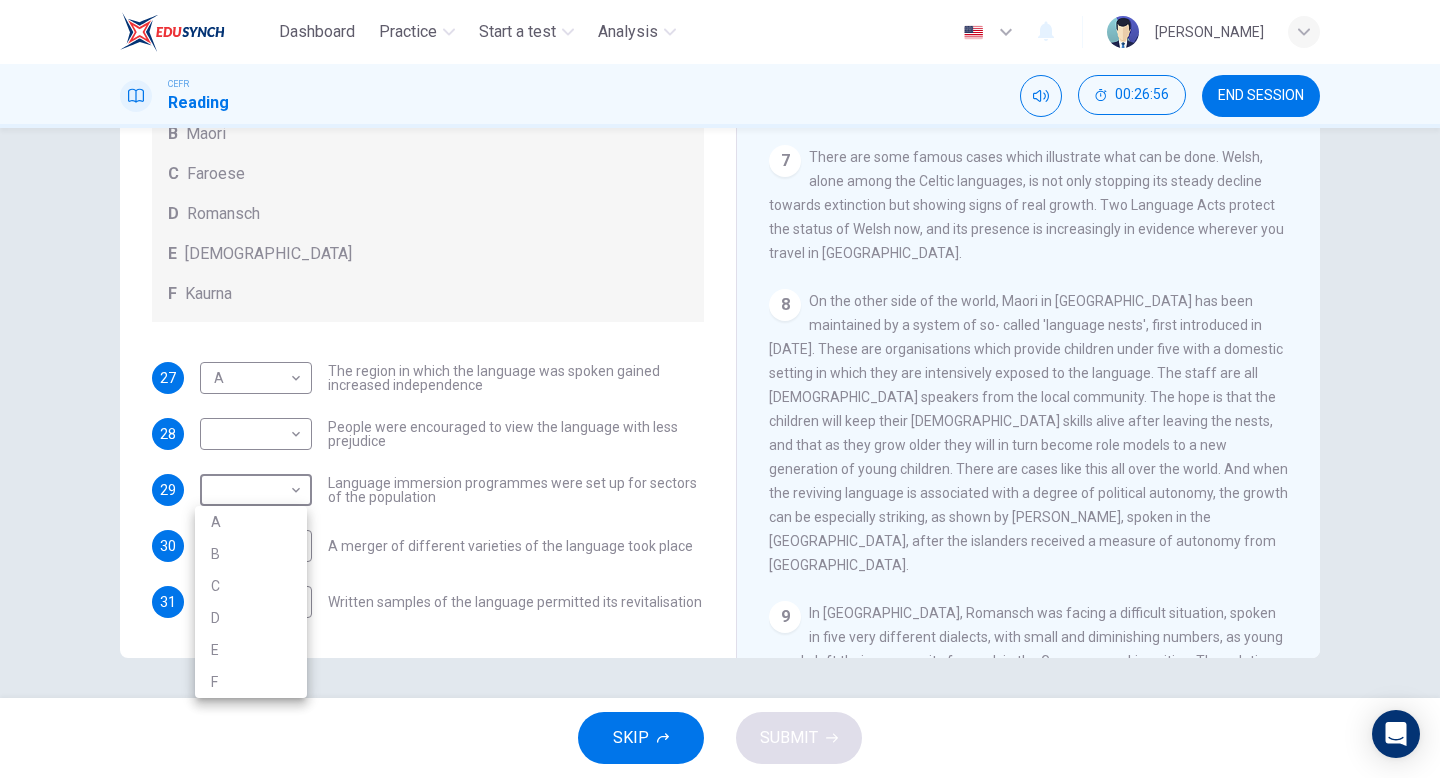 click on "B" at bounding box center (251, 554) 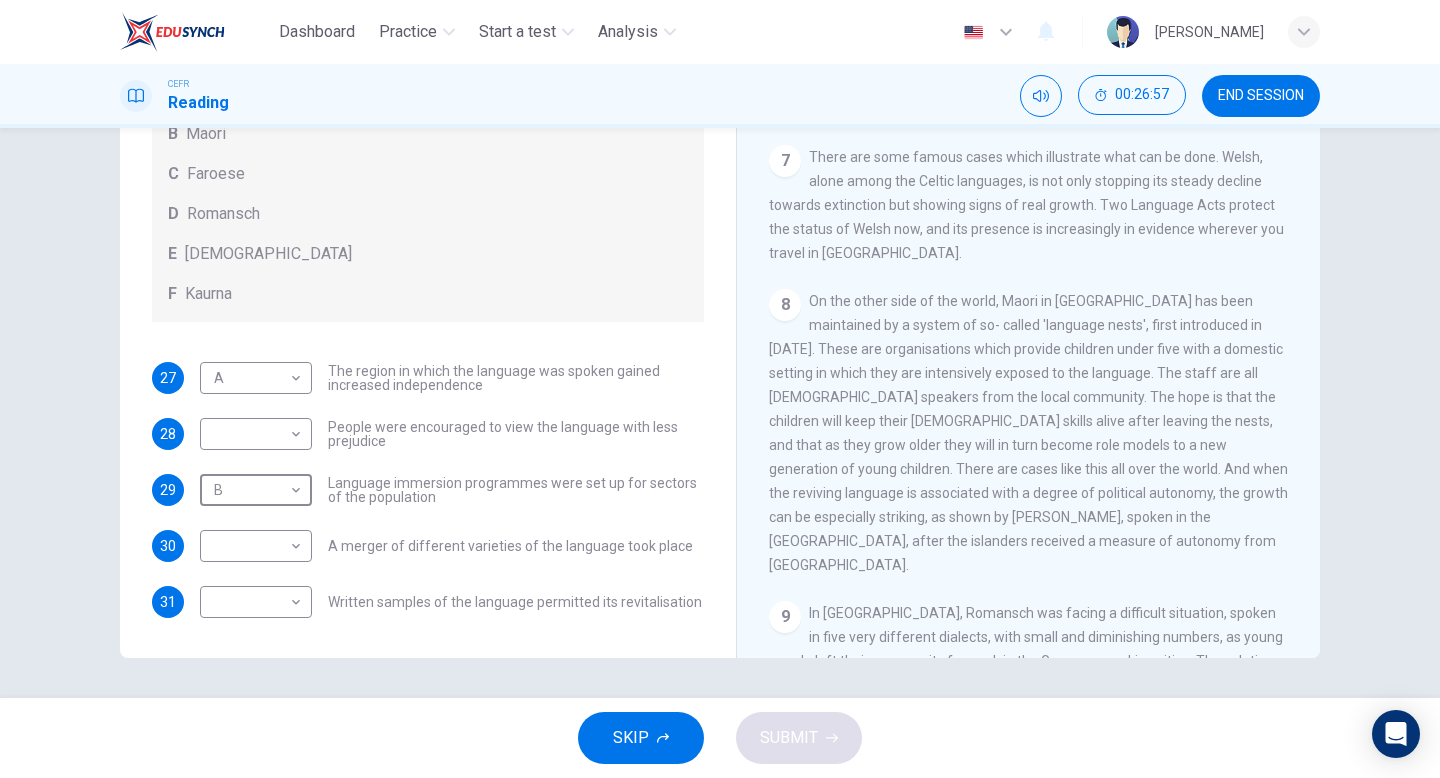 click on "​ ​" at bounding box center [256, 546] 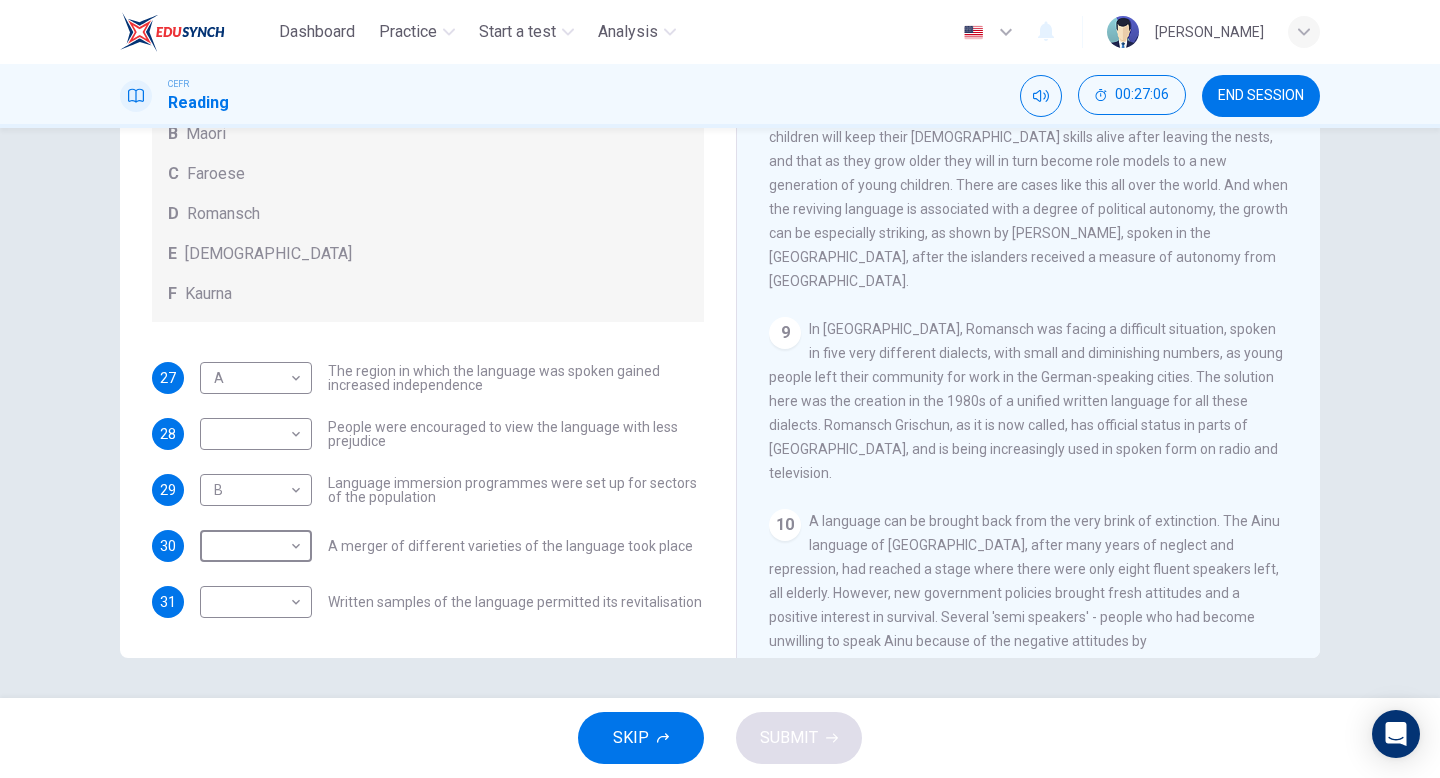 scroll, scrollTop: 1687, scrollLeft: 0, axis: vertical 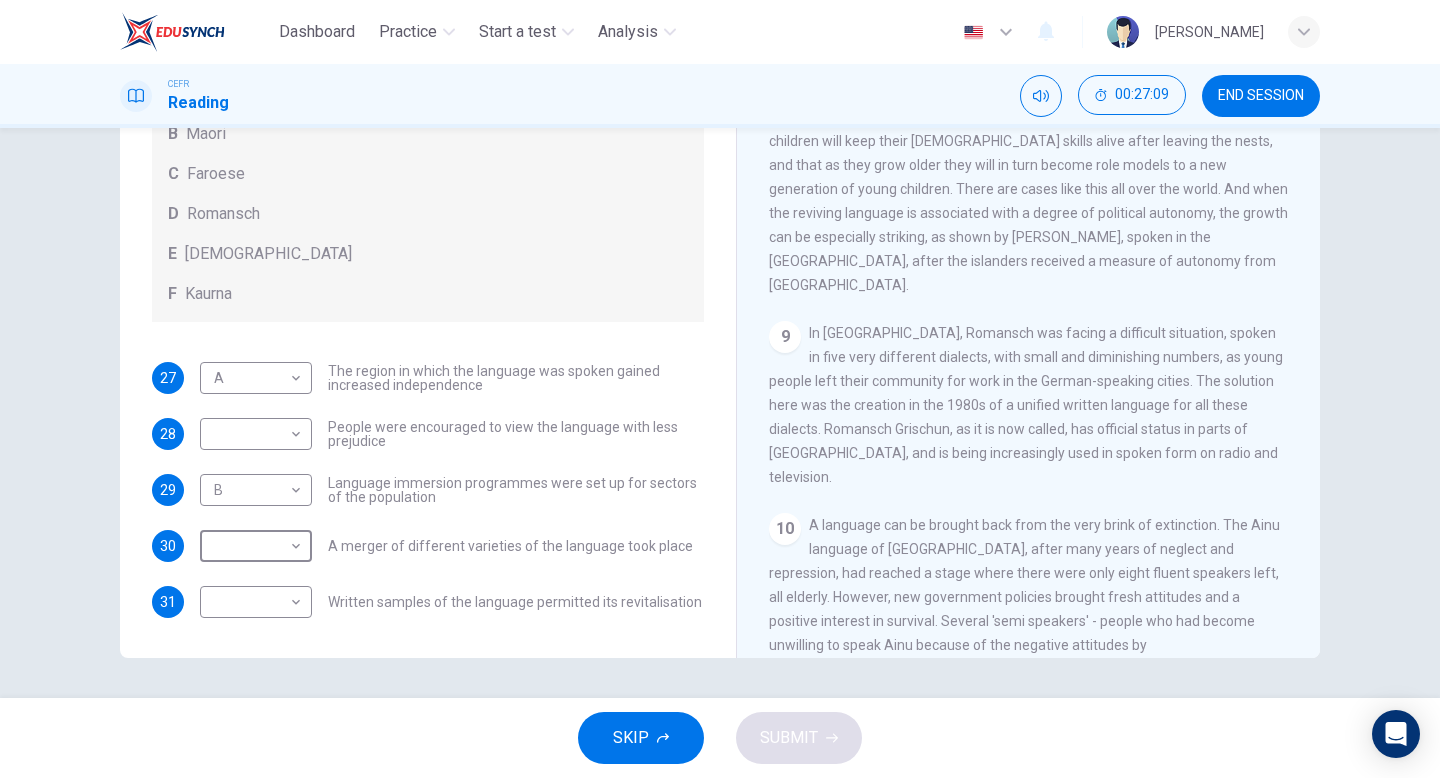 click on "A merger of different varieties of the language took place" at bounding box center [510, 546] 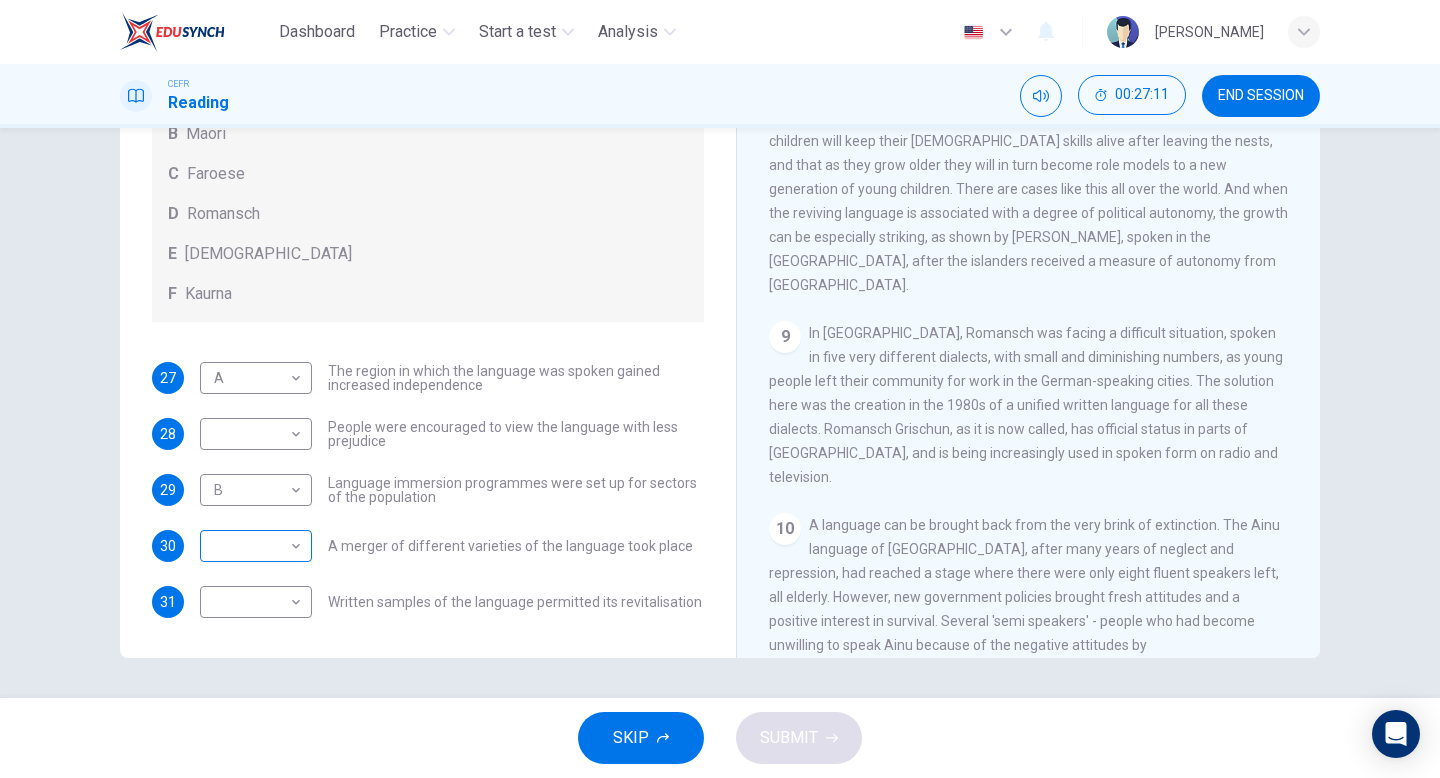 click on "Dashboard Practice Start a test Analysis English en ​ [PERSON_NAME] CEFR Reading 00:27:11 END SESSION Questions 27 - 31 Match the languages  A-F  with the statements below which describe how a language was saved.
Write your answers in the boxes below. A Welsh B Maori C Faroese D Romansch E Ainu F Kaurna 27 A A ​ The region in which the language was spoken gained increased independence 28 ​ ​ People were encouraged to view the language with less prejudice 29 B B ​ Language immersion programmes were set up for sectors of the population 30 ​ ​ A merger of different varieties of the language took place 31 ​ ​ Written samples of the language permitted its revitalisation Saving Language CLICK TO ZOOM Click to Zoom 1 For the first time, linguists have put a price on language. To save a language from extinction isn’t cheap - but more and more people are arguing that the alternative is the death of communities. 2 3 4 5 6 7 8 9 10 11 12 SKIP SUBMIT
Dashboard Practice Start a test" at bounding box center (720, 389) 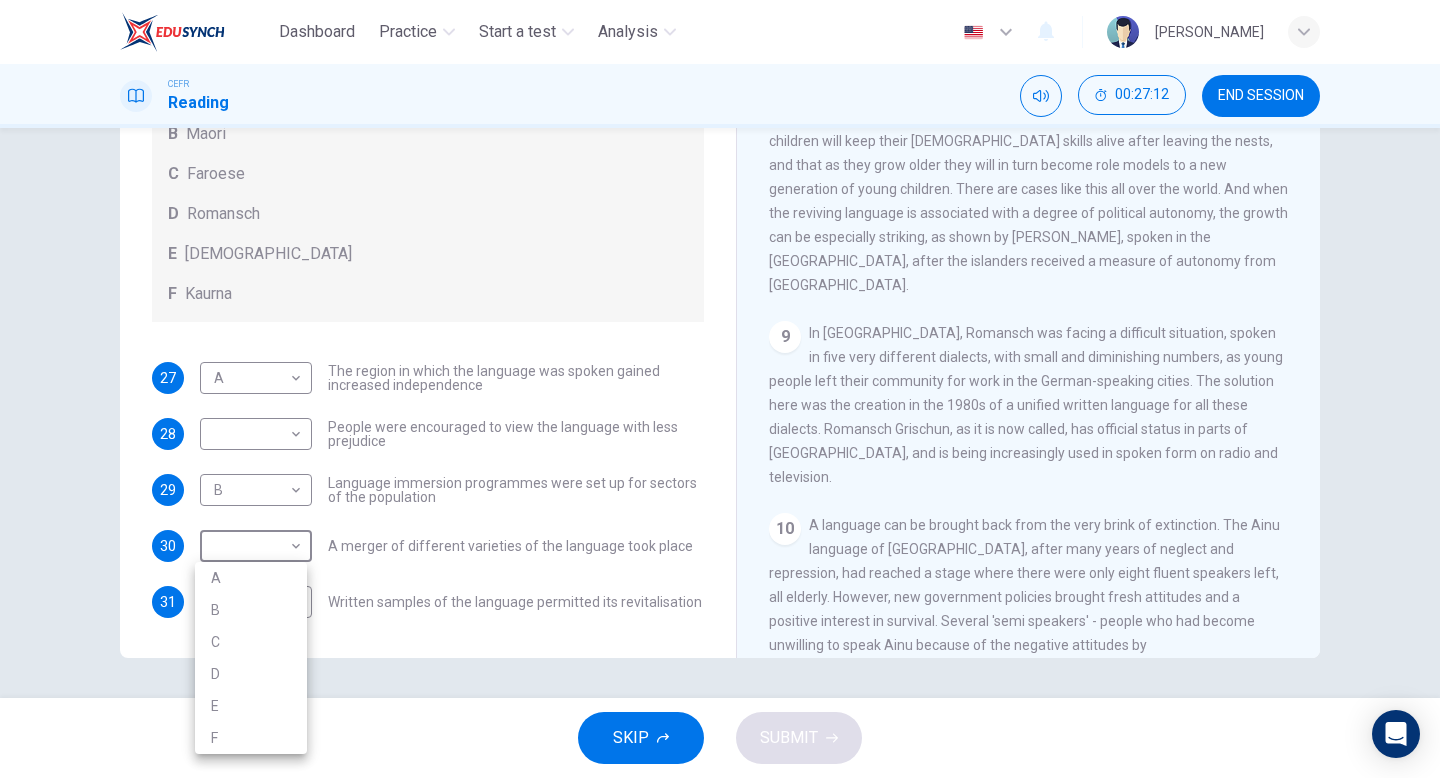 click on "D" at bounding box center [251, 674] 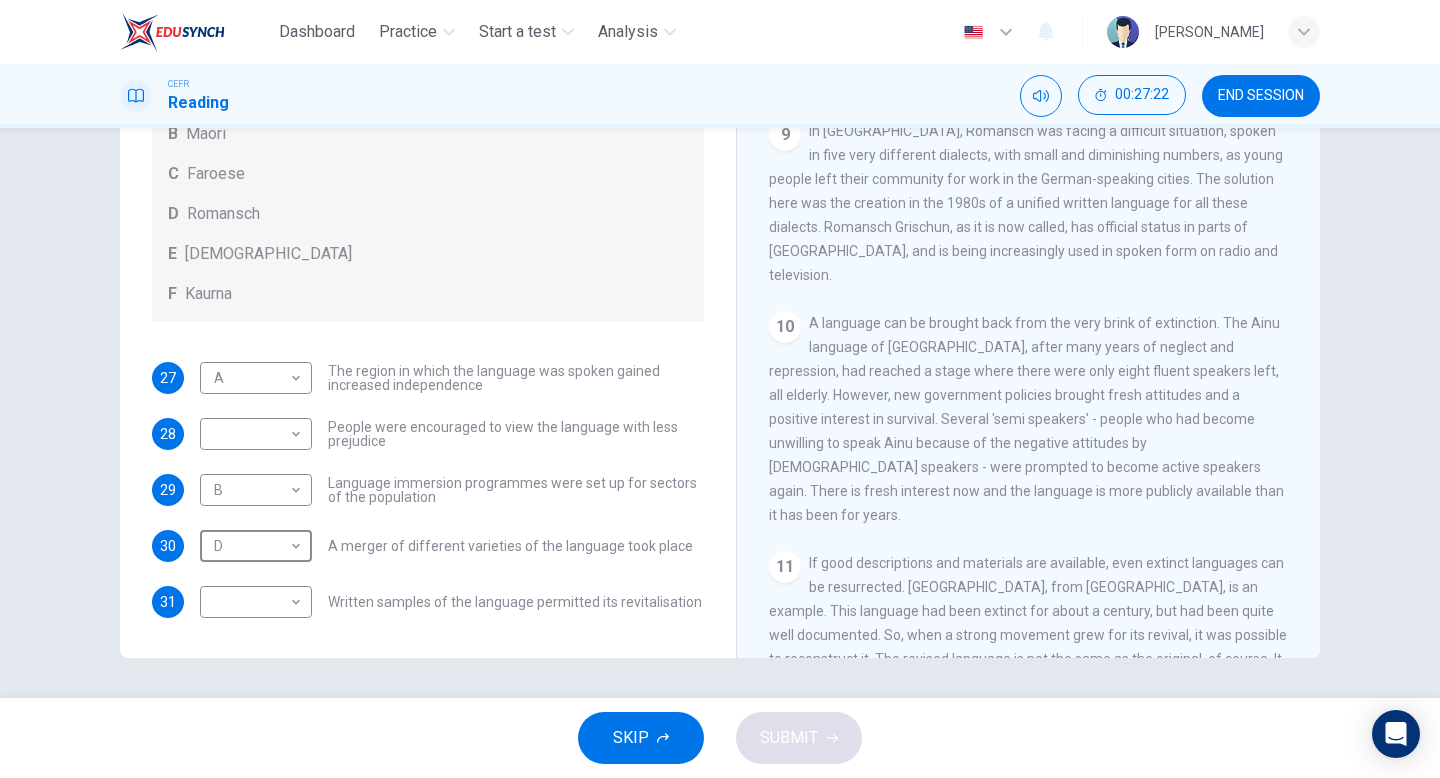 scroll, scrollTop: 1892, scrollLeft: 0, axis: vertical 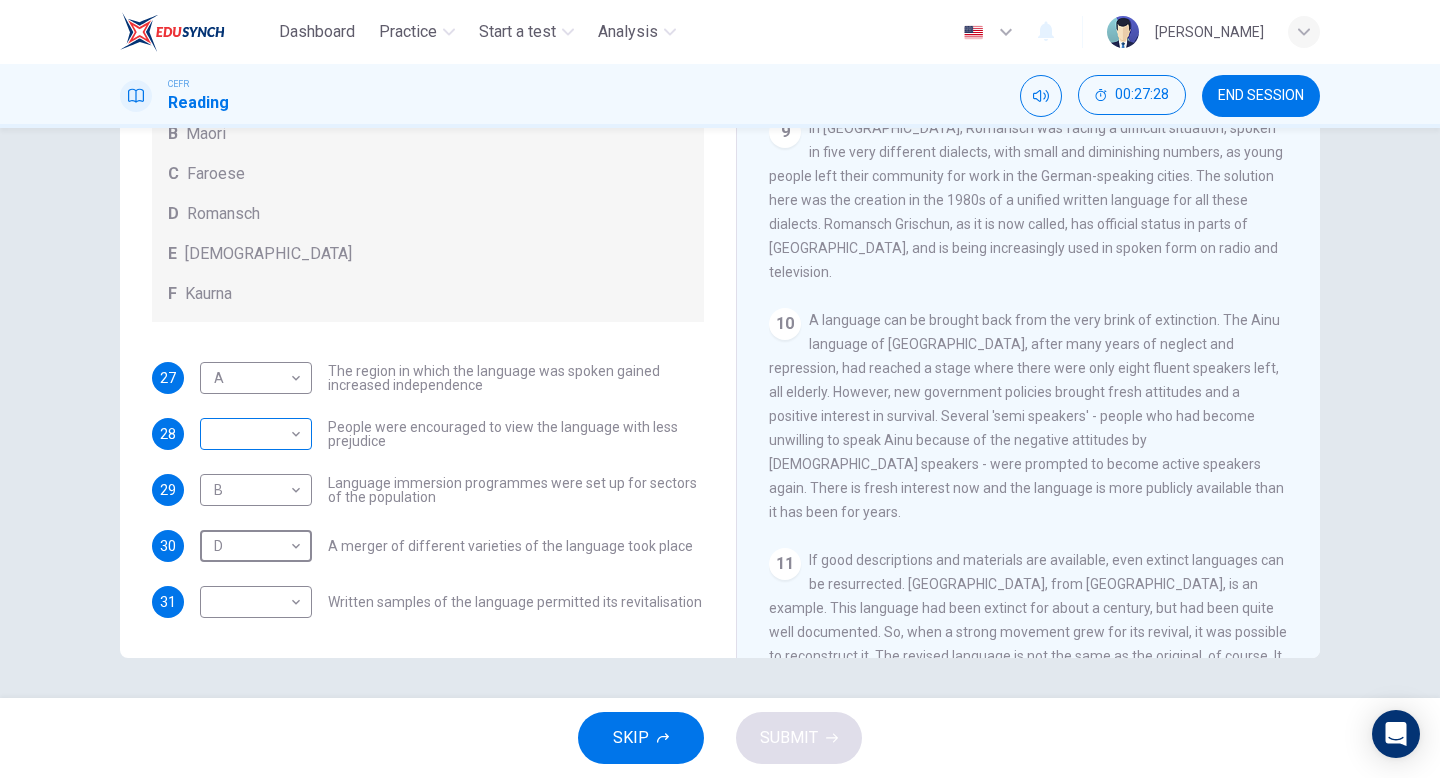 click on "Dashboard Practice Start a test Analysis English en ​ [PERSON_NAME] CEFR Reading 00:27:28 END SESSION Questions 27 - 31 Match the languages  A-F  with the statements below which describe how a language was saved.
Write your answers in the boxes below. A Welsh B Maori C Faroese D Romansch E Ainu F Kaurna 27 A A ​ The region in which the language was spoken gained increased independence 28 ​ ​ People were encouraged to view the language with less prejudice 29 B B ​ Language immersion programmes were set up for sectors of the population 30 D D ​ A merger of different varieties of the language took place 31 ​ ​ Written samples of the language permitted its revitalisation Saving Language CLICK TO ZOOM Click to Zoom 1 For the first time, linguists have put a price on language. To save a language from extinction isn’t cheap - but more and more people are arguing that the alternative is the death of communities. 2 3 4 5 6 7 8 9 10 11 12 SKIP SUBMIT
Dashboard Practice Start a test" at bounding box center [720, 389] 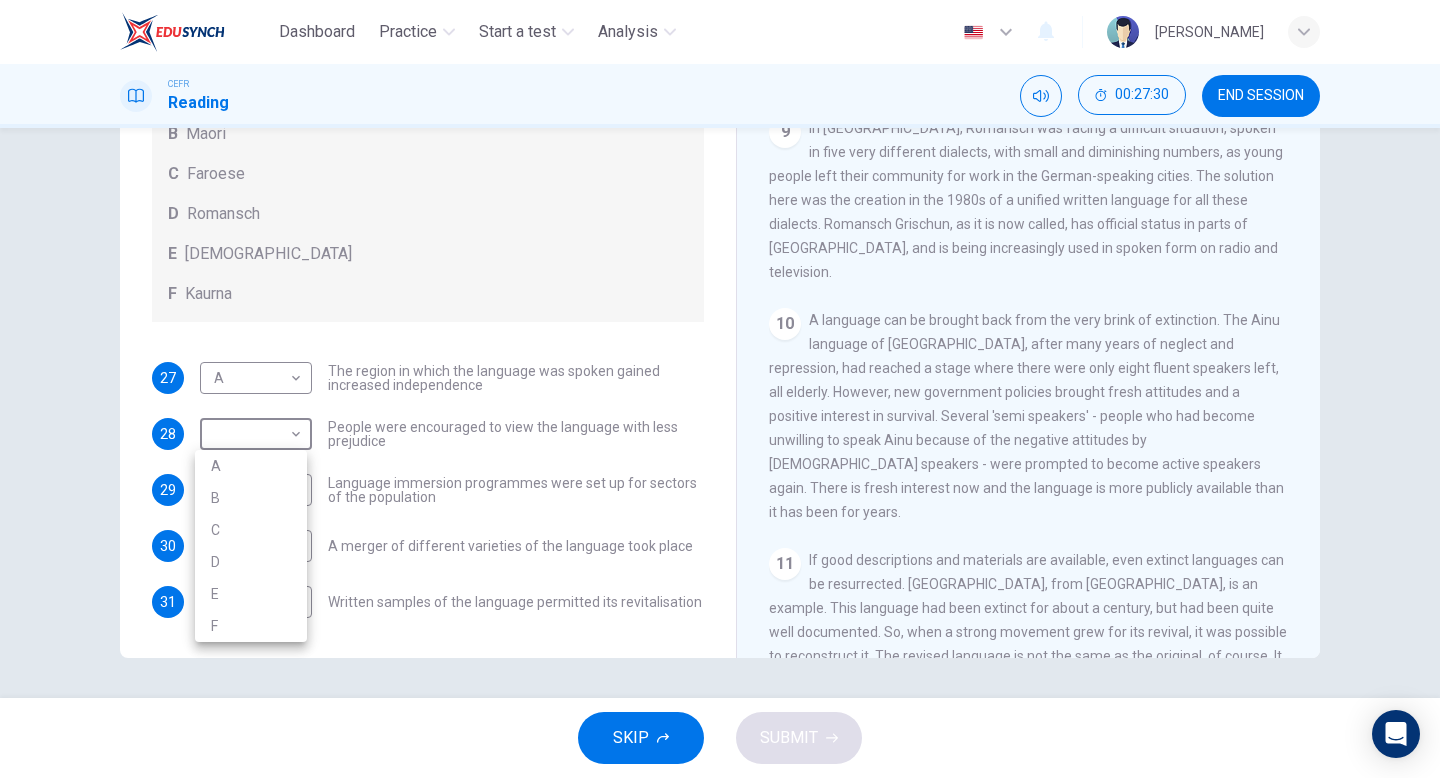 click on "E" at bounding box center [251, 594] 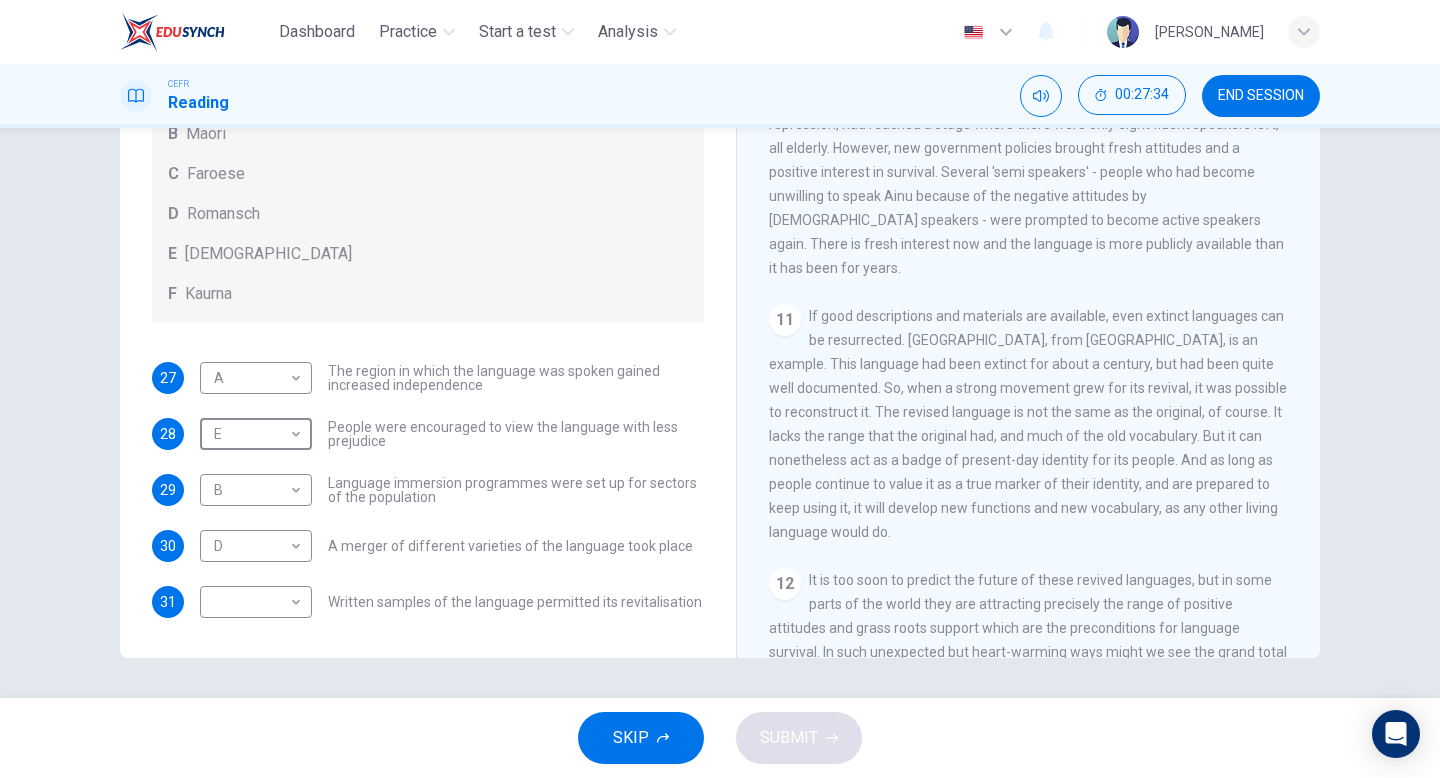 scroll, scrollTop: 2149, scrollLeft: 0, axis: vertical 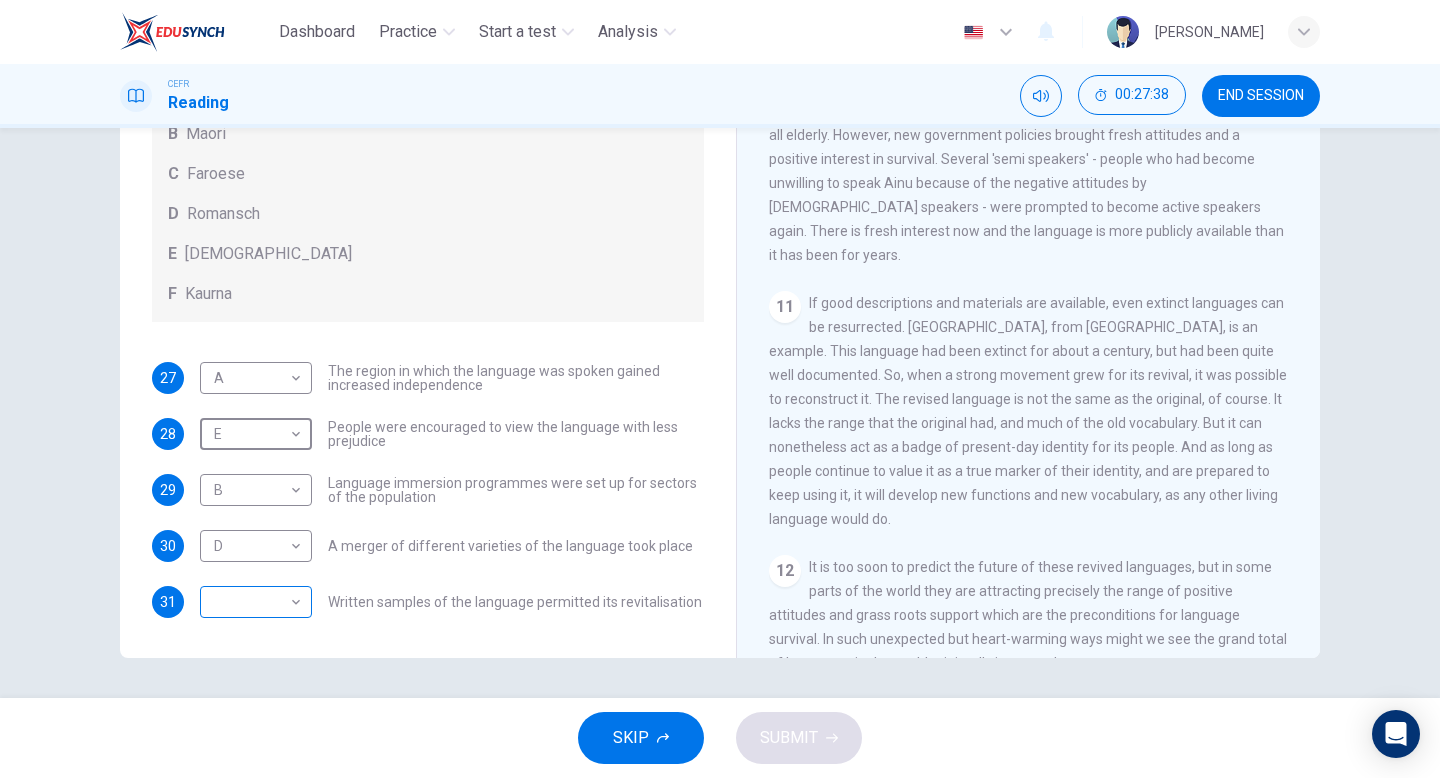 click on "Dashboard Practice Start a test Analysis English en ​ [PERSON_NAME] CEFR Reading 00:27:38 END SESSION Questions 27 - 31 Match the languages  A-F  with the statements below which describe how a language was saved.
Write your answers in the boxes below. A Welsh B Maori C Faroese D Romansch E Ainu F Kaurna 27 A A ​ The region in which the language was spoken gained increased independence 28 E E ​ People were encouraged to view the language with less prejudice 29 B B ​ Language immersion programmes were set up for sectors of the population 30 D D ​ A merger of different varieties of the language took place 31 ​ ​ Written samples of the language permitted its revitalisation Saving Language CLICK TO ZOOM Click to Zoom 1 For the first time, linguists have put a price on language. To save a language from extinction isn’t cheap - but more and more people are arguing that the alternative is the death of communities. 2 3 4 5 6 7 8 9 10 11 12 SKIP SUBMIT
Dashboard Practice Start a test" at bounding box center [720, 389] 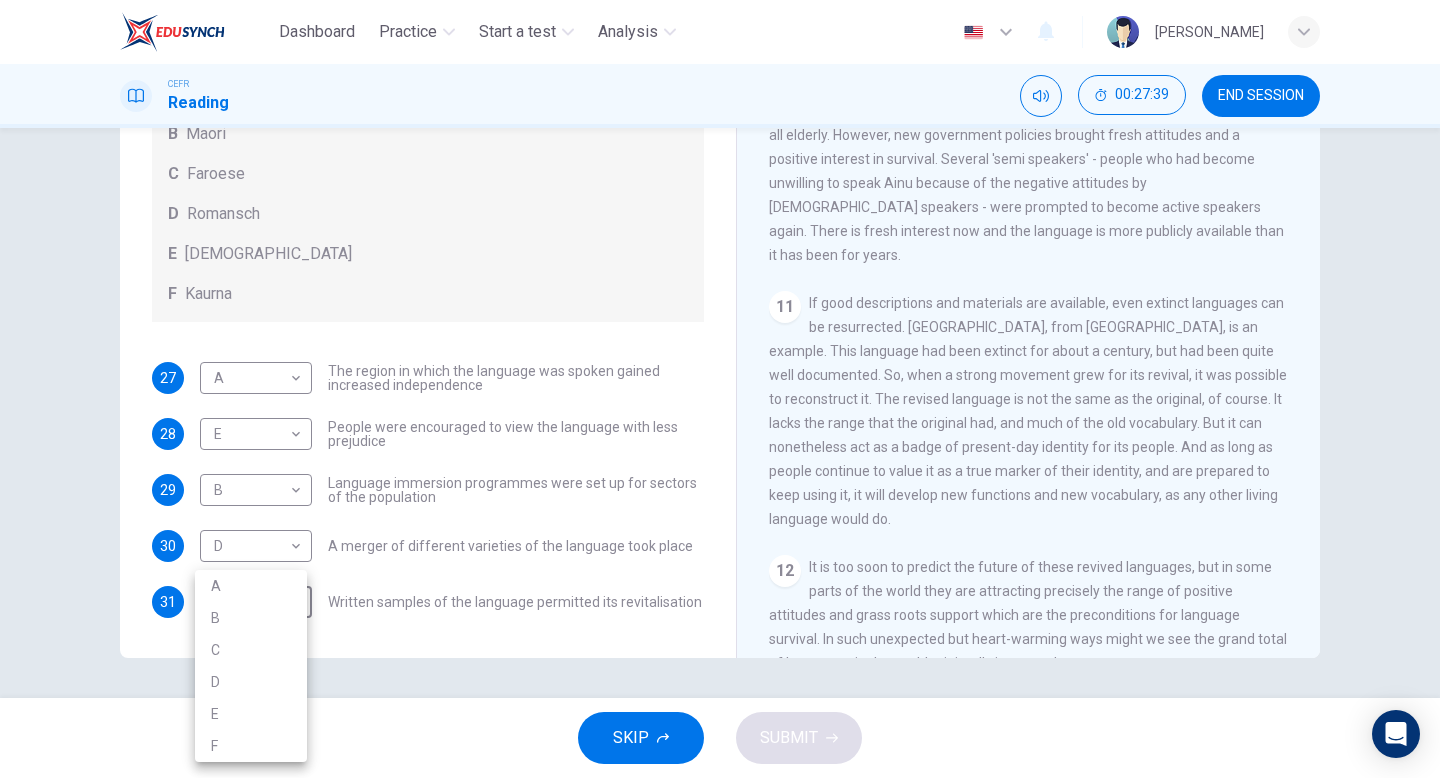 click on "F" at bounding box center (251, 746) 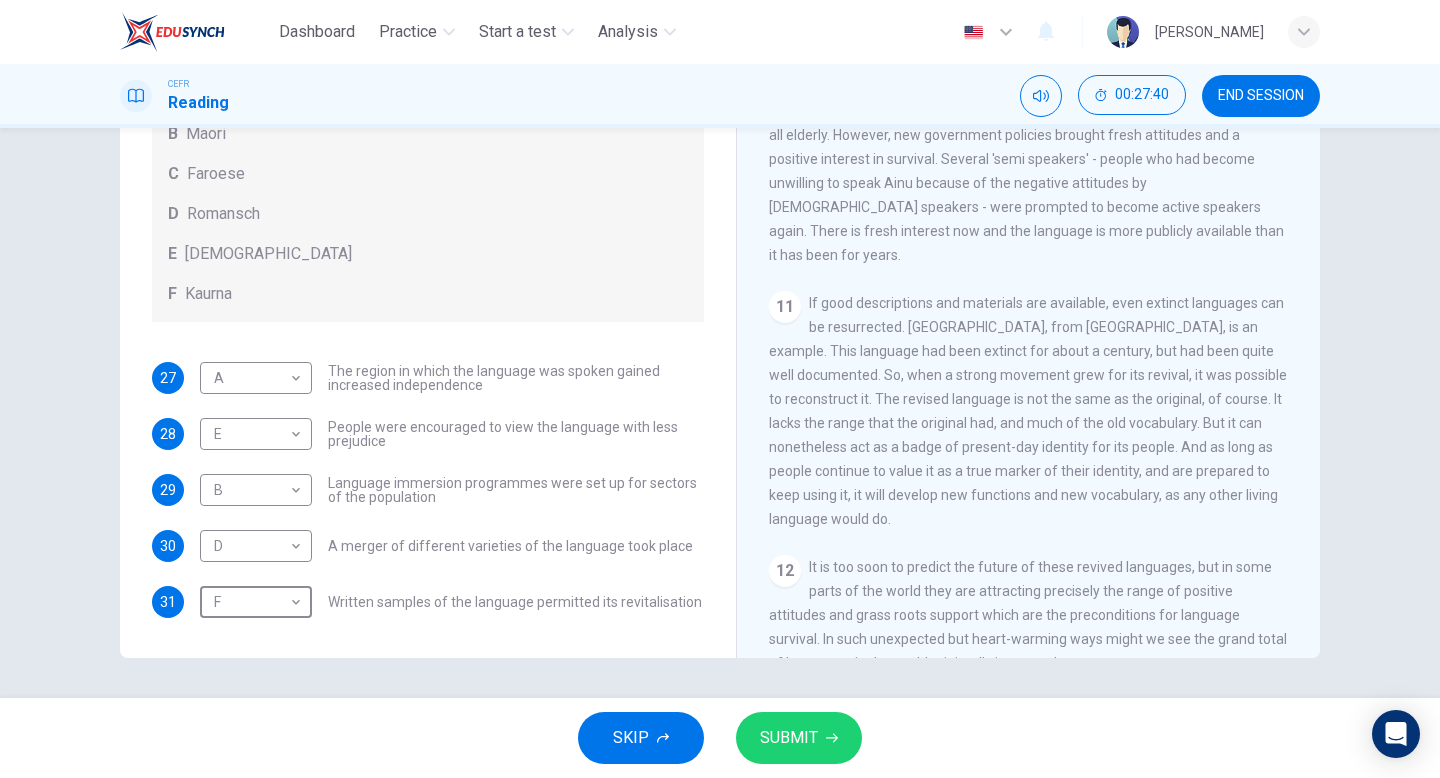 click on "SUBMIT" at bounding box center (799, 738) 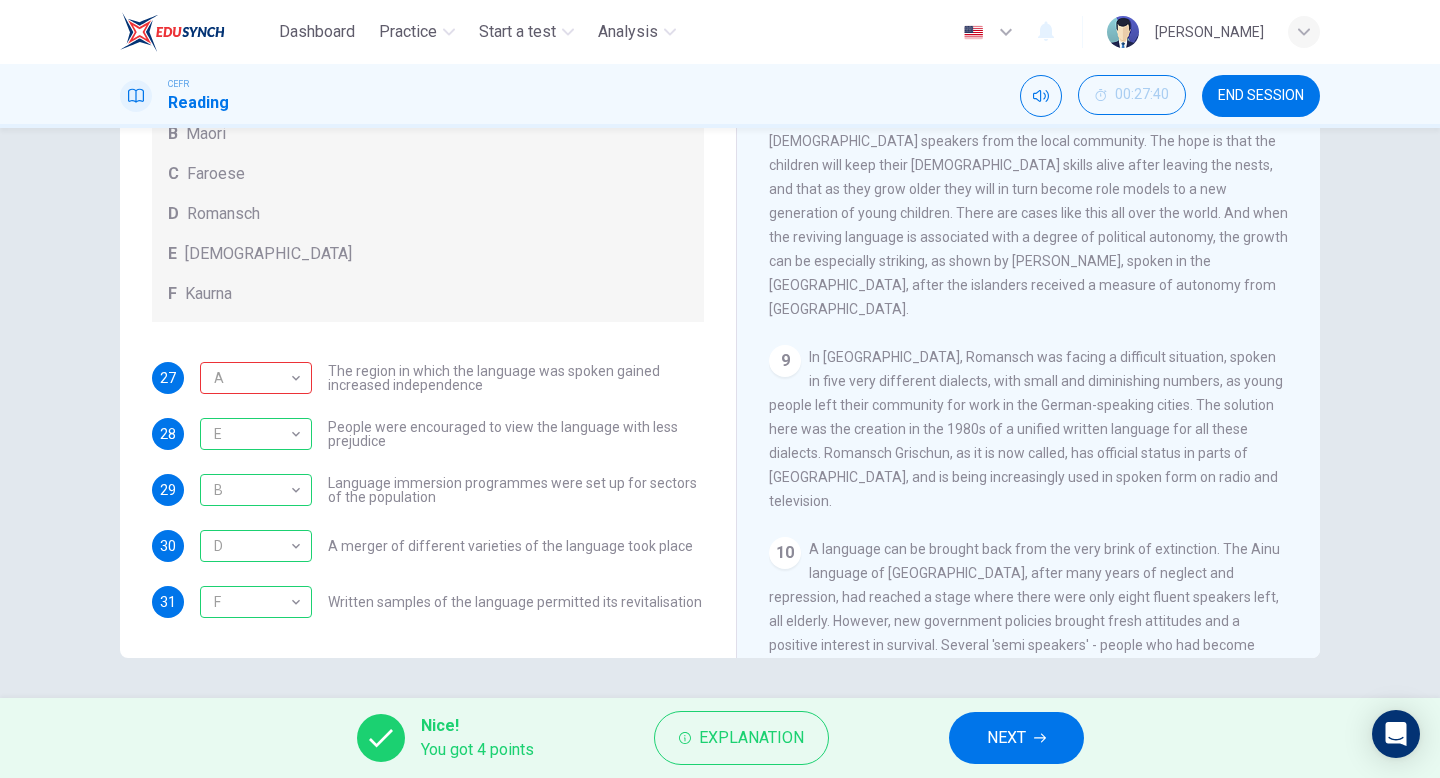 scroll, scrollTop: 1679, scrollLeft: 0, axis: vertical 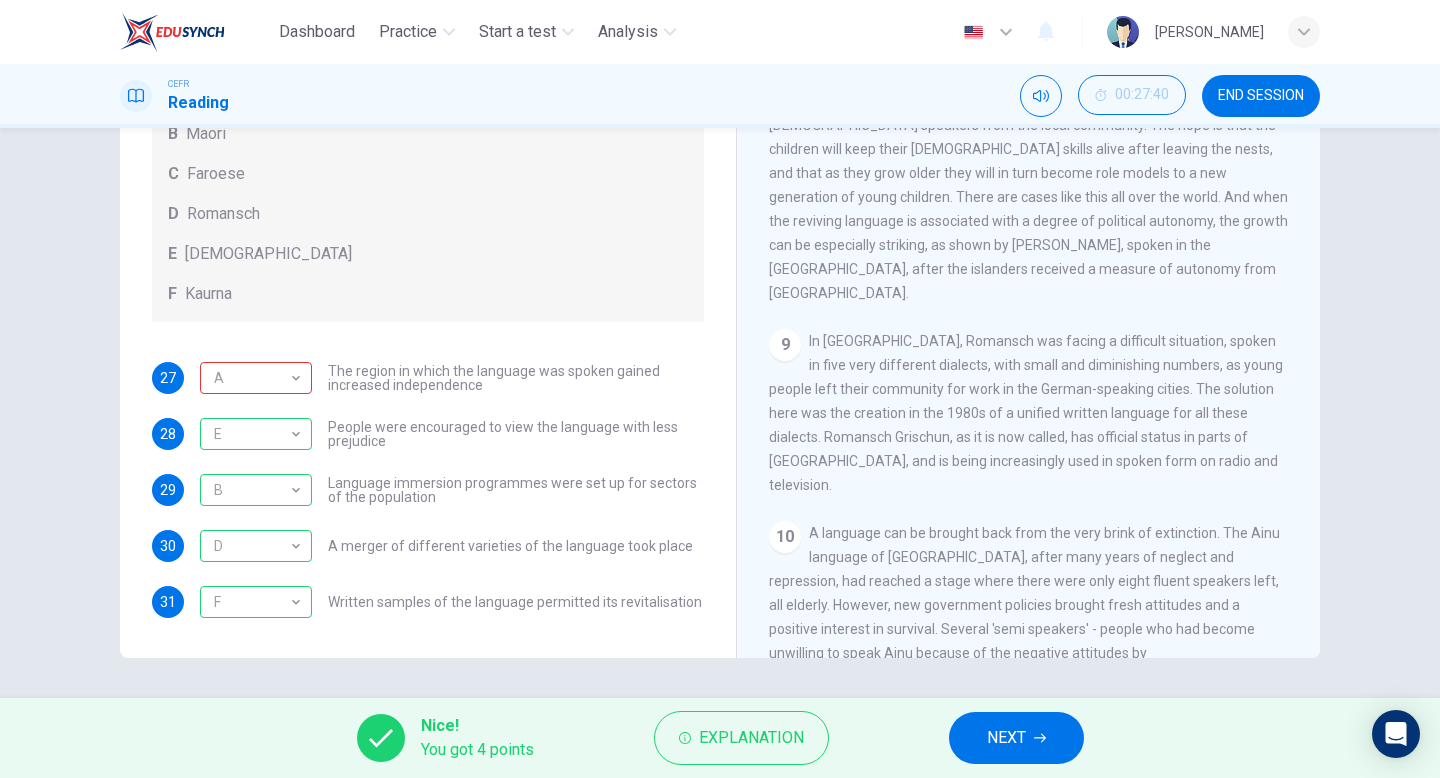 click on "NEXT" at bounding box center (1016, 738) 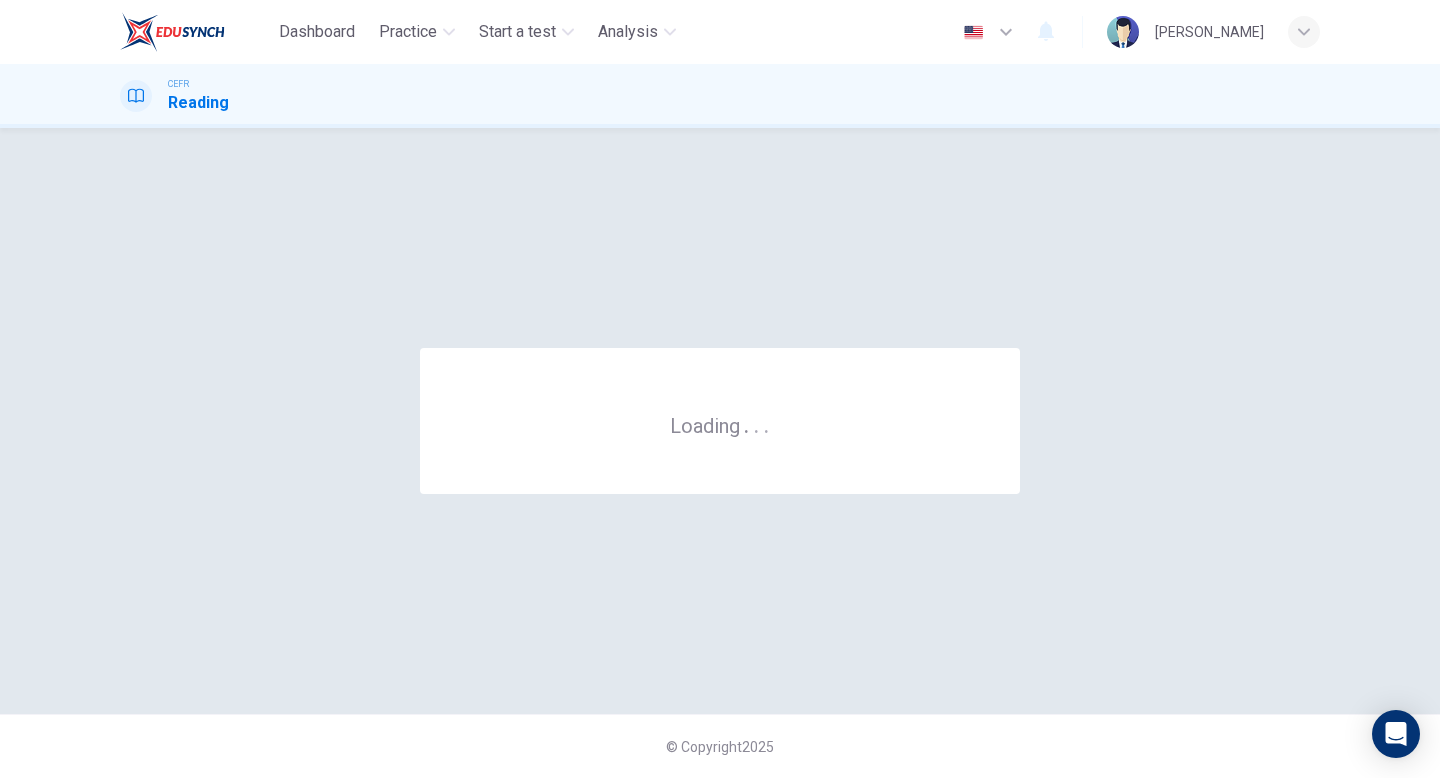 scroll, scrollTop: 0, scrollLeft: 0, axis: both 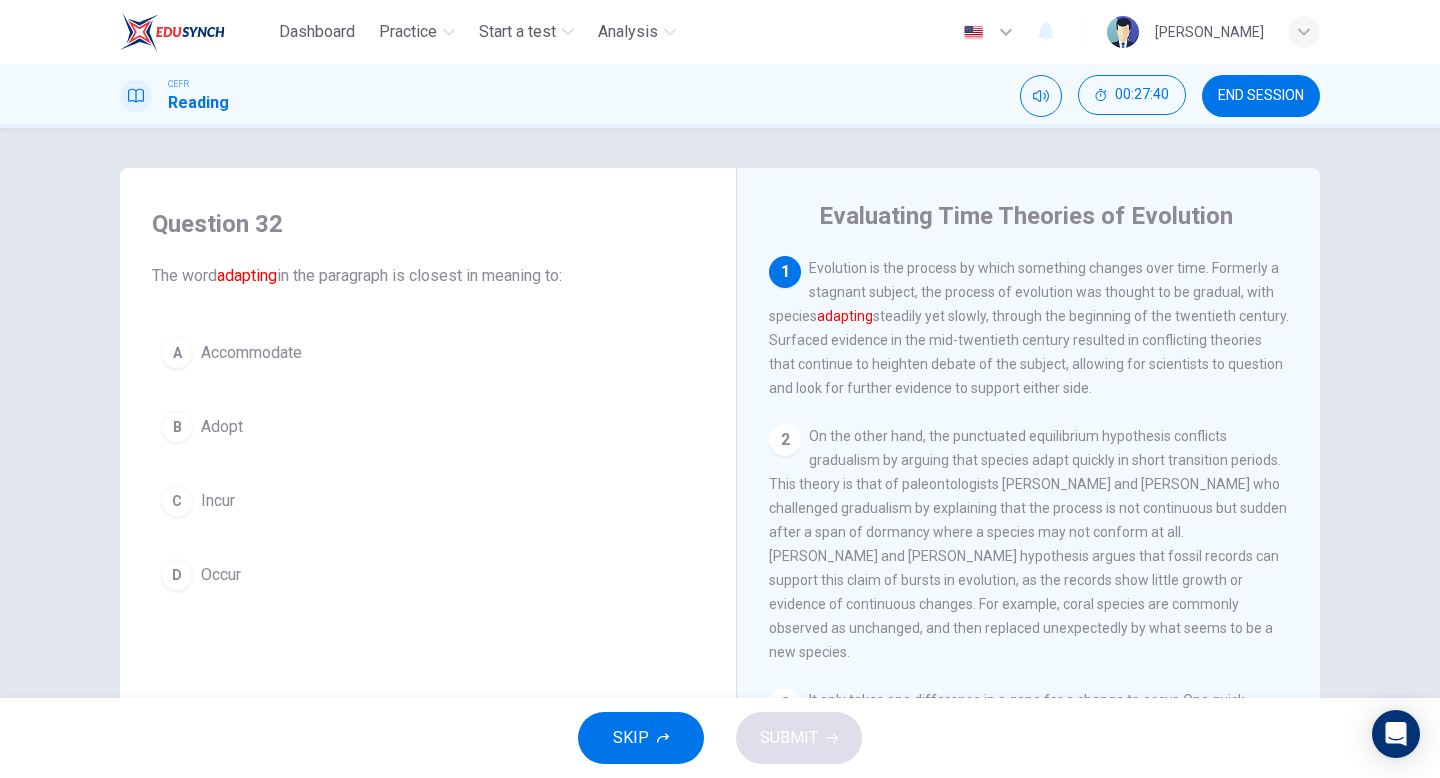 click on "2 On the other hand, the punctuated equilibrium hypothesis conflicts gradualism by arguing that species adapt quickly in short transition periods. This theory is that of paleontologists [PERSON_NAME] and [PERSON_NAME] who challenged gradualism by explaining that the process is not continuous but sudden after a span of dormancy where a species may not conform at all. [PERSON_NAME] and [PERSON_NAME] hypothesis argues that fossil records can support this claim of bursts in evolution, as the records show little growth or evidence of continuous changes. For example, coral species are commonly observed as unchanged, and then replaced unexpectedly by what seems to be a new species." at bounding box center [1029, 544] 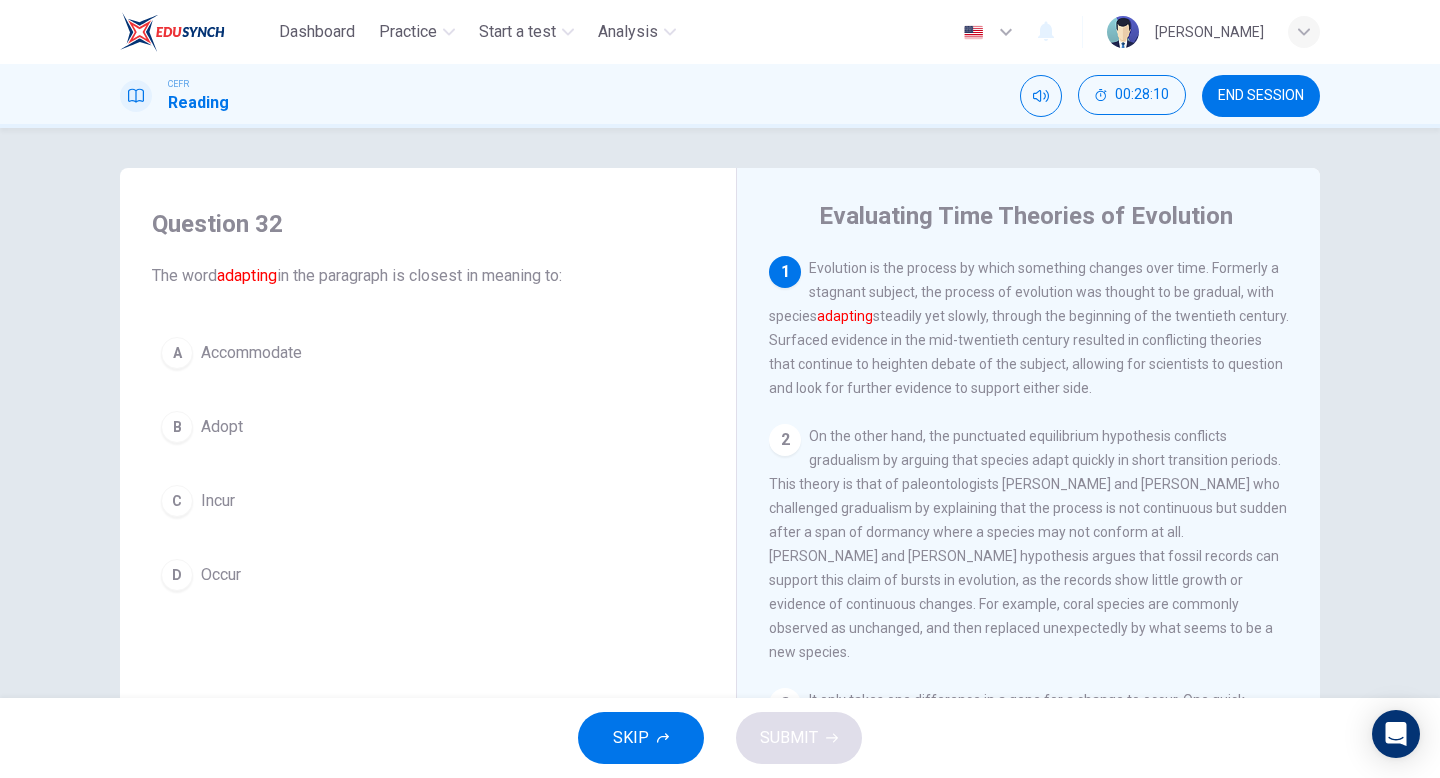 click on "D" at bounding box center (177, 575) 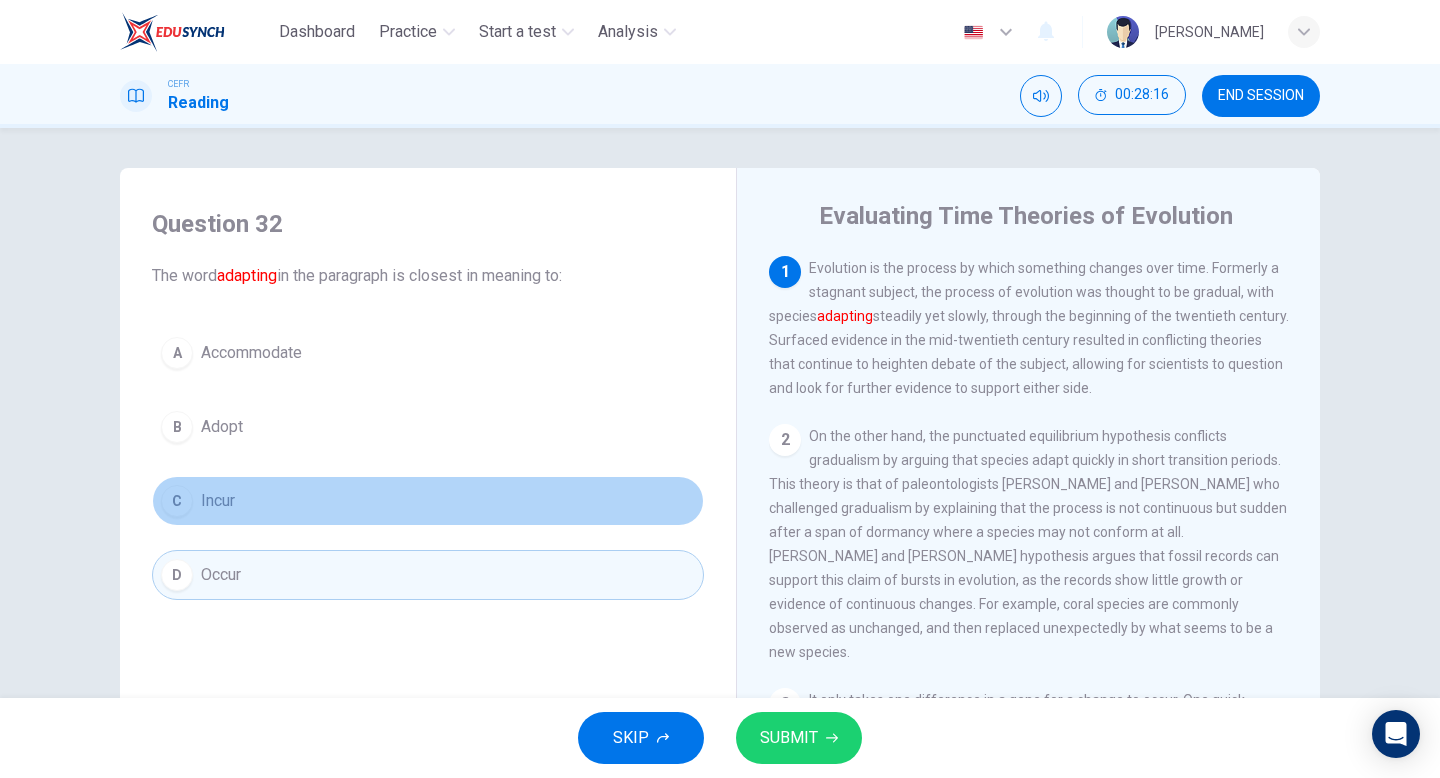 click on "C" at bounding box center (177, 501) 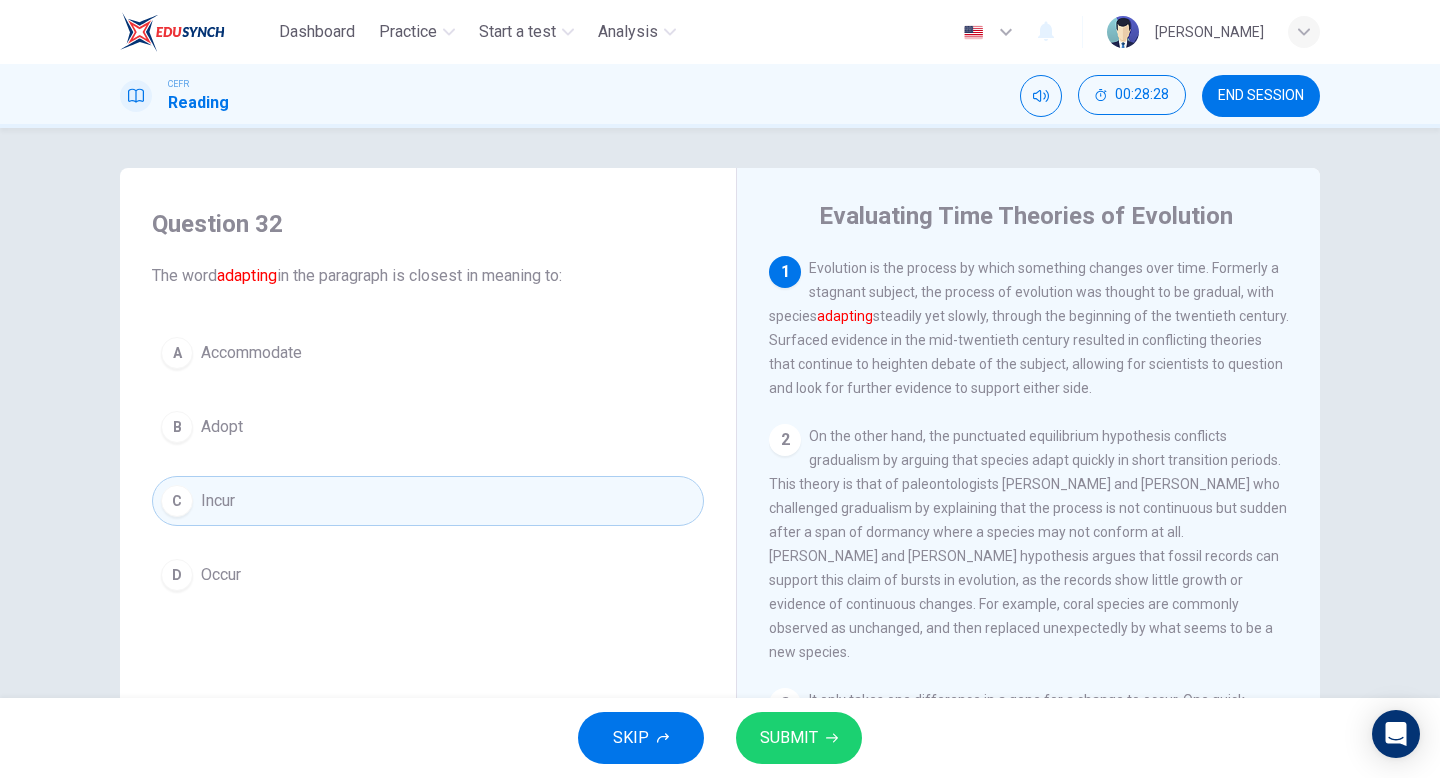 click on "D" at bounding box center [177, 575] 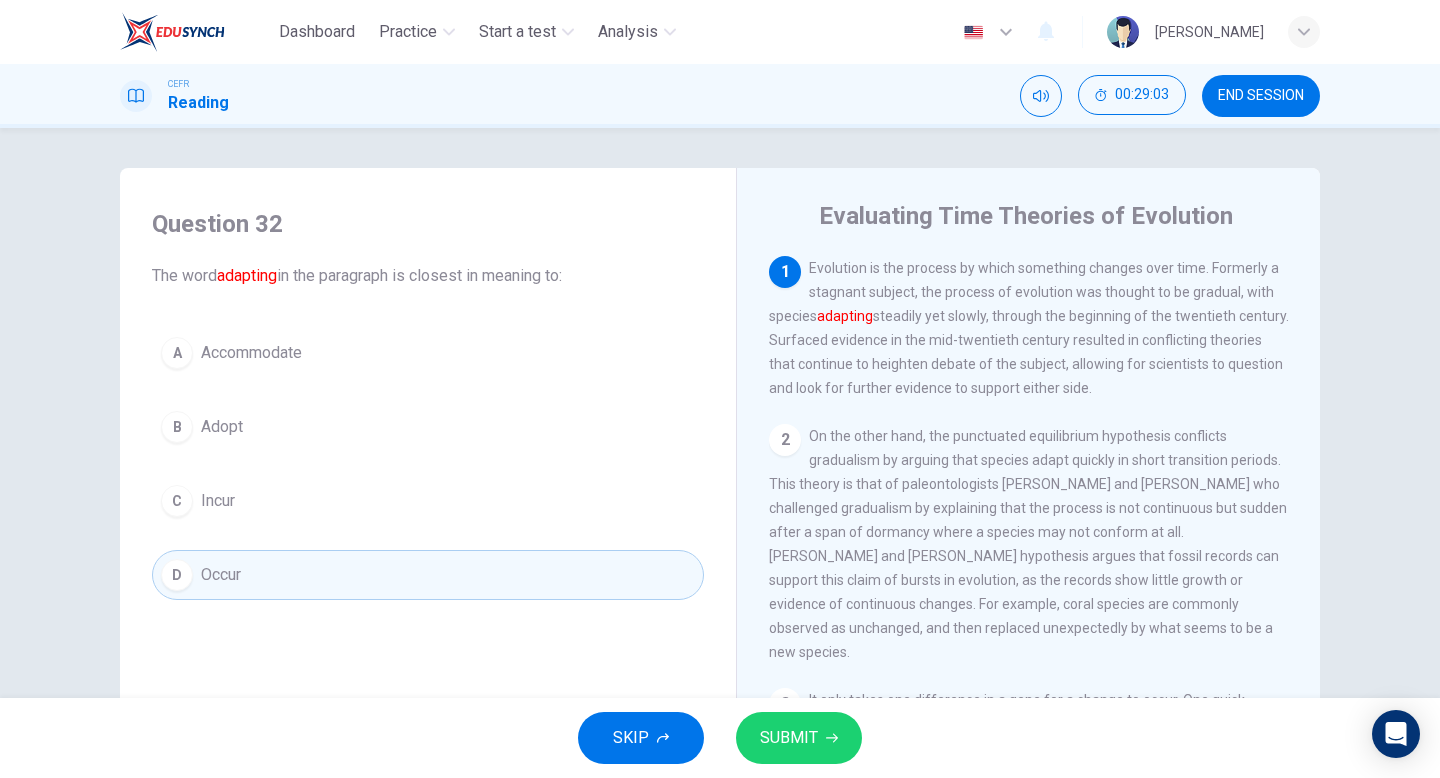 click on "SUBMIT" at bounding box center [799, 738] 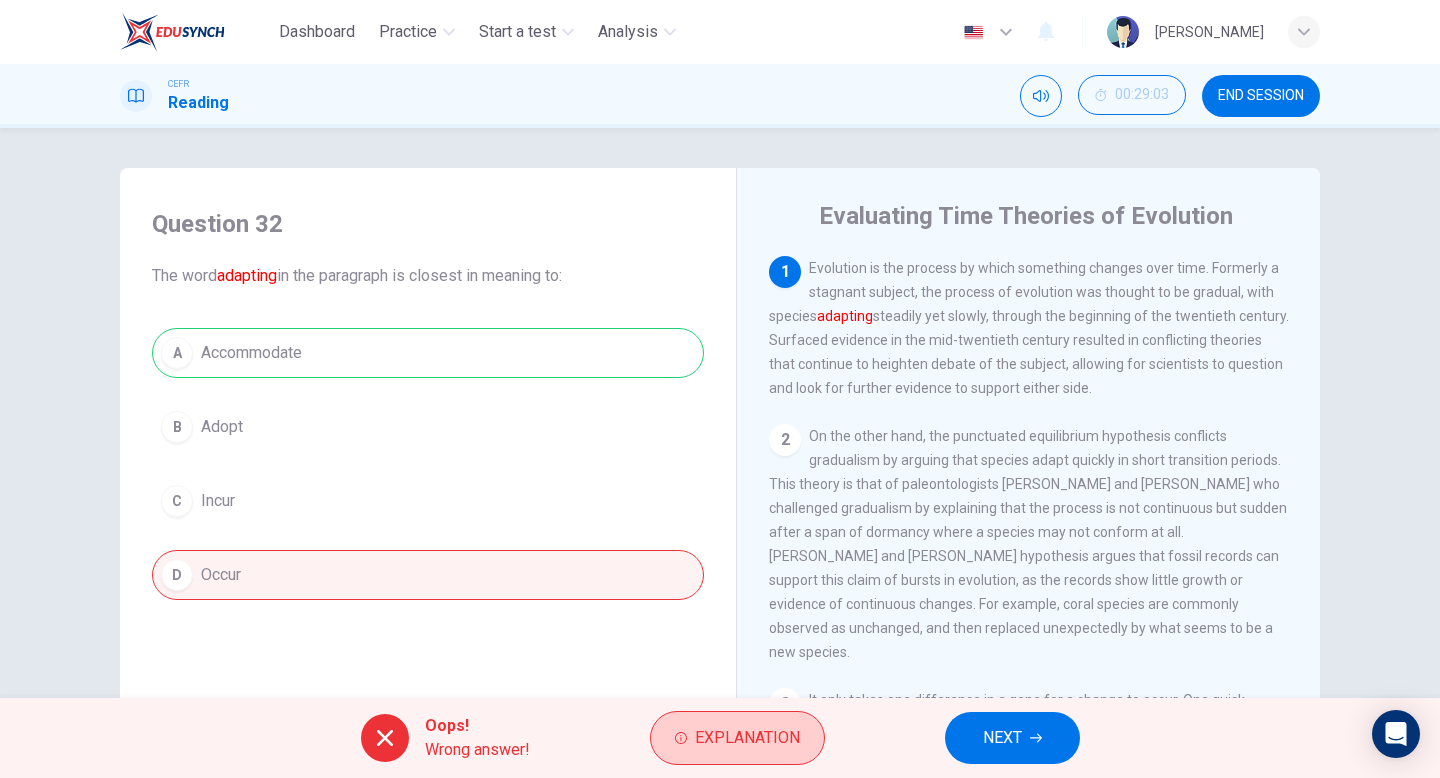 click on "Explanation" at bounding box center [747, 738] 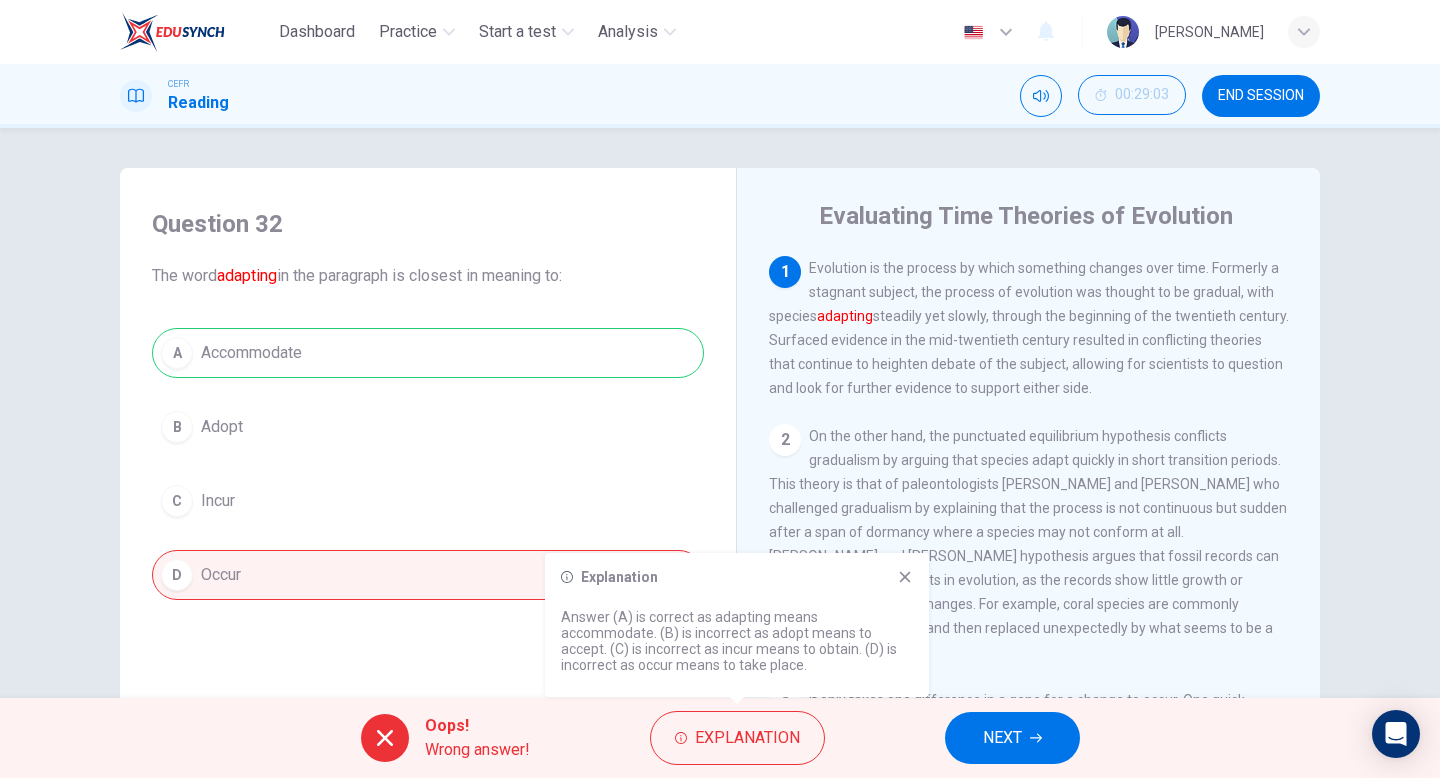 click on "NEXT" at bounding box center [1002, 738] 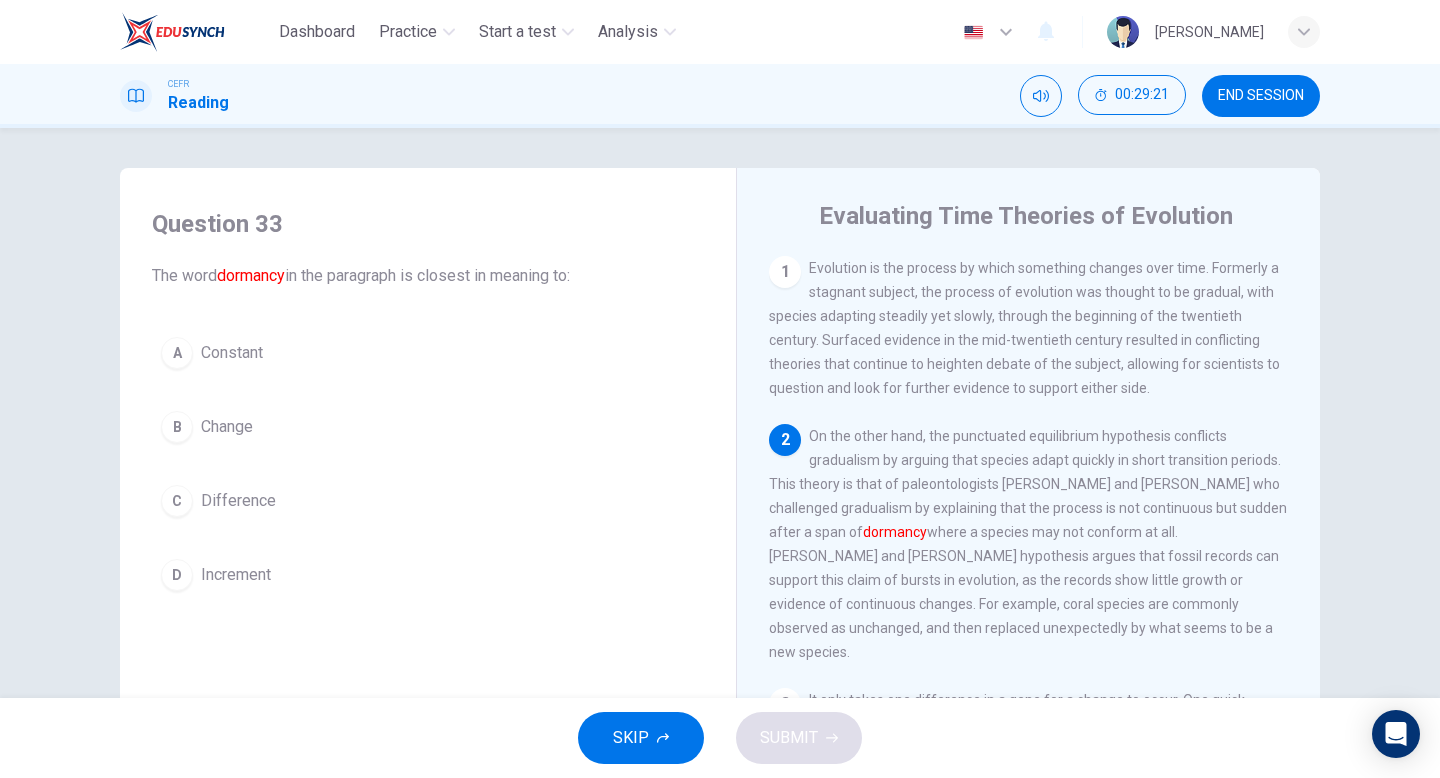 click on "A" at bounding box center [177, 353] 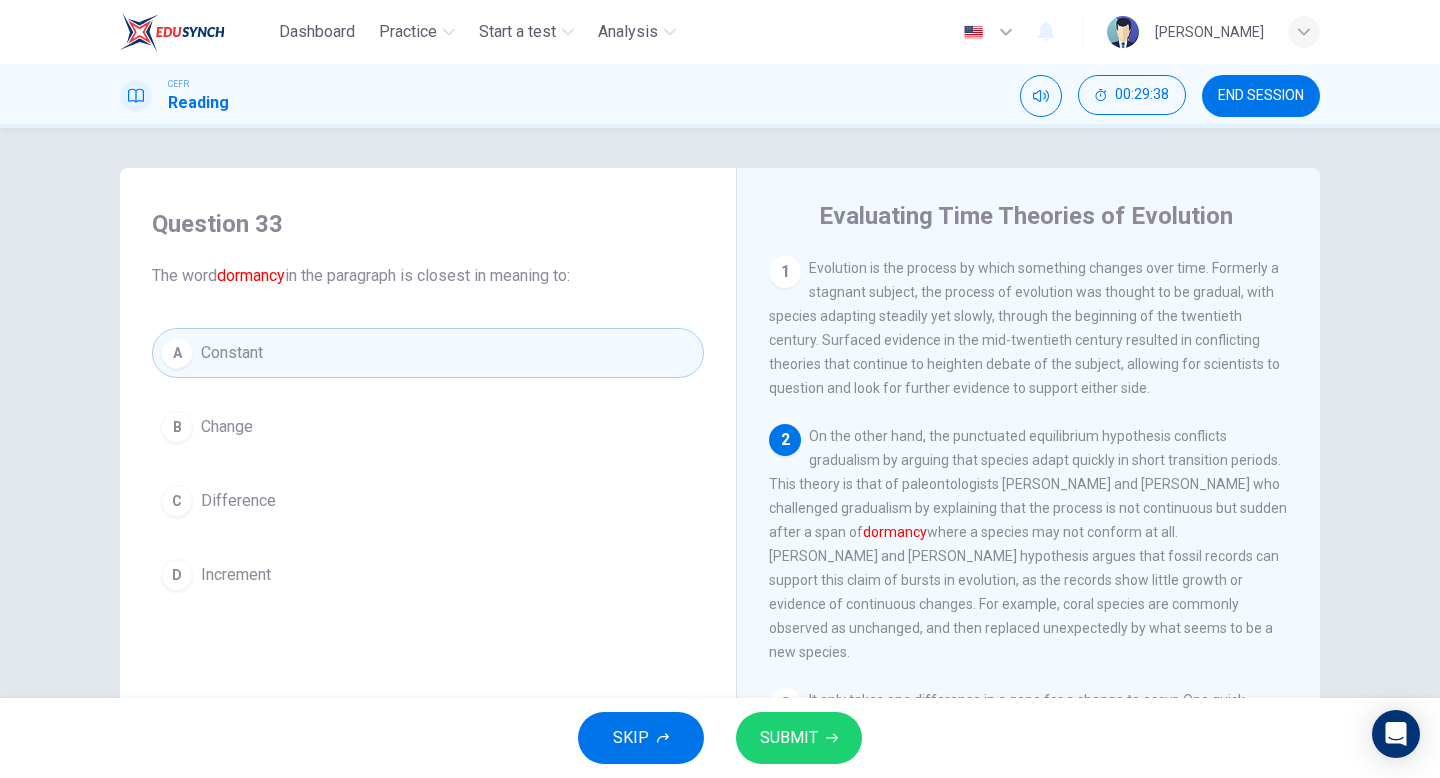 click on "SUBMIT" at bounding box center (789, 738) 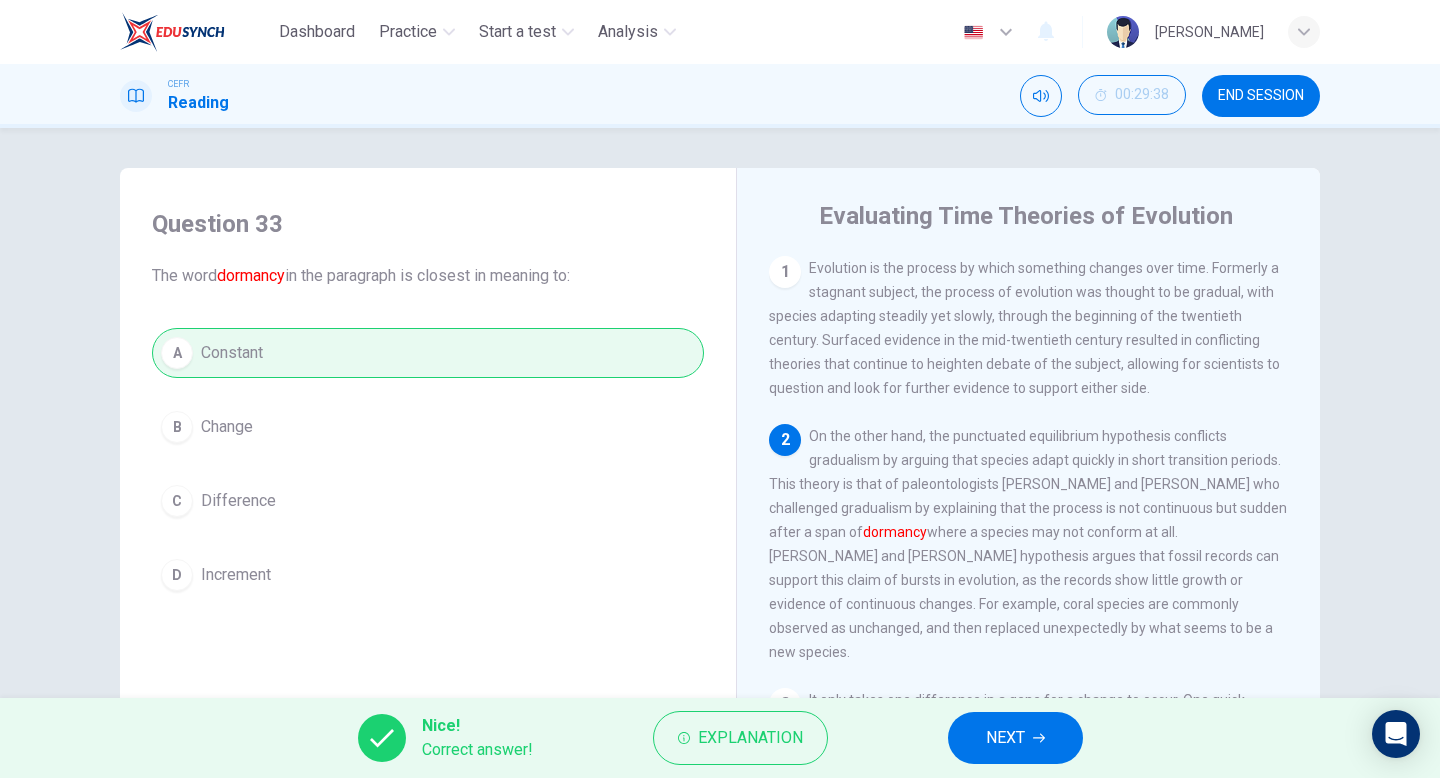 click on "NEXT" at bounding box center (1005, 738) 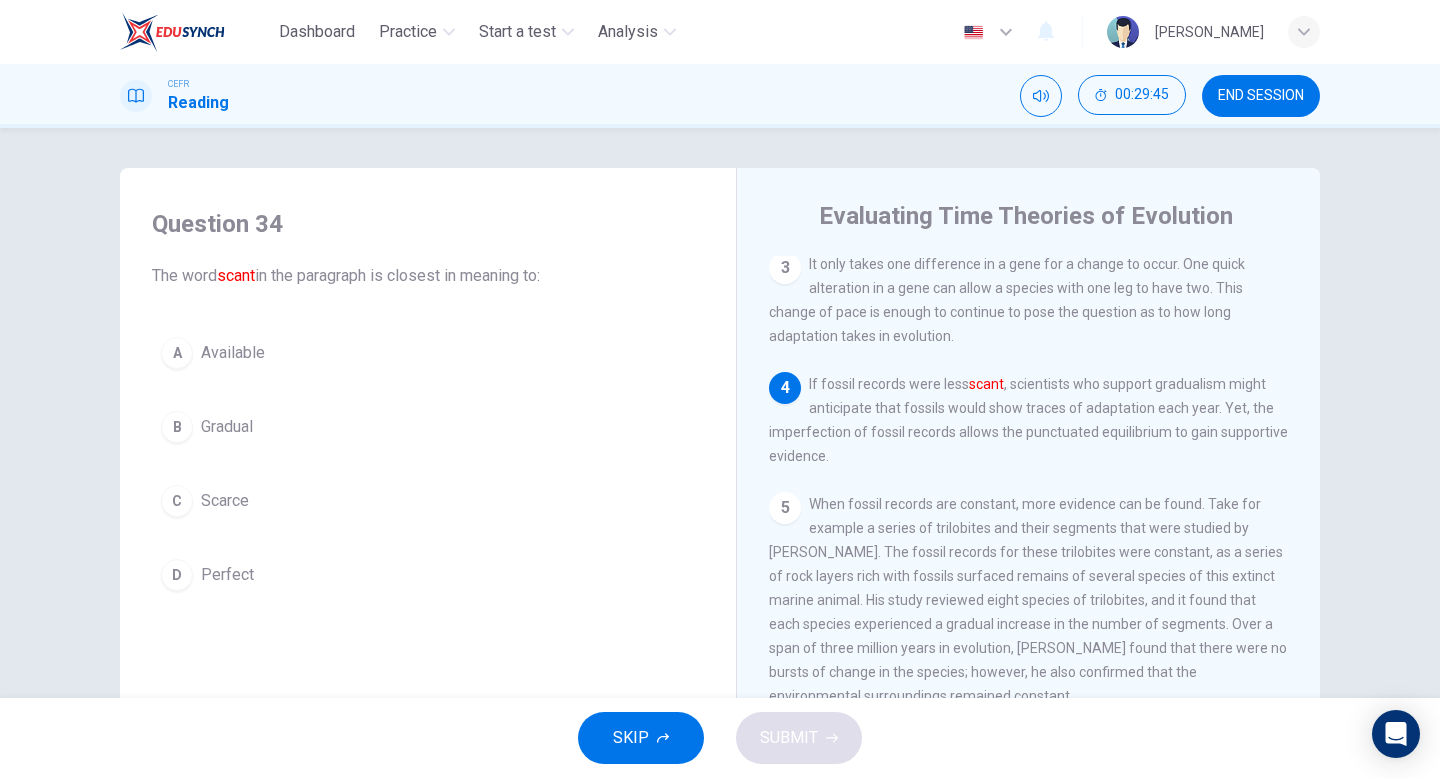 scroll, scrollTop: 450, scrollLeft: 0, axis: vertical 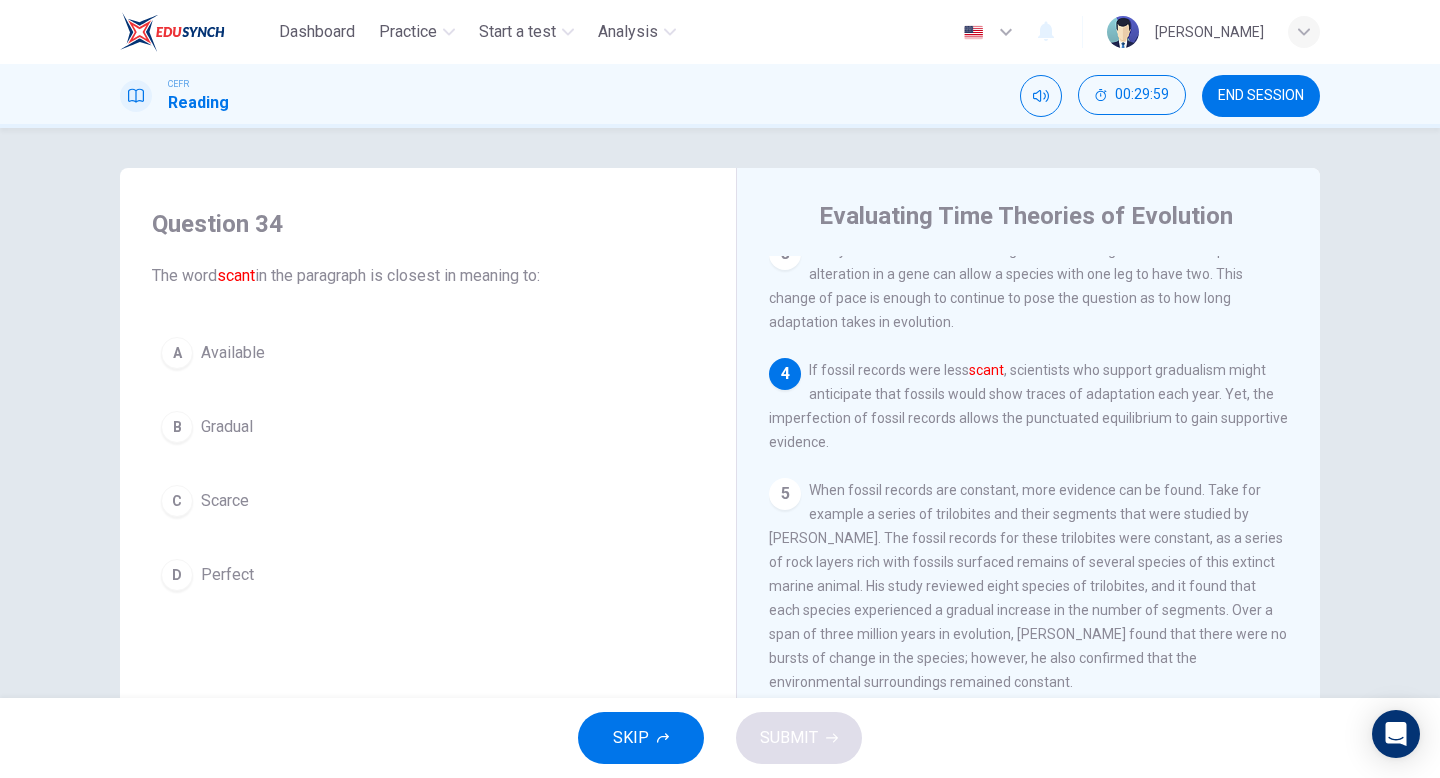 click on "C" at bounding box center (177, 501) 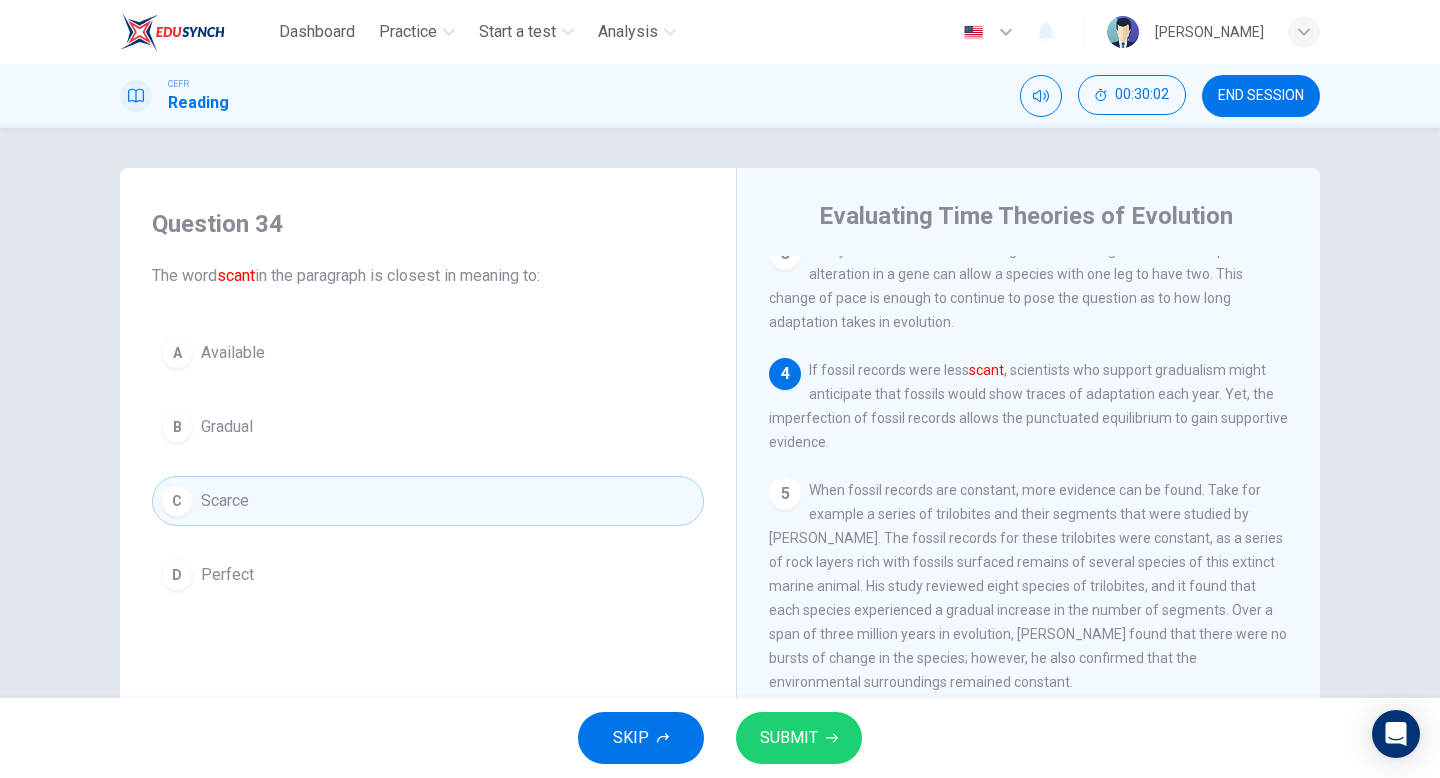 click on "SUBMIT" at bounding box center (789, 738) 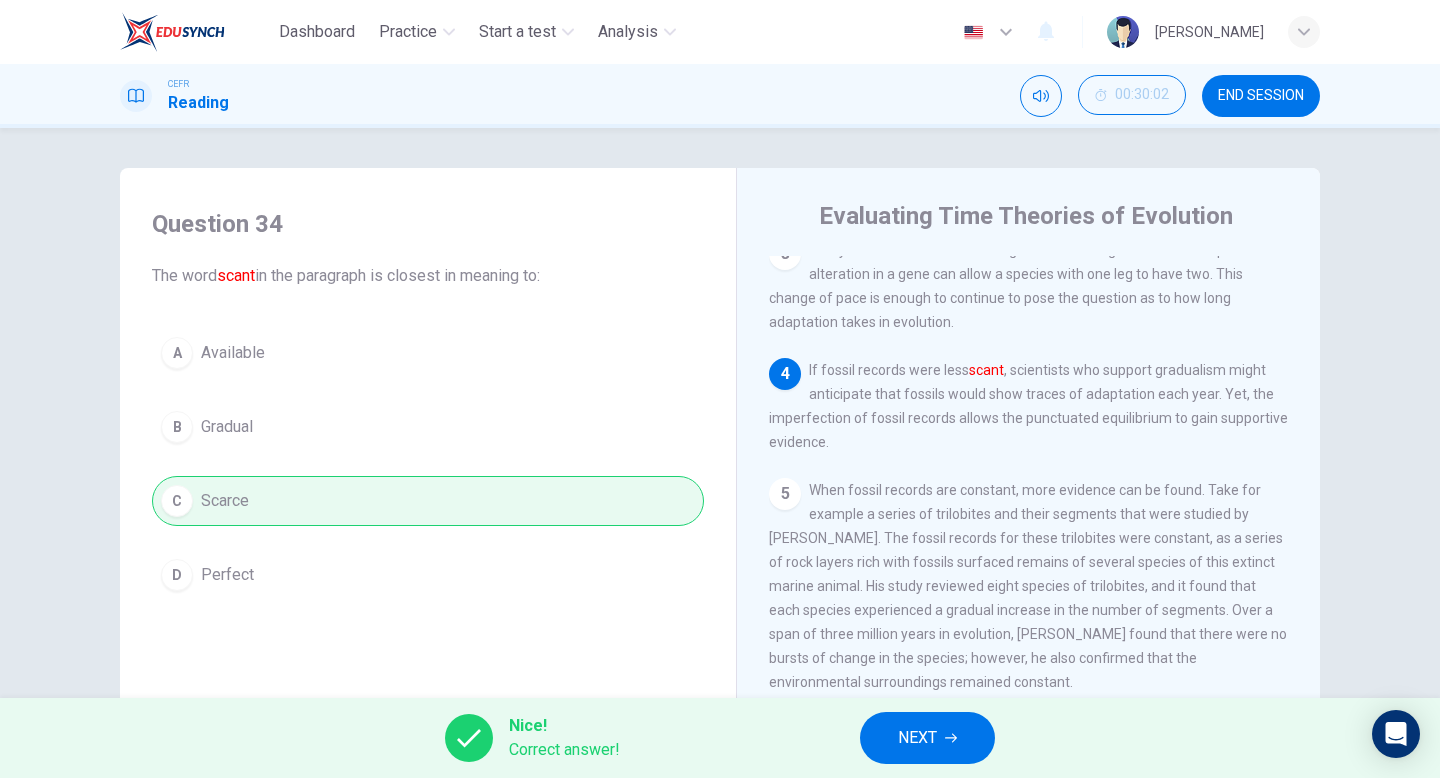 click on "NEXT" at bounding box center (917, 738) 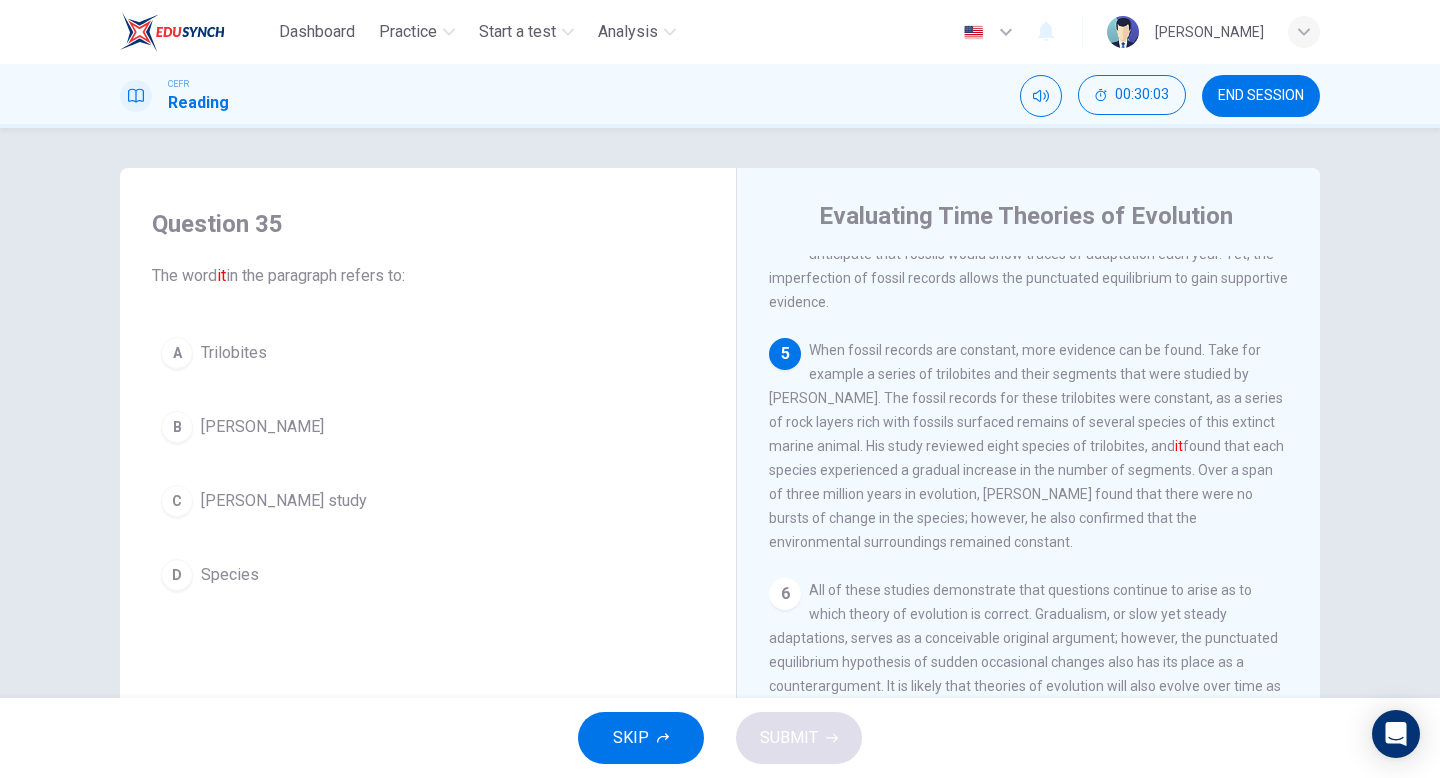 scroll, scrollTop: 607, scrollLeft: 0, axis: vertical 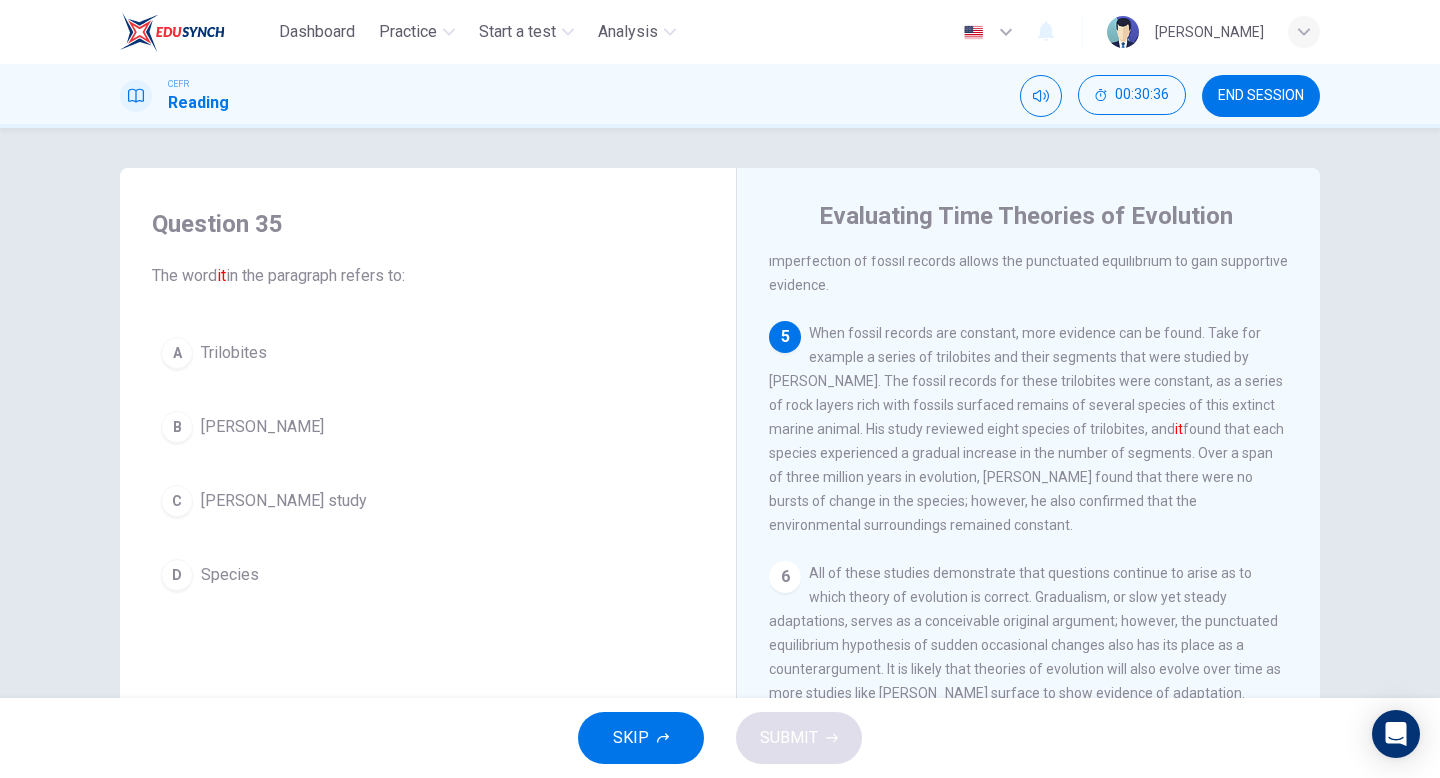 click on "C" at bounding box center [177, 501] 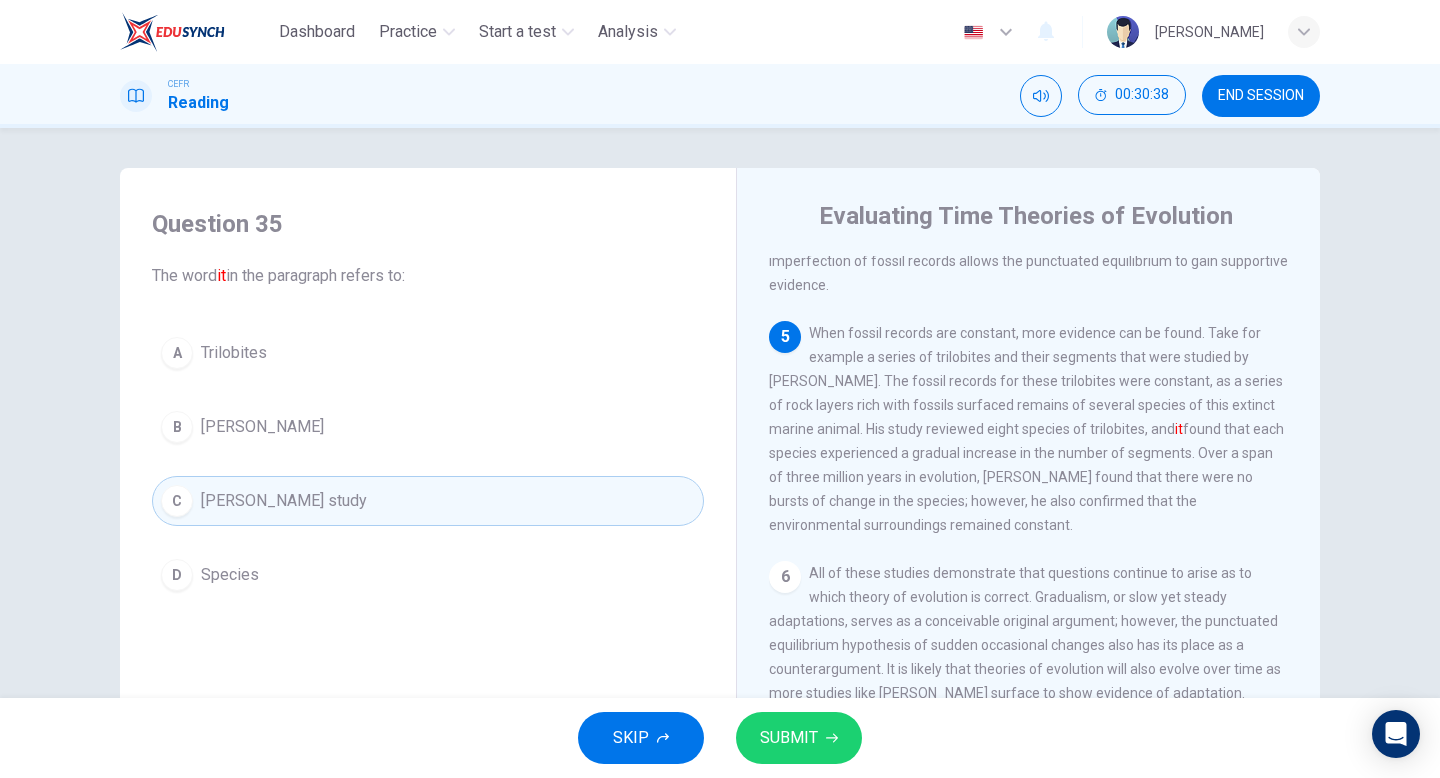 click on "SUBMIT" at bounding box center [789, 738] 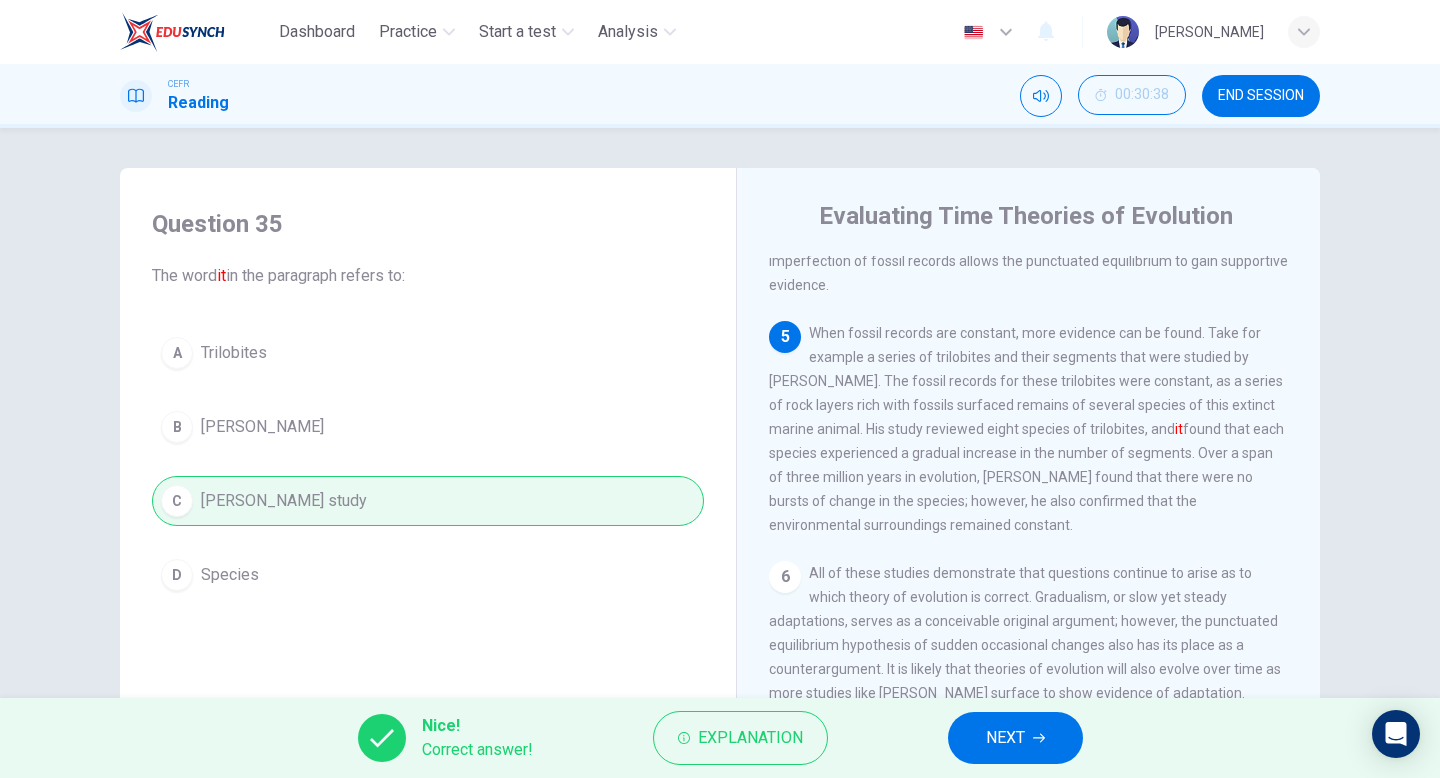 click on "NEXT" at bounding box center (1015, 738) 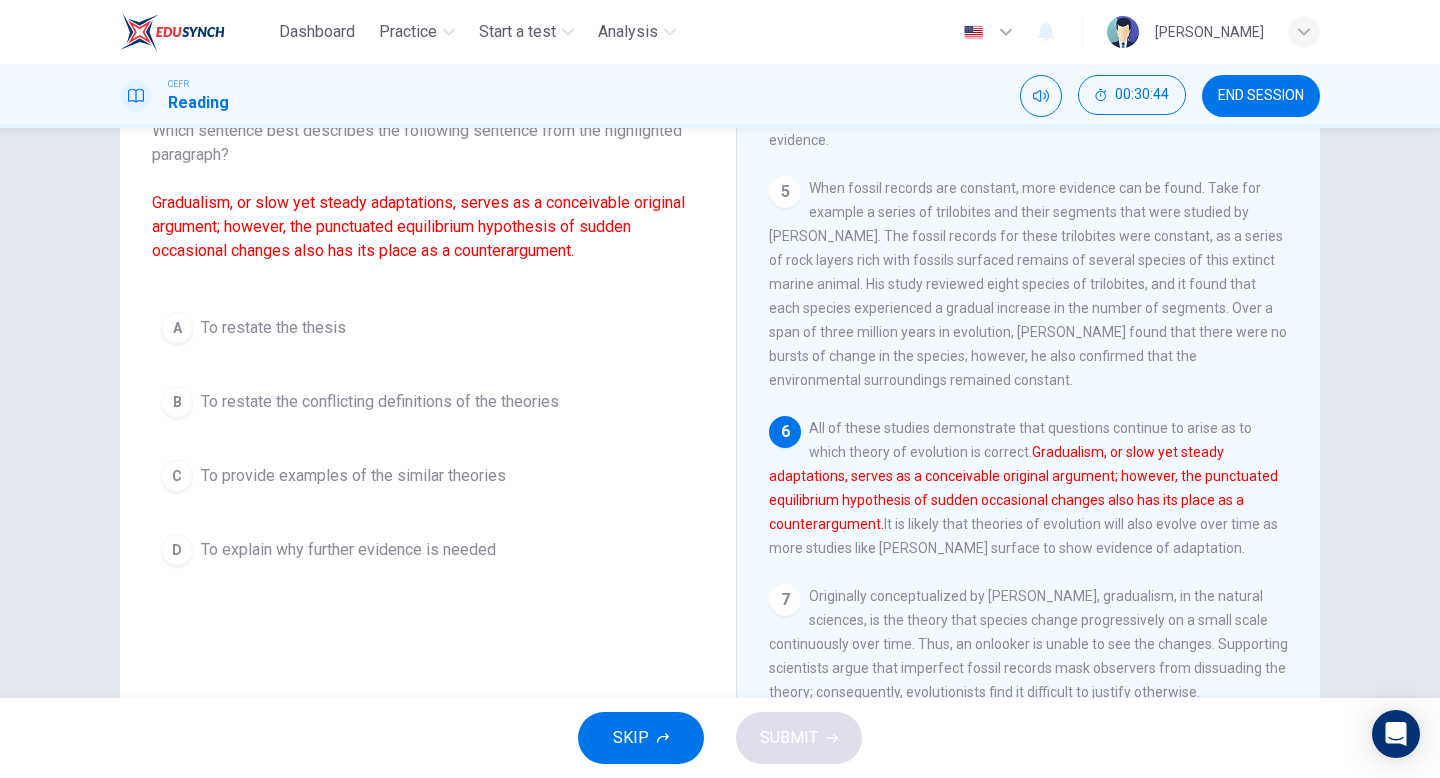 scroll, scrollTop: 138, scrollLeft: 0, axis: vertical 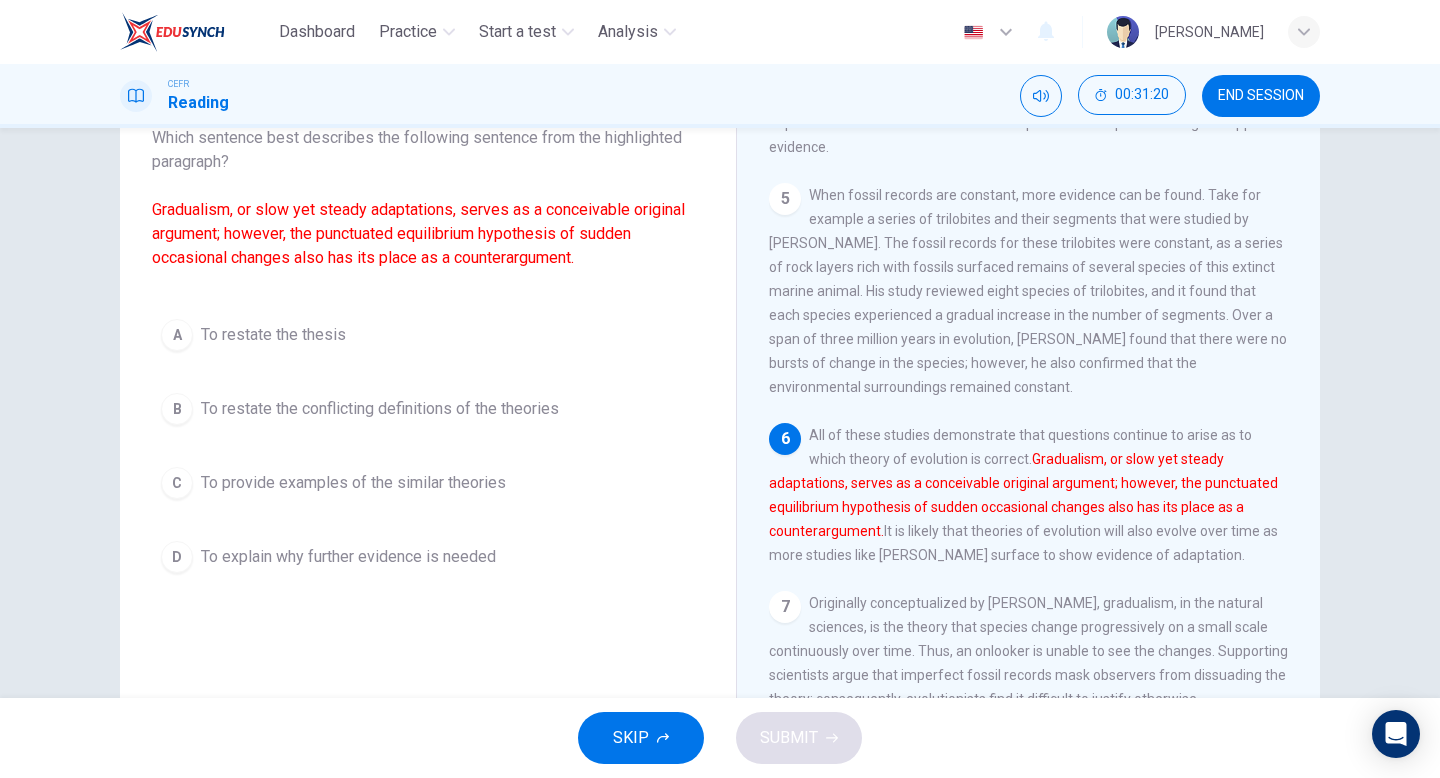 click on "To restate the thesis" at bounding box center [273, 335] 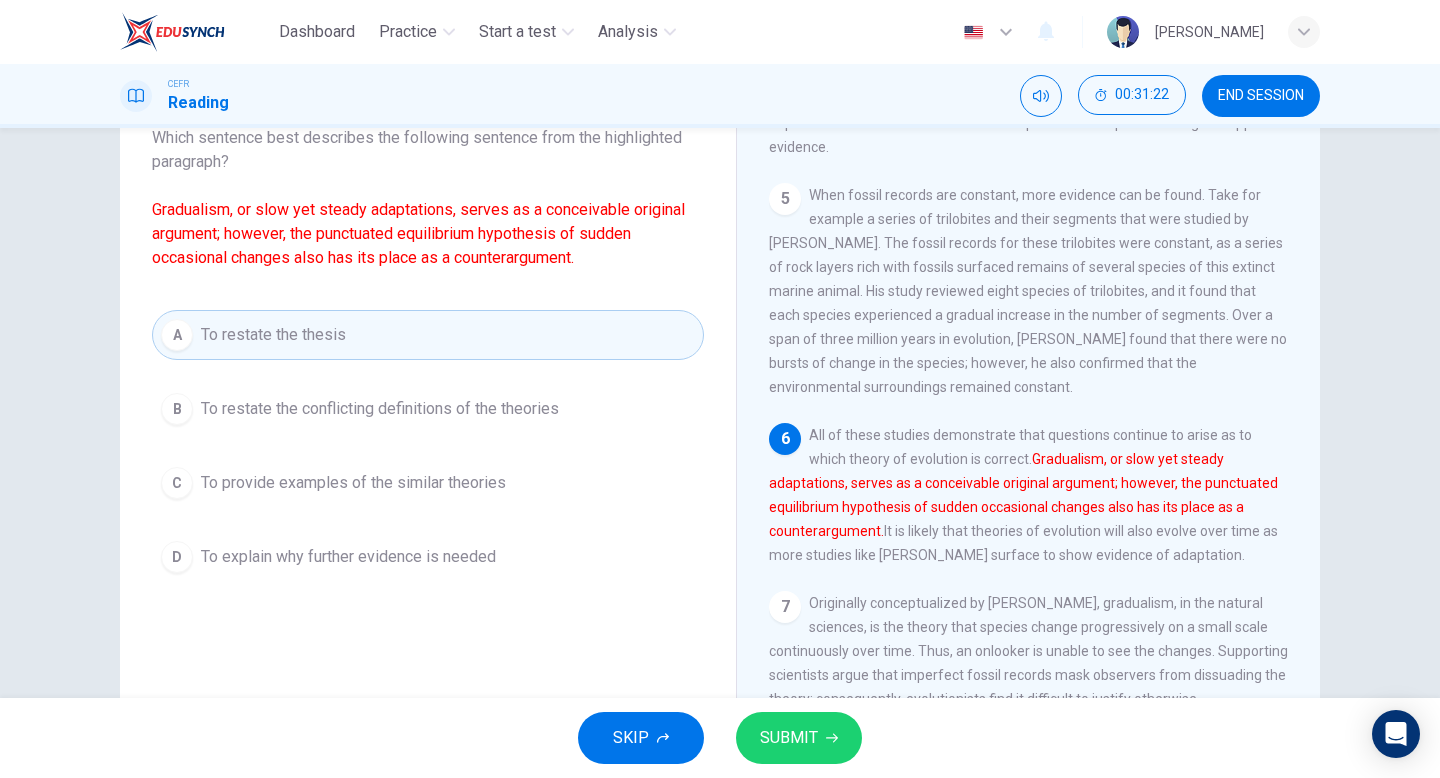 click on "SUBMIT" at bounding box center (789, 738) 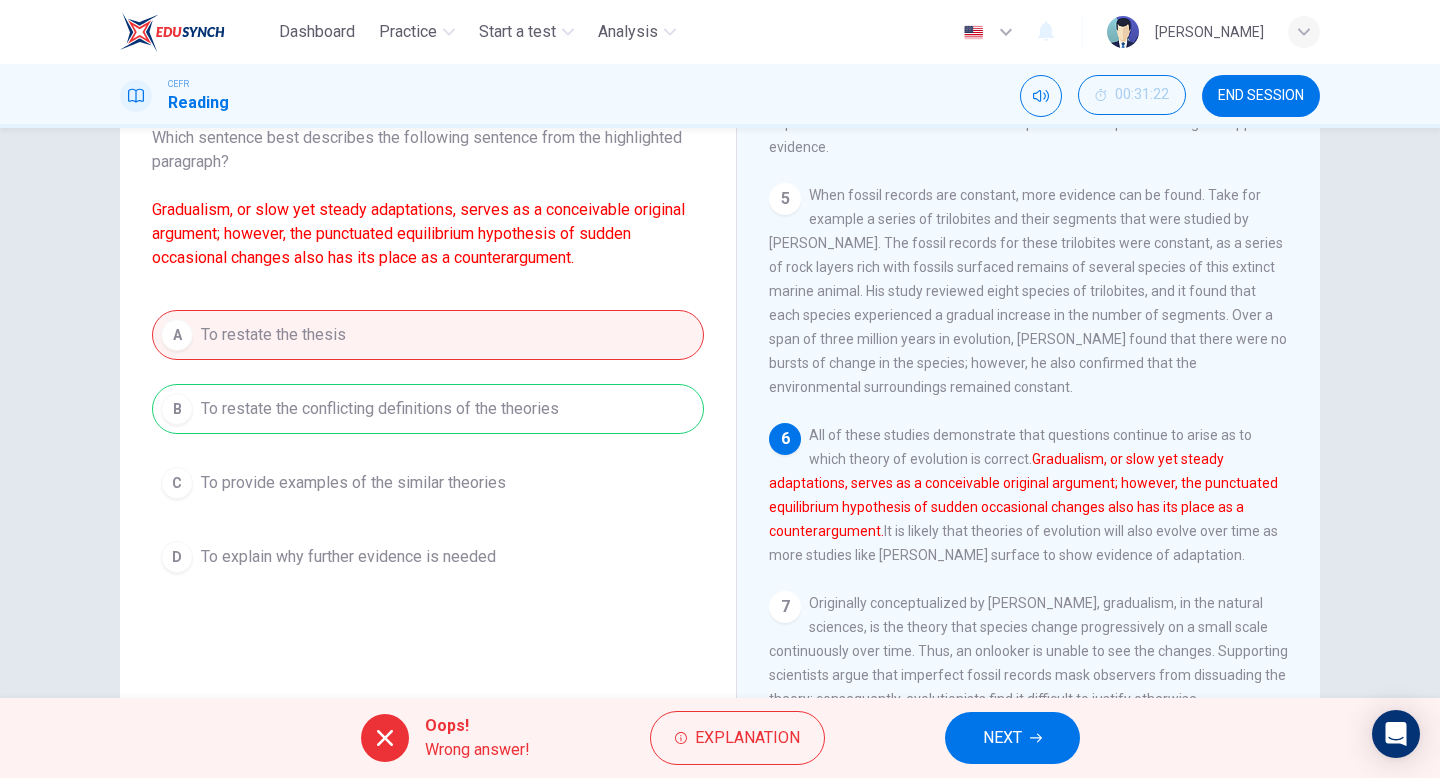 click on "NEXT" at bounding box center [1002, 738] 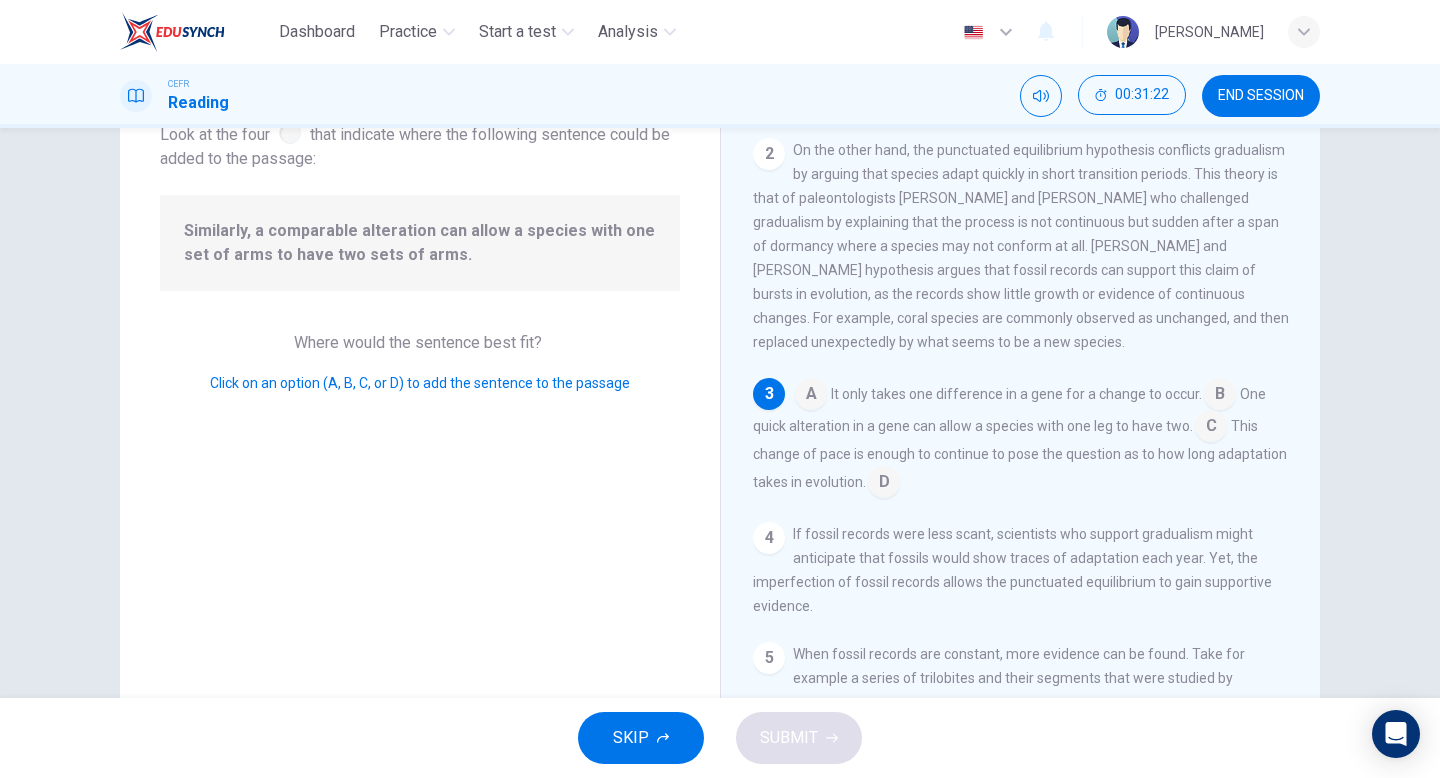 scroll, scrollTop: 168, scrollLeft: 0, axis: vertical 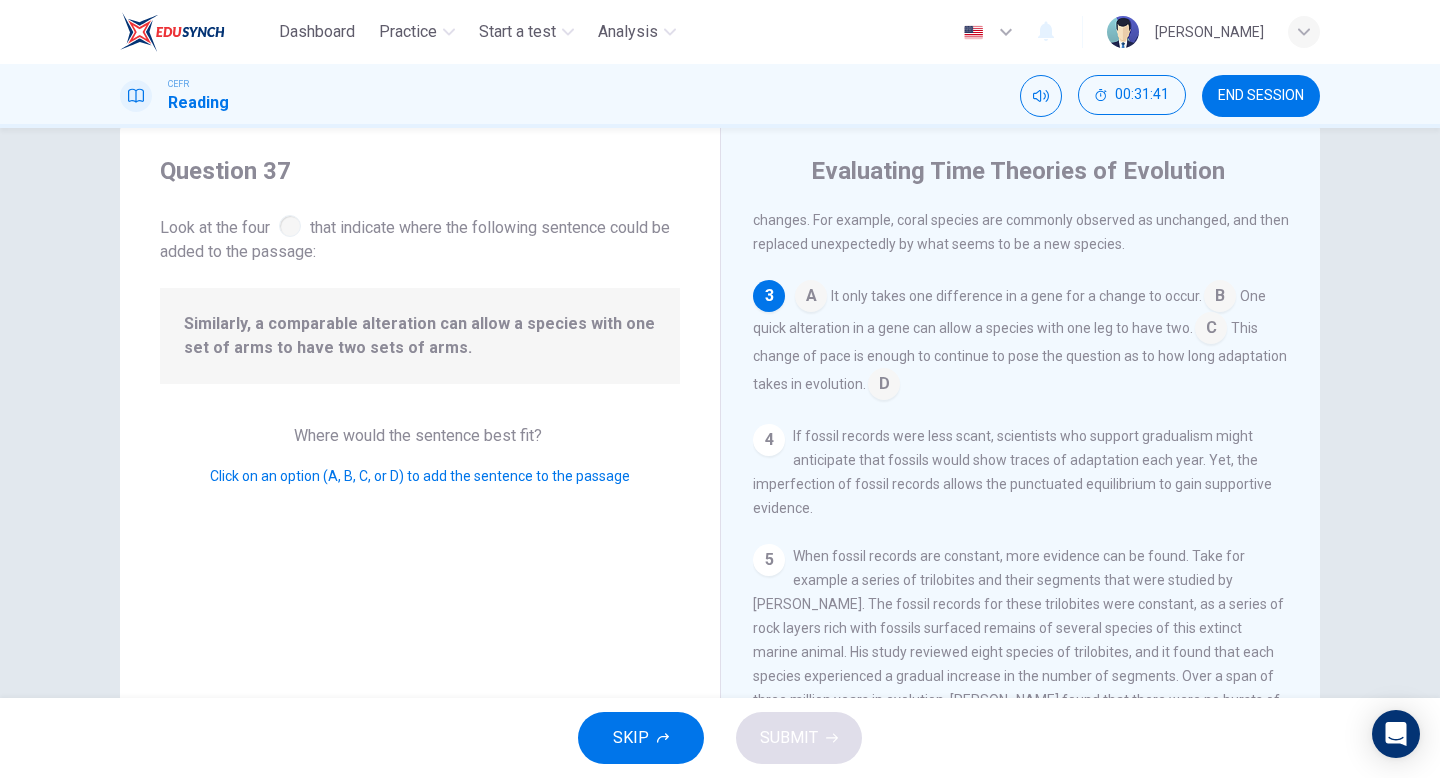 click at bounding box center [1211, 330] 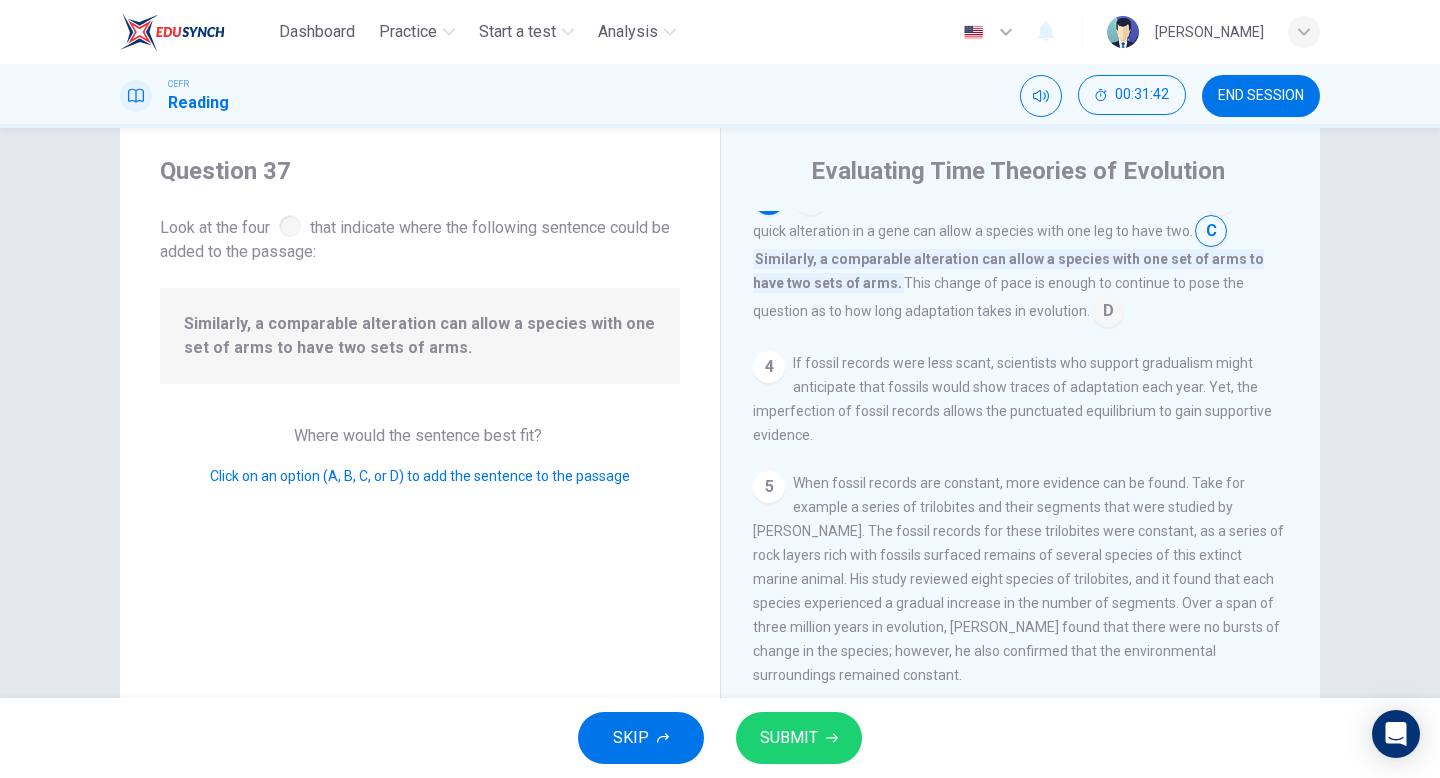 scroll, scrollTop: 477, scrollLeft: 0, axis: vertical 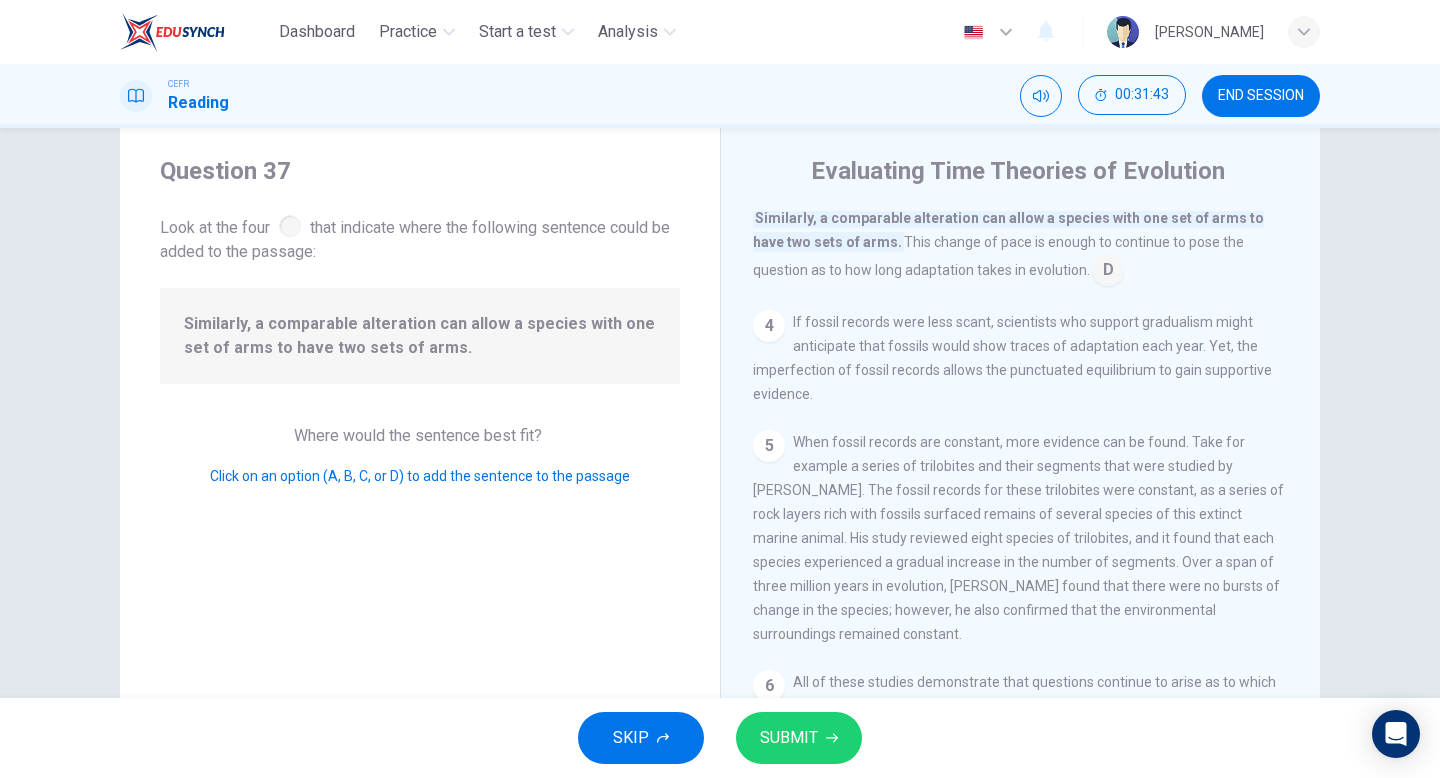 click on "SUBMIT" at bounding box center [789, 738] 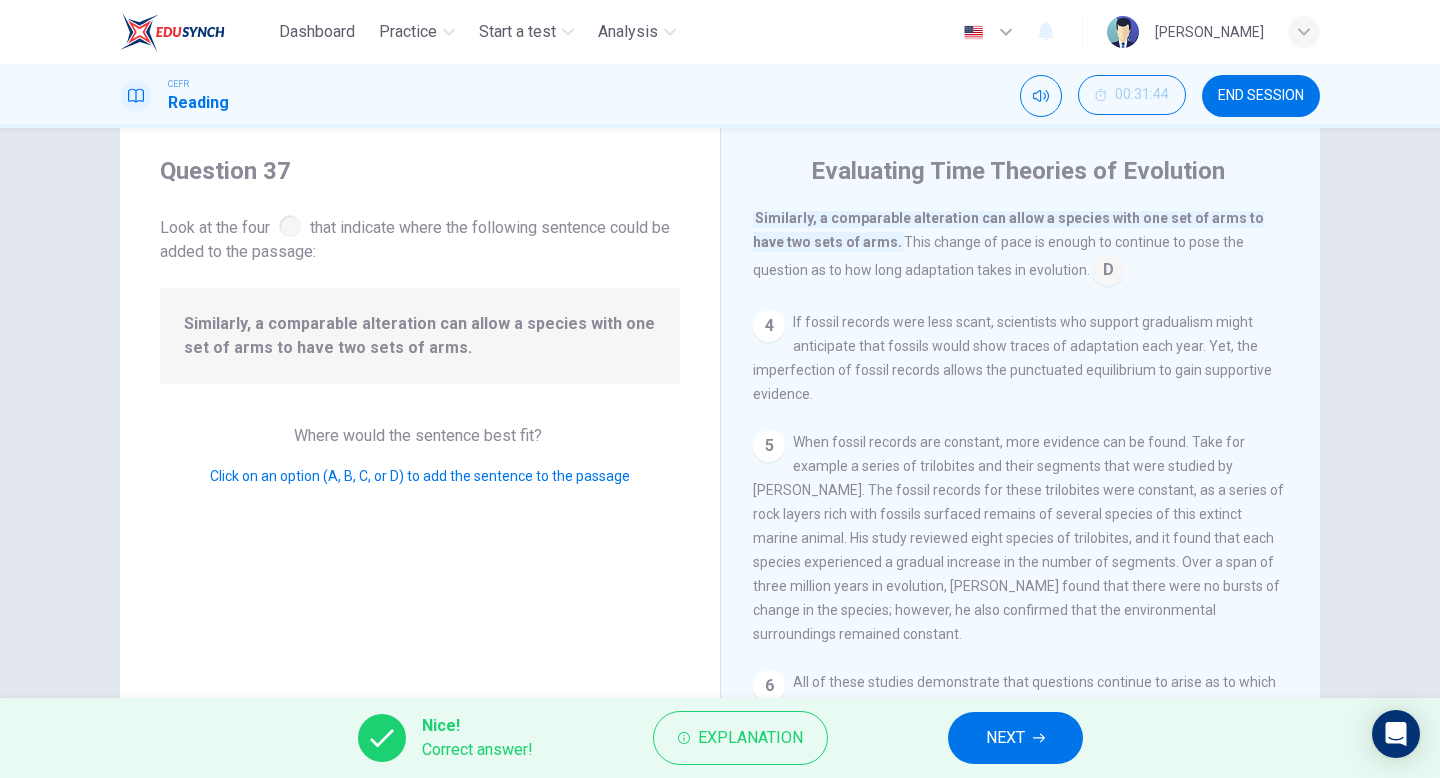 click on "NEXT" at bounding box center [1005, 738] 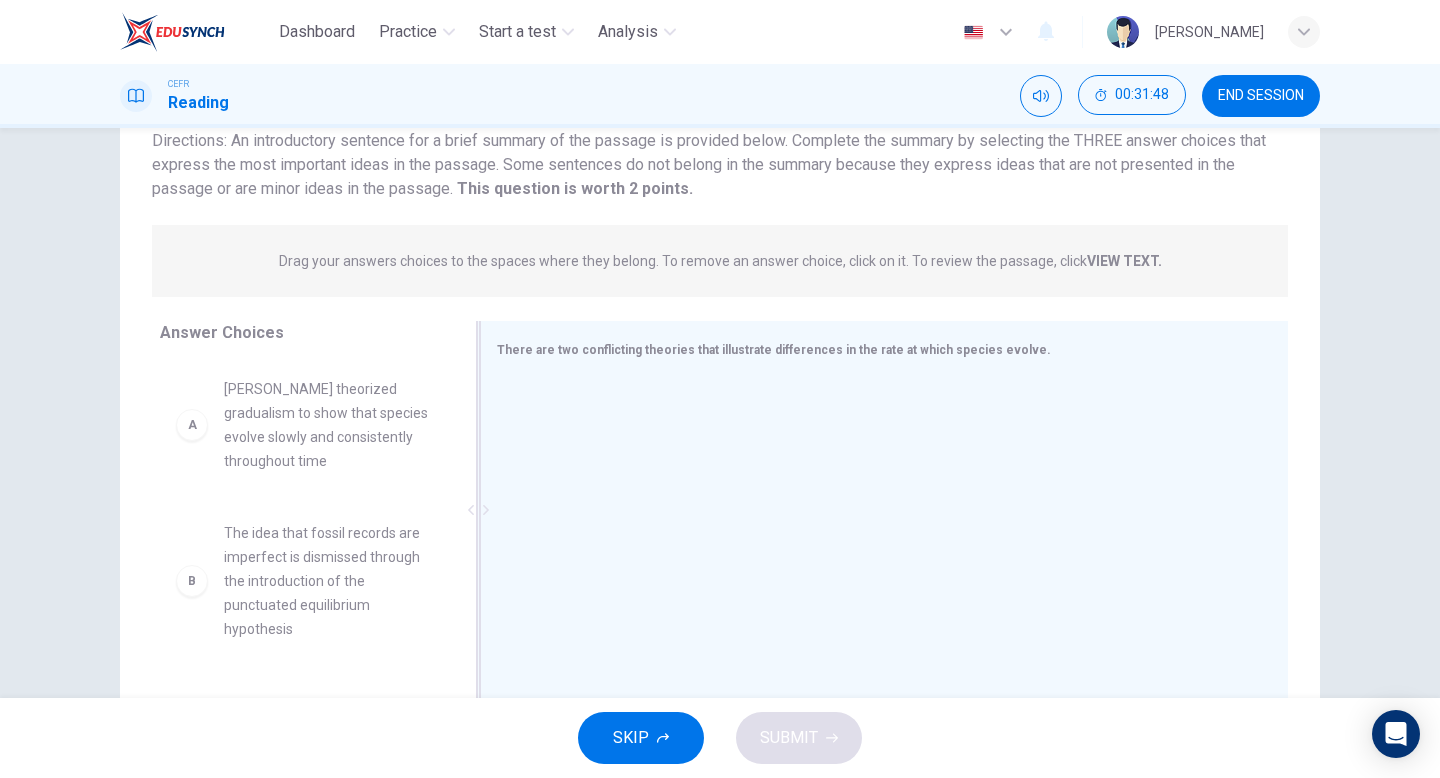 scroll, scrollTop: 205, scrollLeft: 0, axis: vertical 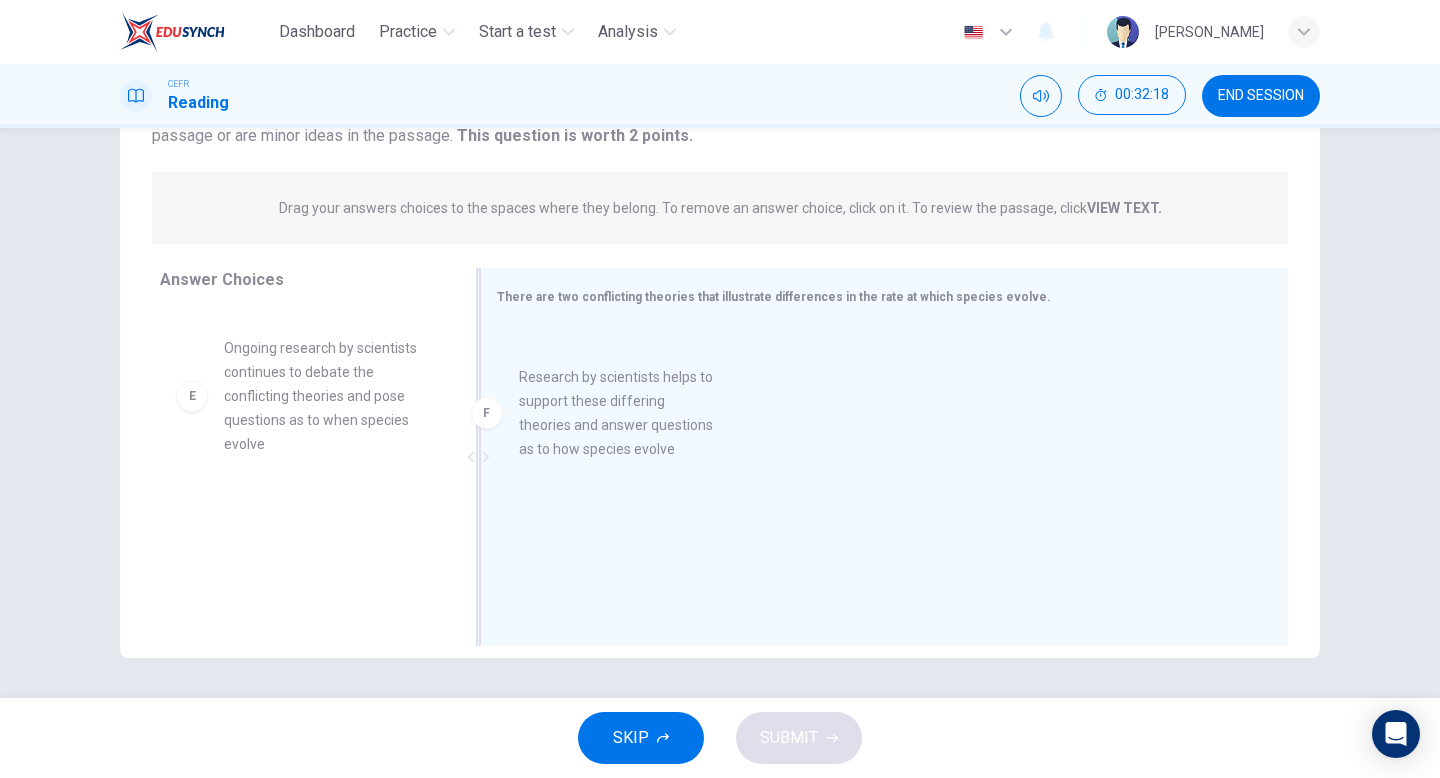 drag, startPoint x: 359, startPoint y: 571, endPoint x: 665, endPoint y: 432, distance: 336.09076 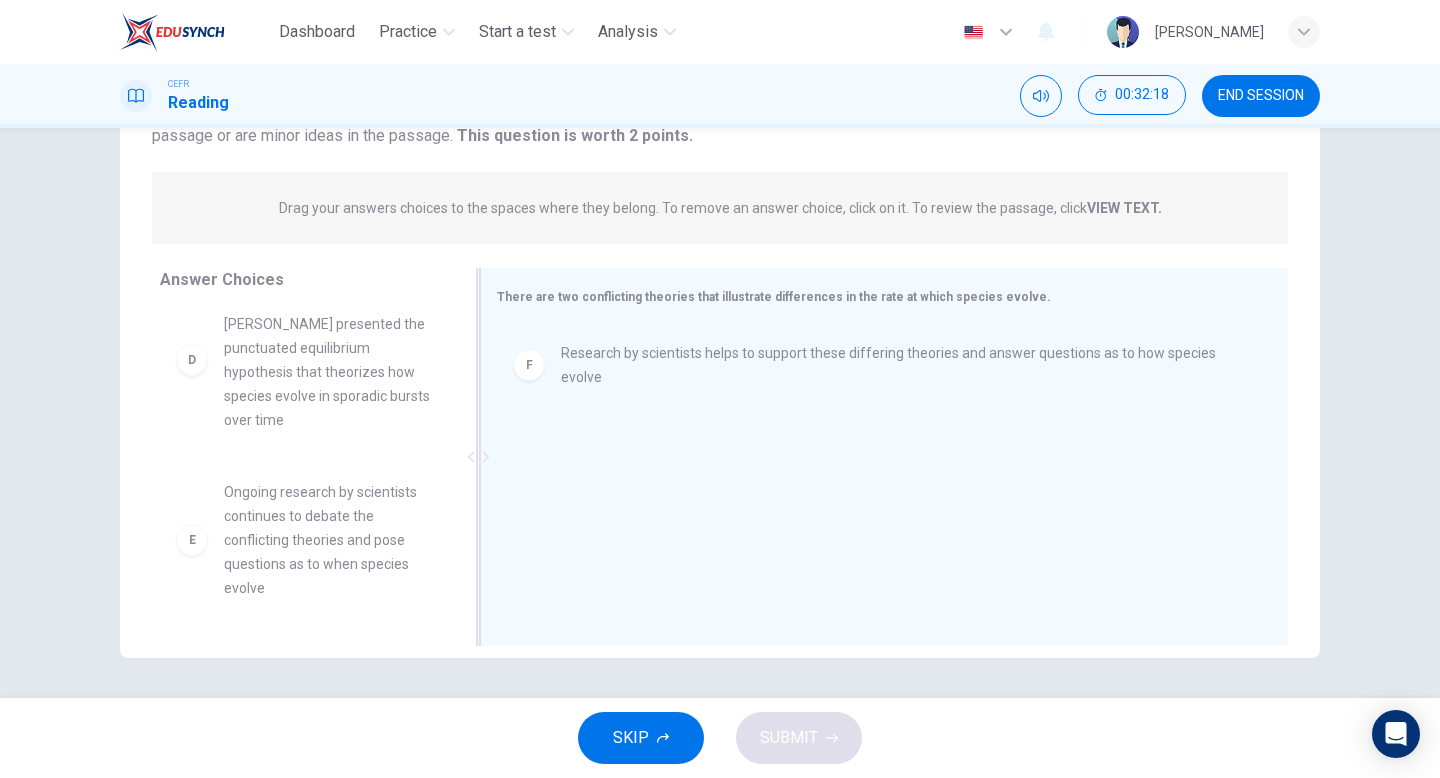 scroll, scrollTop: 516, scrollLeft: 0, axis: vertical 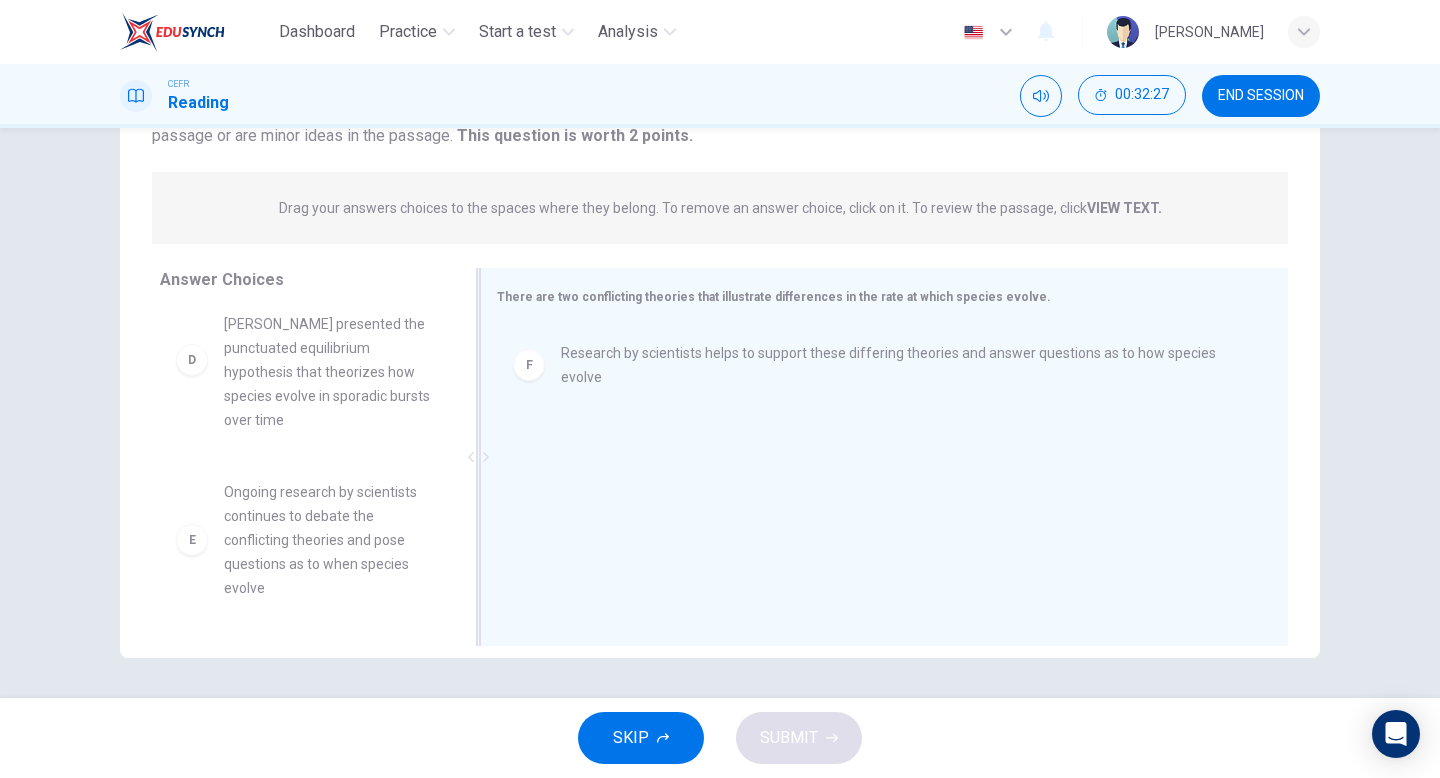 click on "F Research by scientists helps to support these differing theories and answer questions as to how species evolve" at bounding box center [876, 365] 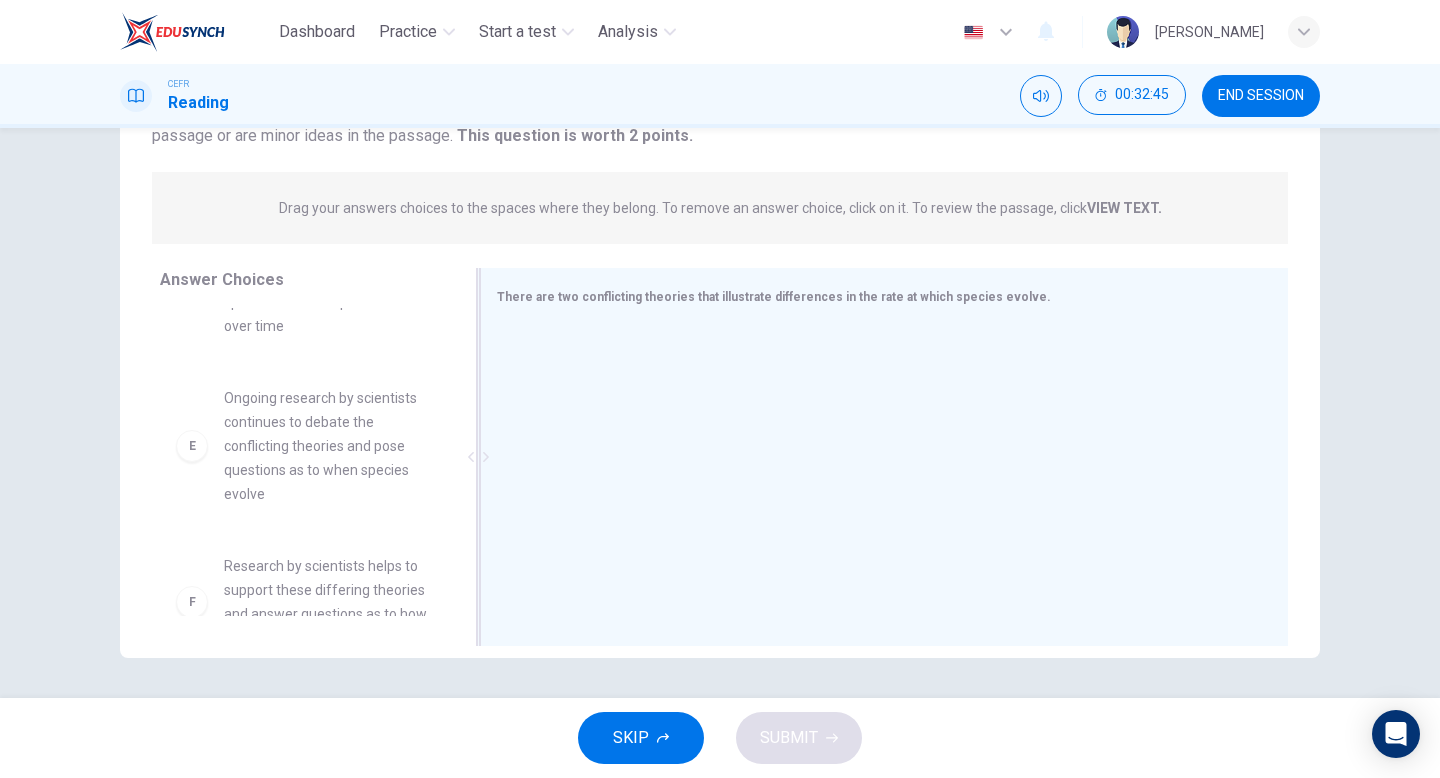 scroll, scrollTop: 581, scrollLeft: 0, axis: vertical 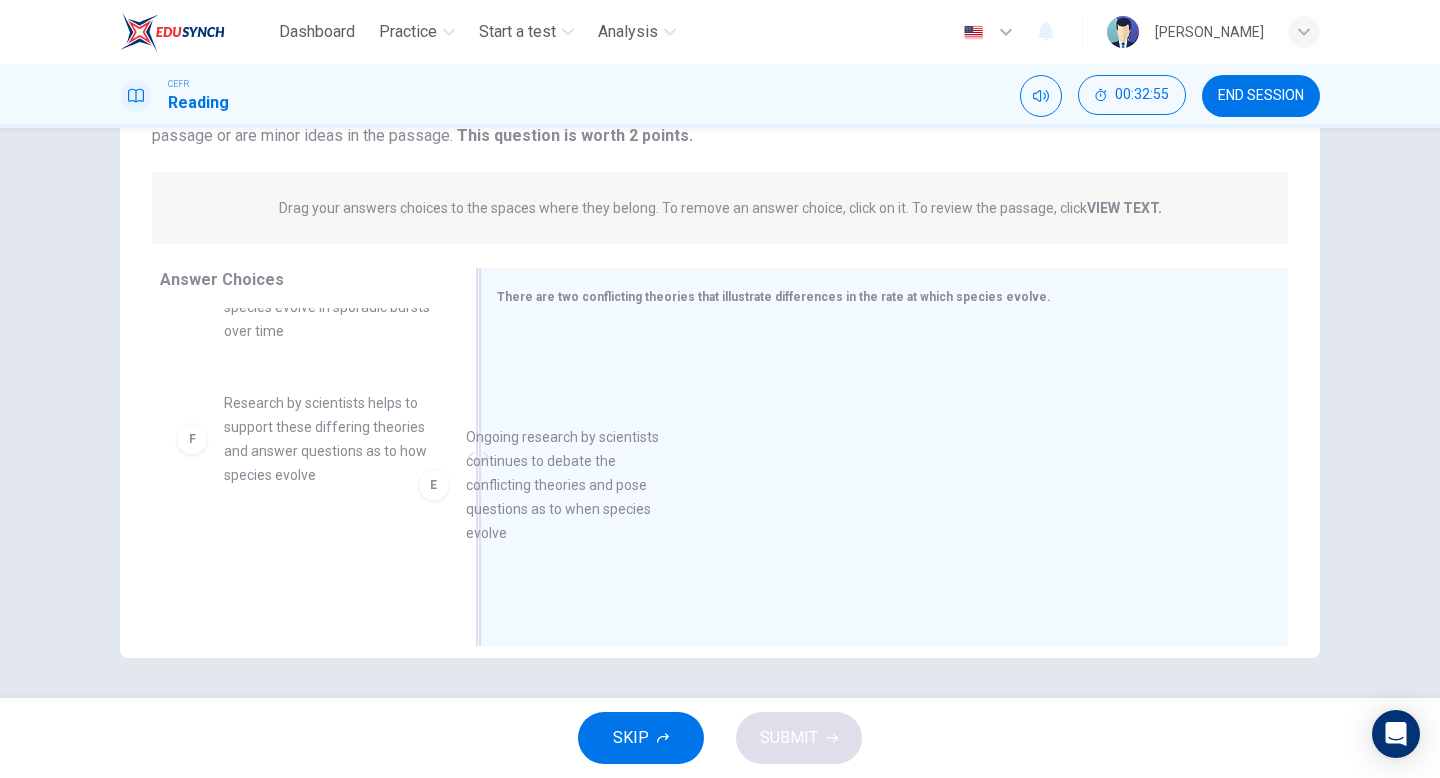 drag, startPoint x: 364, startPoint y: 465, endPoint x: 641, endPoint y: 482, distance: 277.52118 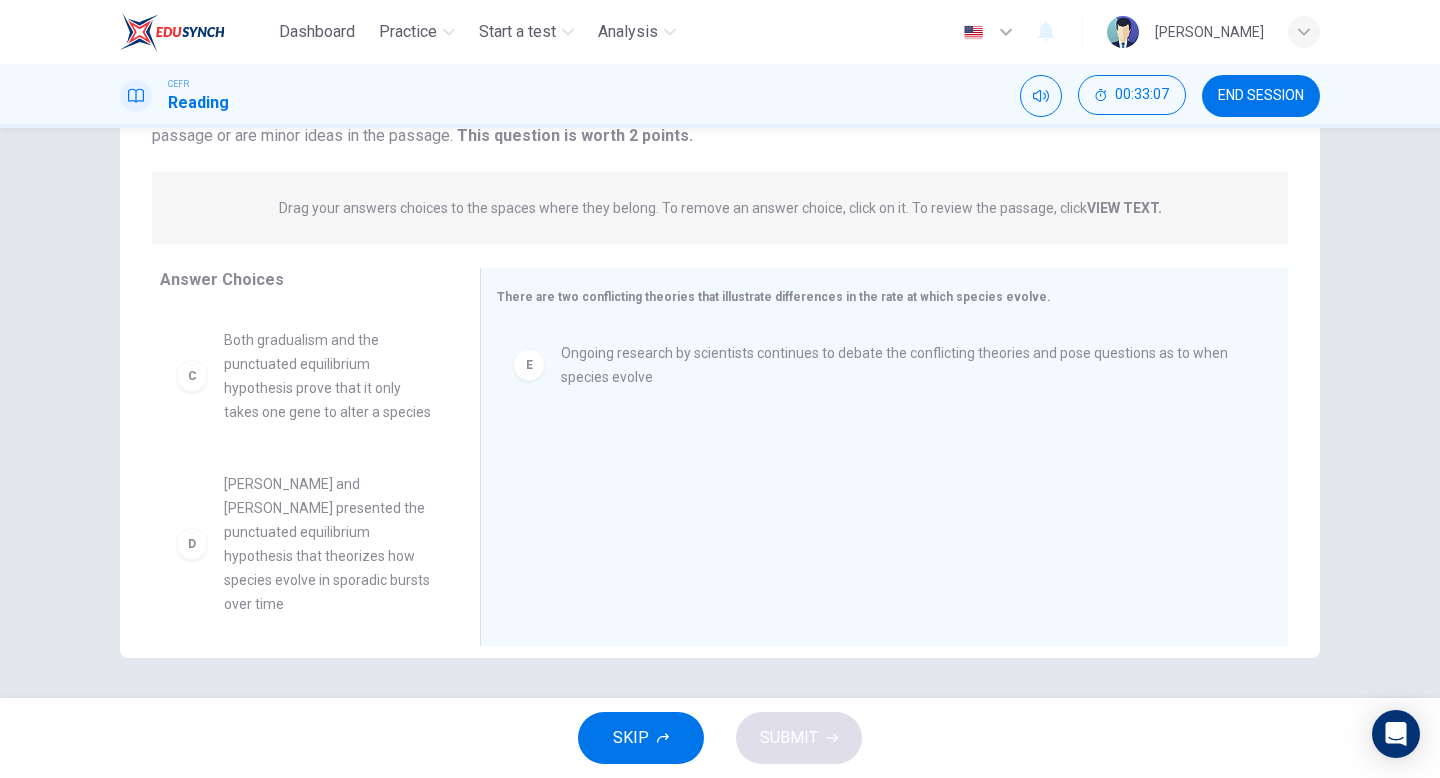 scroll, scrollTop: 335, scrollLeft: 0, axis: vertical 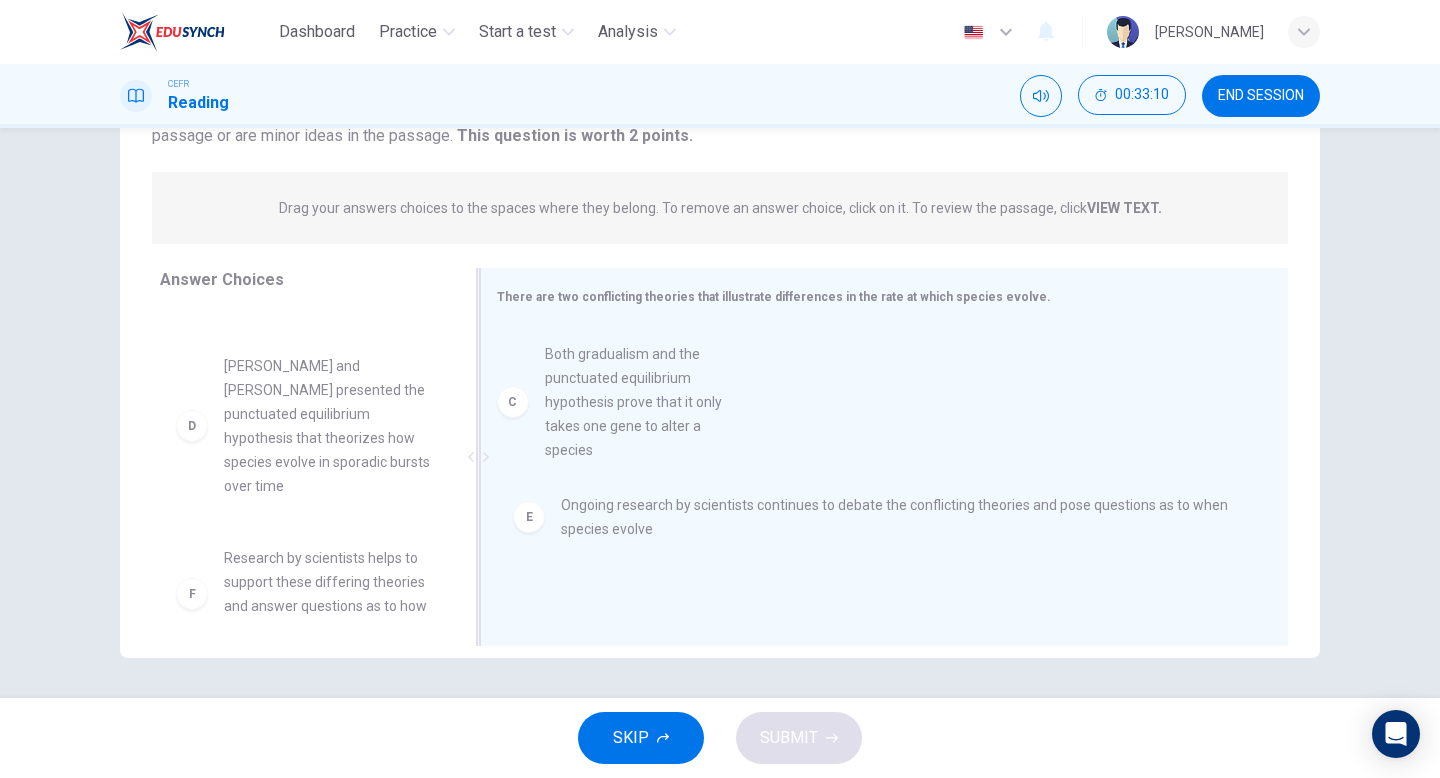 drag, startPoint x: 306, startPoint y: 387, endPoint x: 660, endPoint y: 432, distance: 356.8487 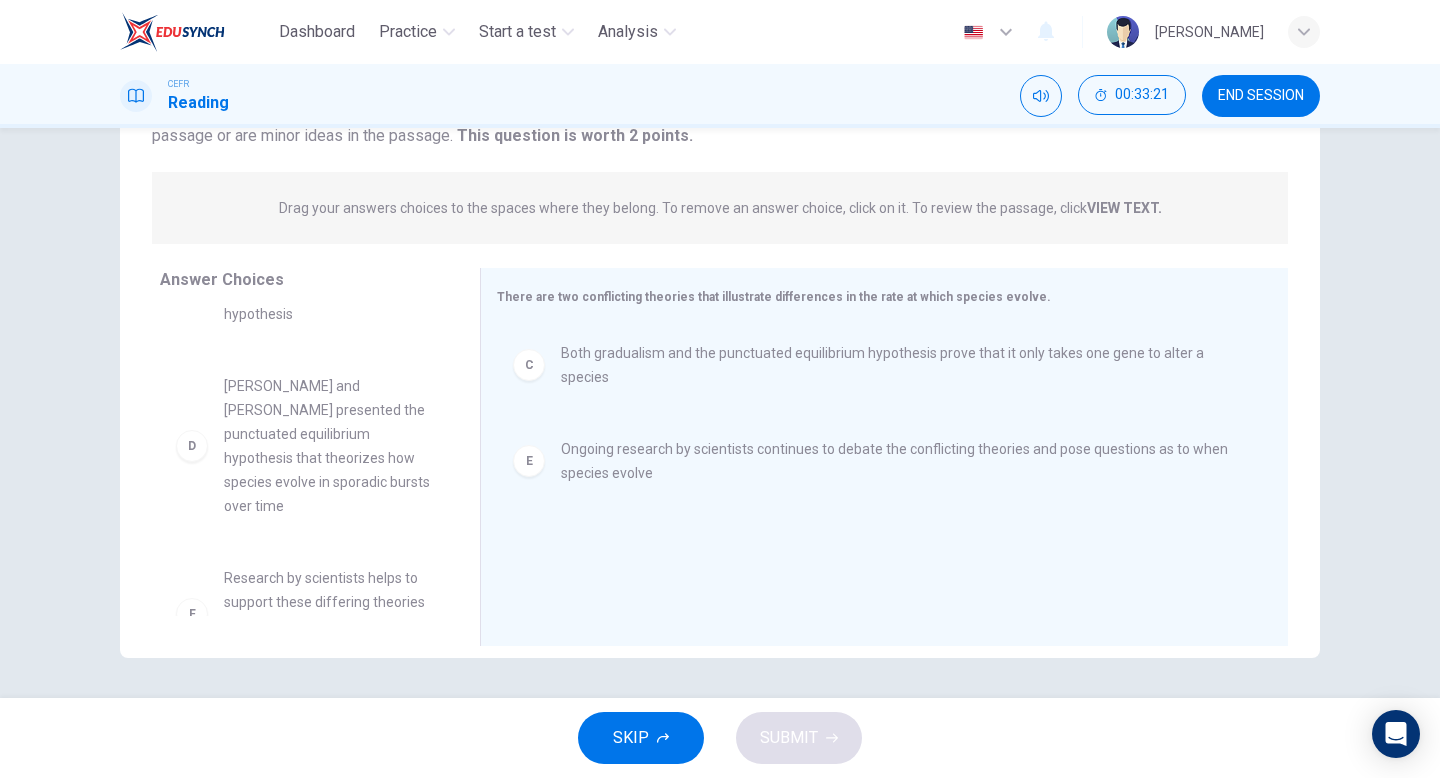 scroll, scrollTop: 266, scrollLeft: 0, axis: vertical 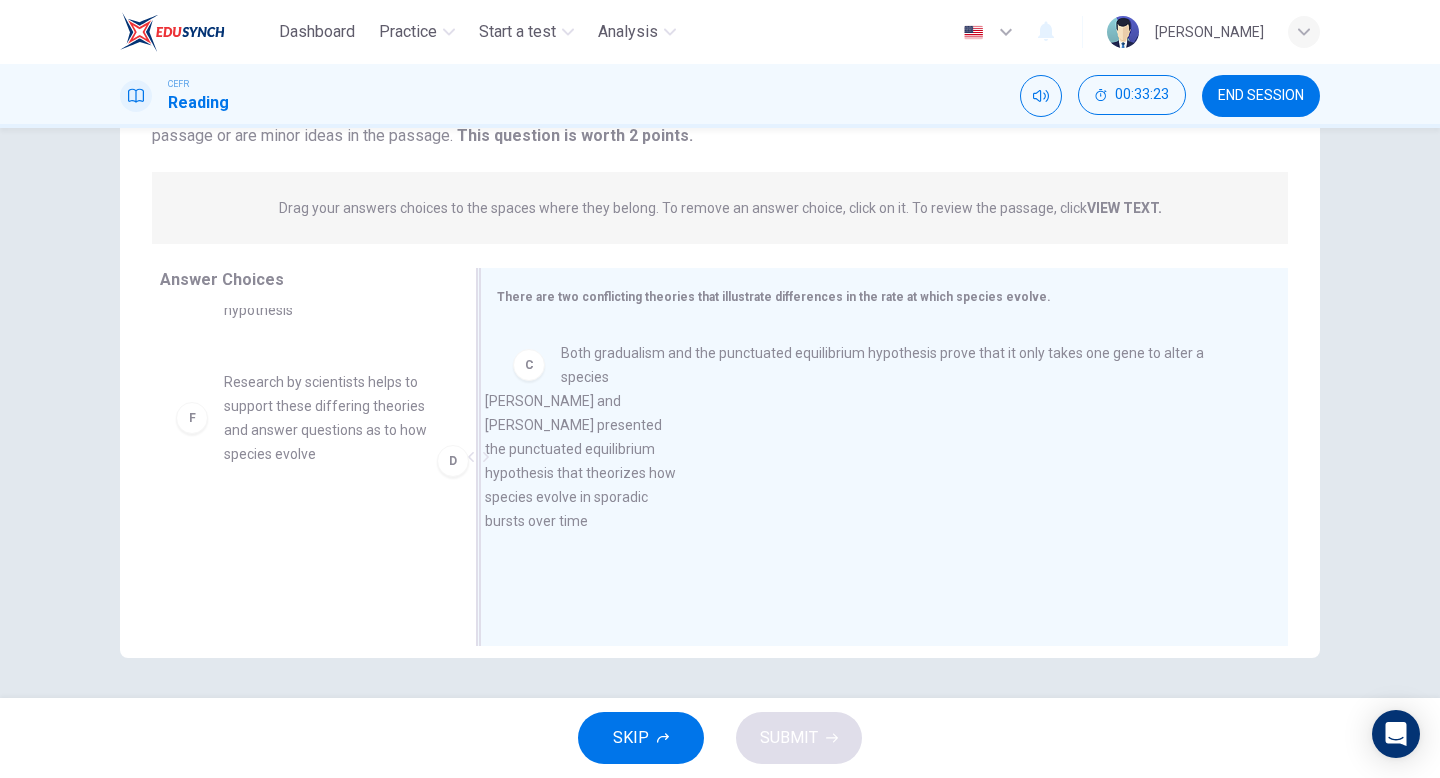 drag, startPoint x: 337, startPoint y: 473, endPoint x: 610, endPoint y: 492, distance: 273.66037 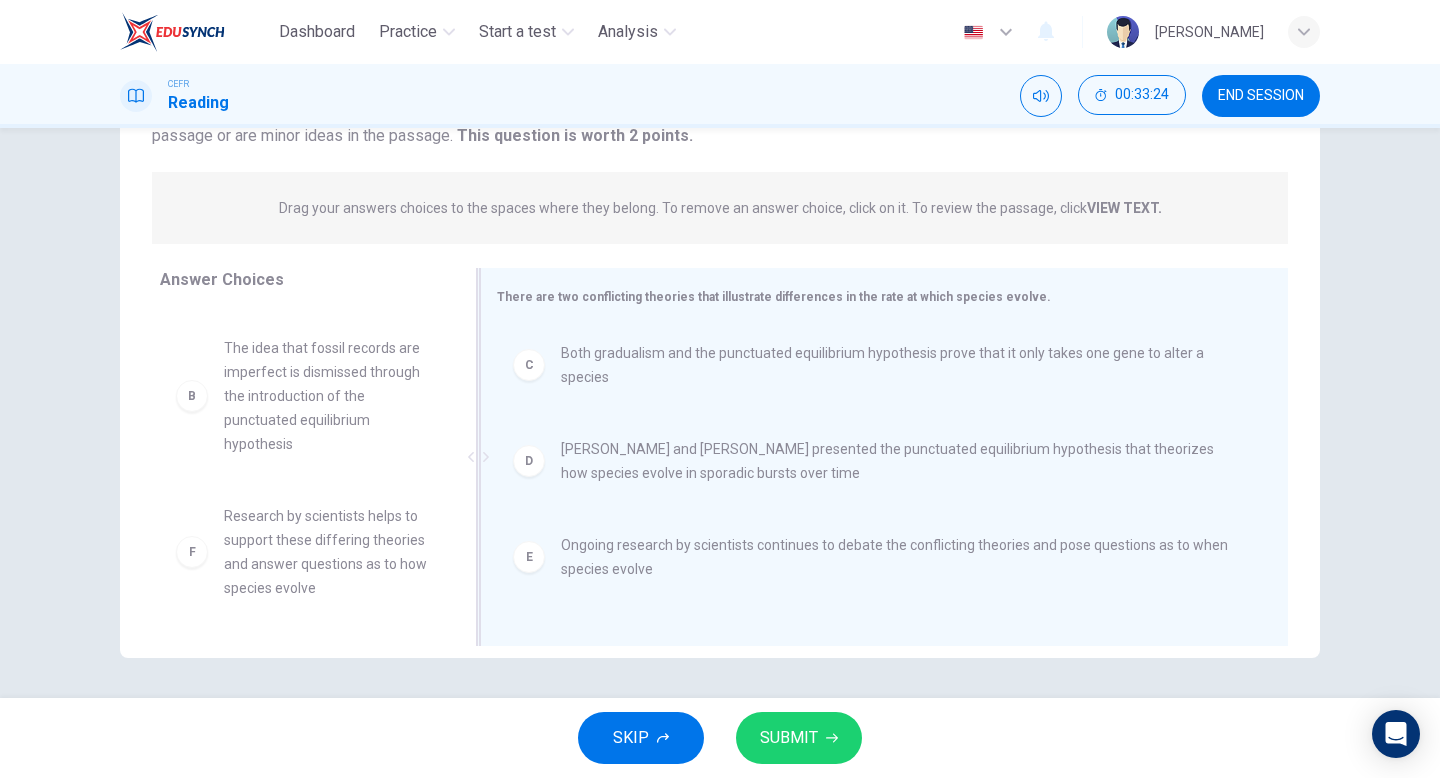 scroll, scrollTop: 132, scrollLeft: 0, axis: vertical 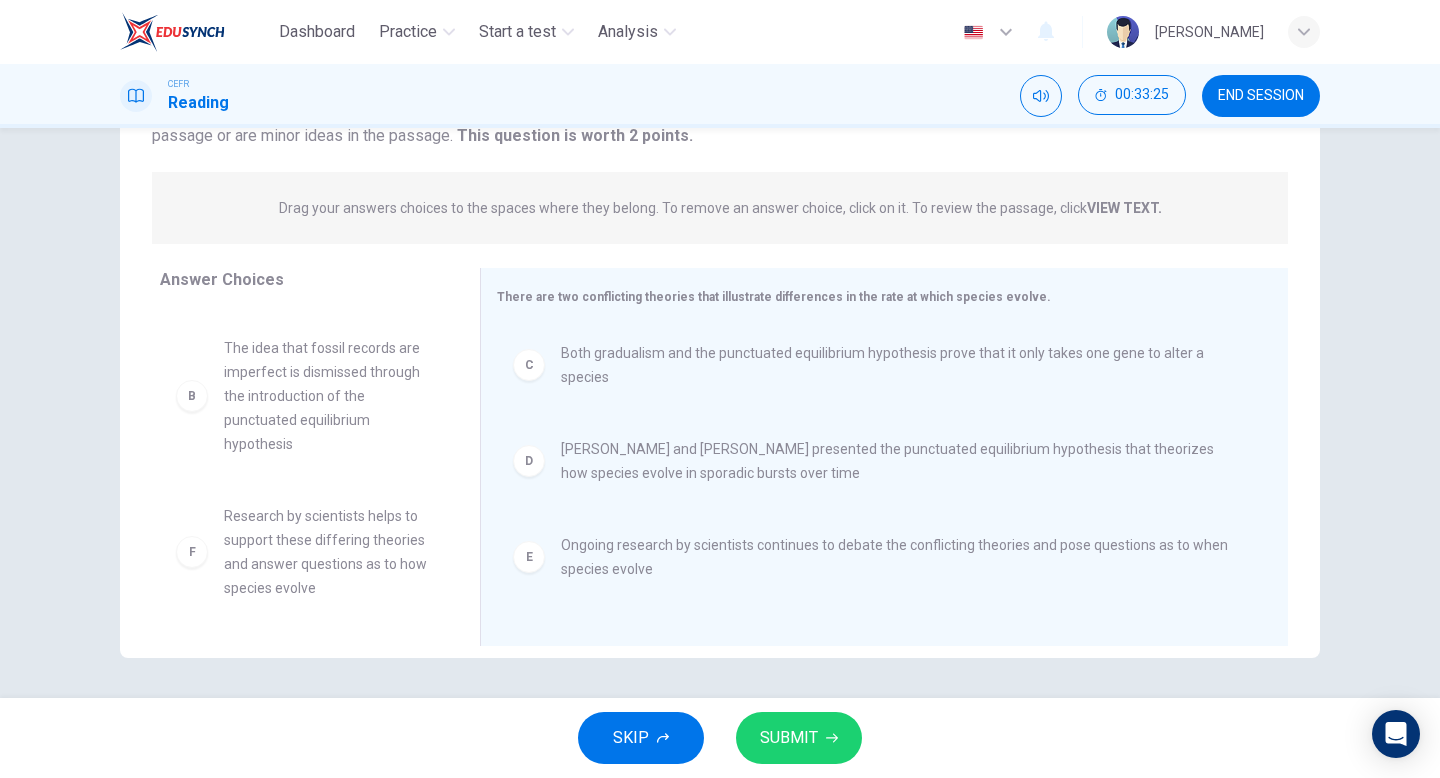 click on "SUBMIT" at bounding box center (789, 738) 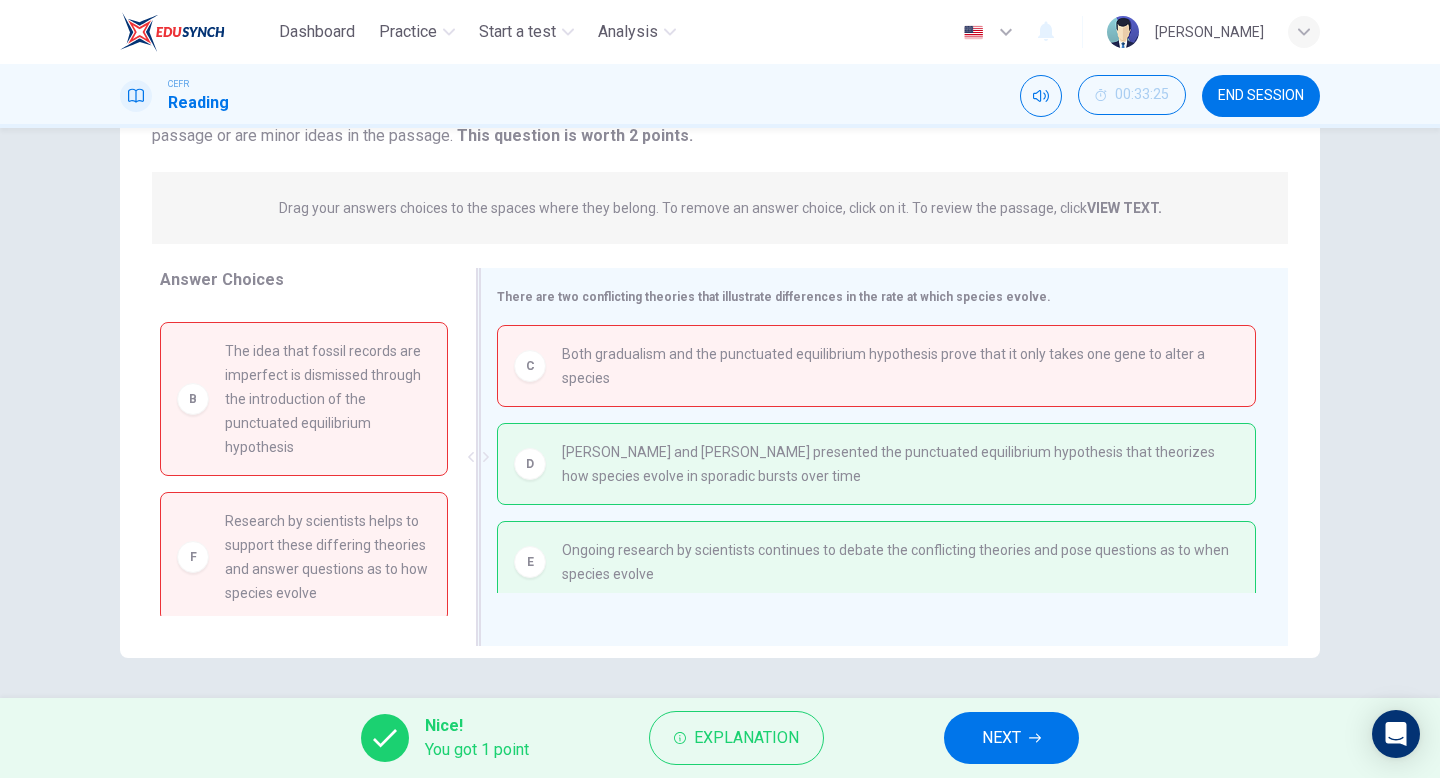 scroll, scrollTop: 10, scrollLeft: 0, axis: vertical 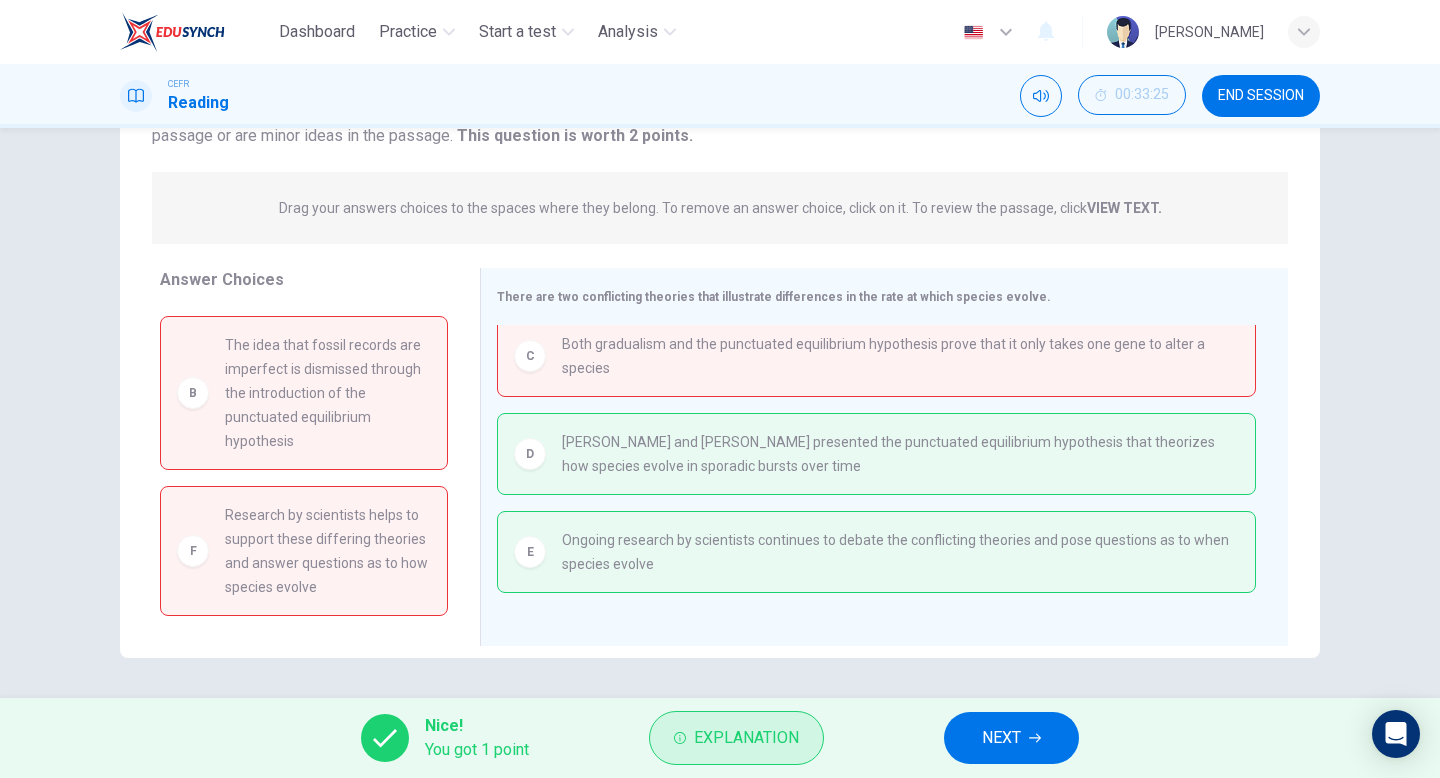 click on "Explanation" at bounding box center [746, 738] 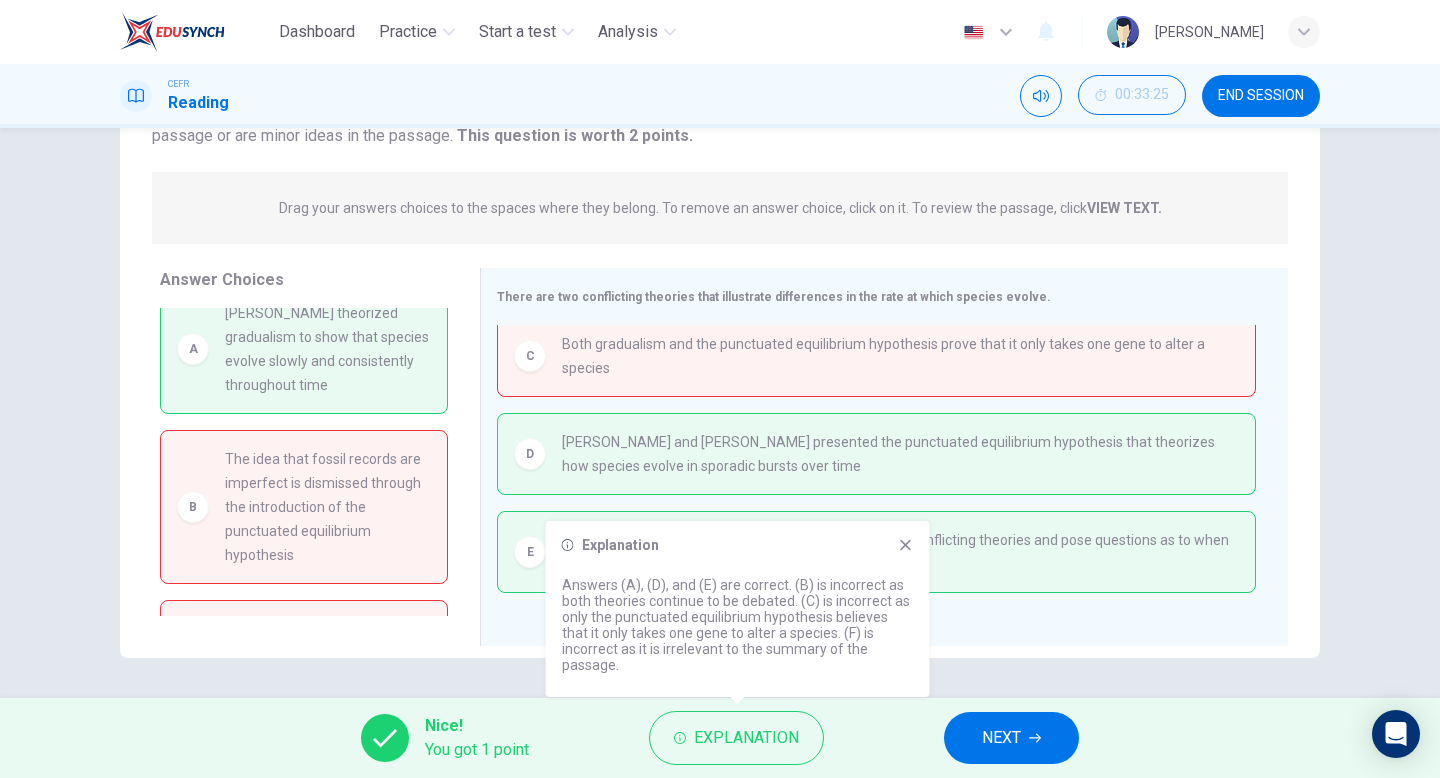 scroll, scrollTop: 0, scrollLeft: 0, axis: both 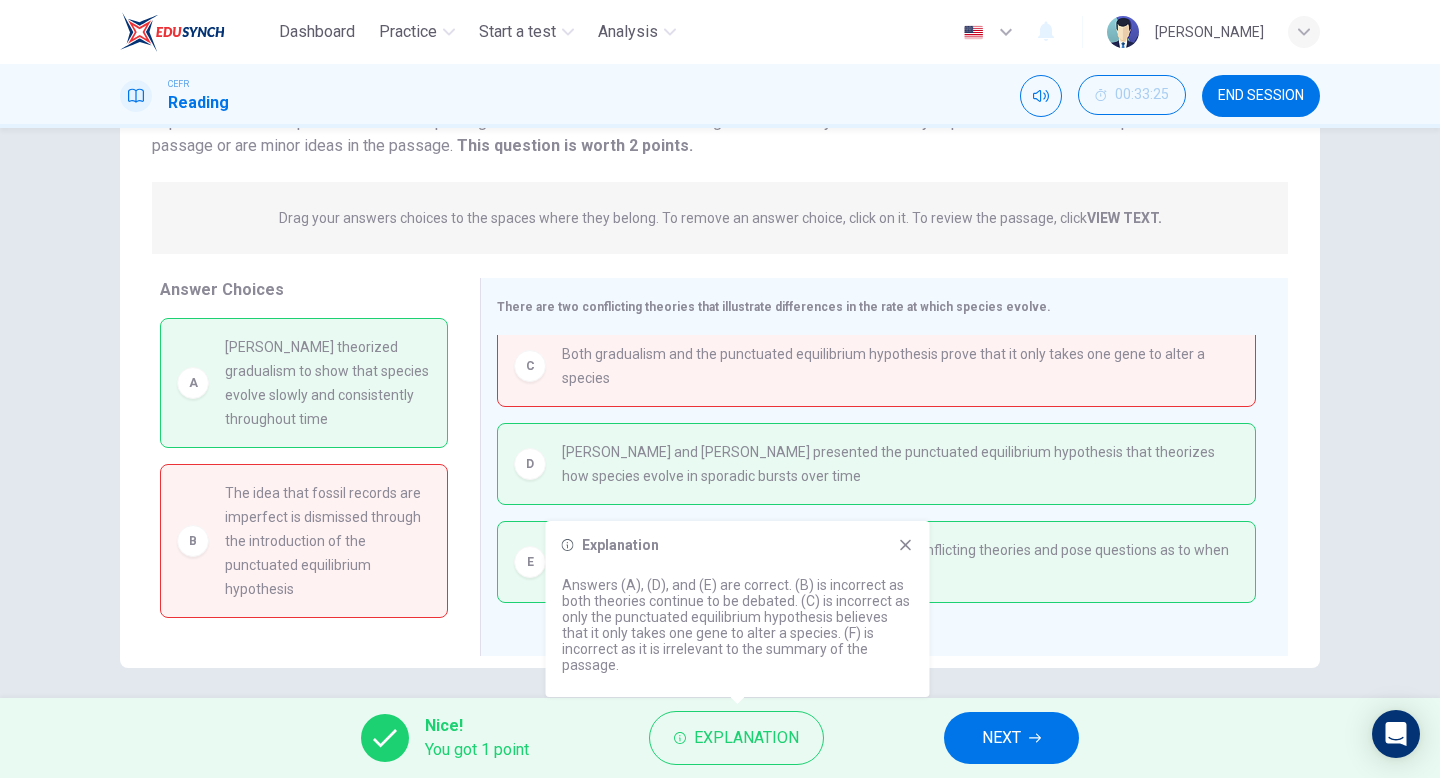 click 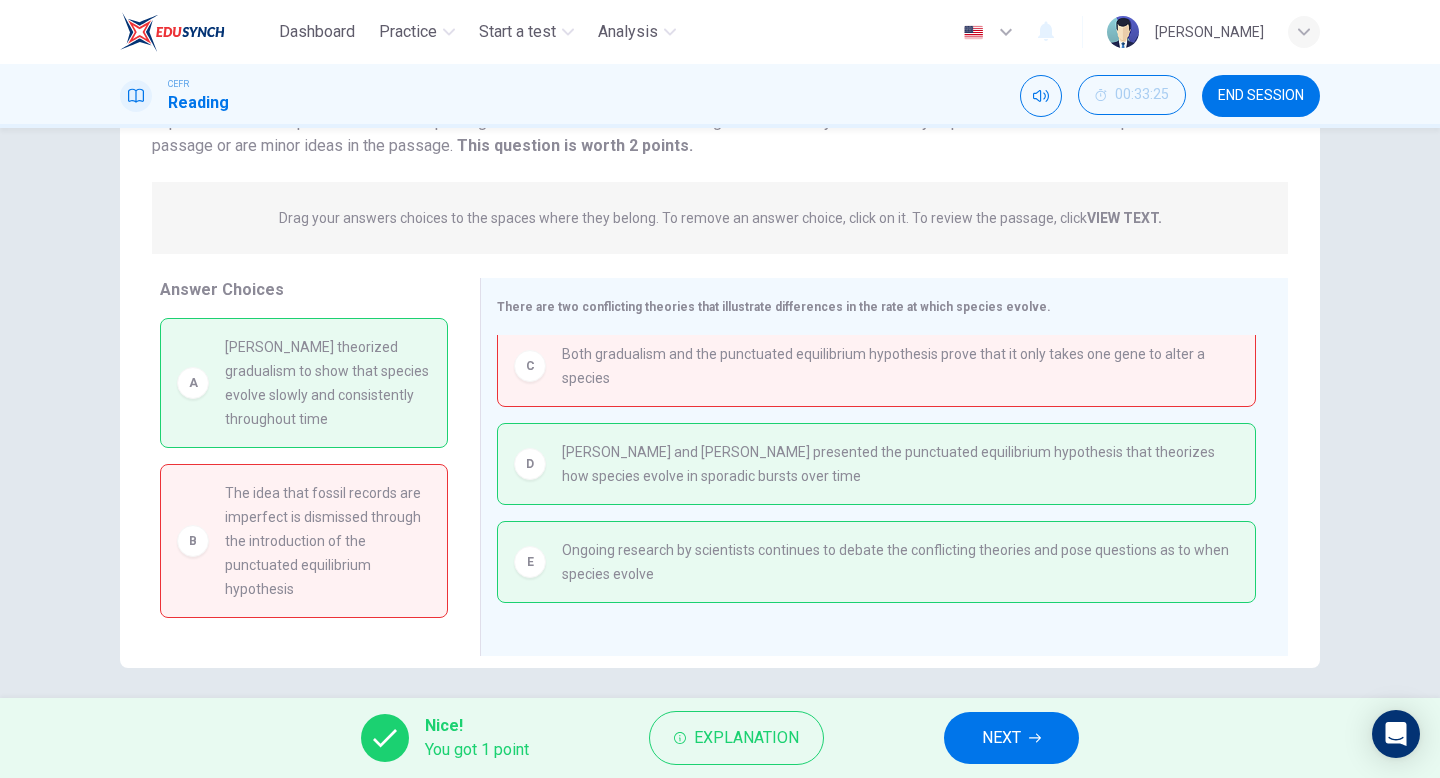 click on "NEXT" at bounding box center (1001, 738) 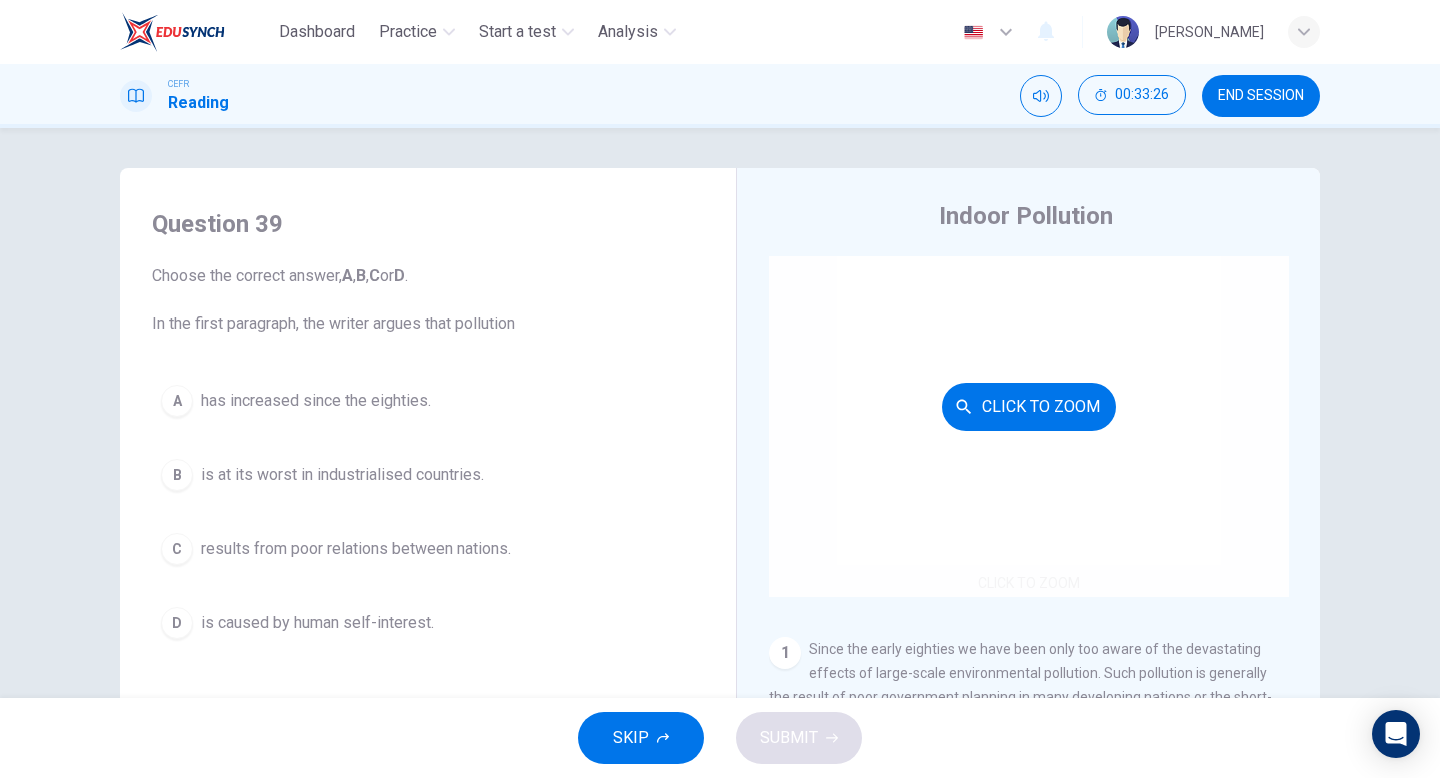 scroll, scrollTop: 41, scrollLeft: 0, axis: vertical 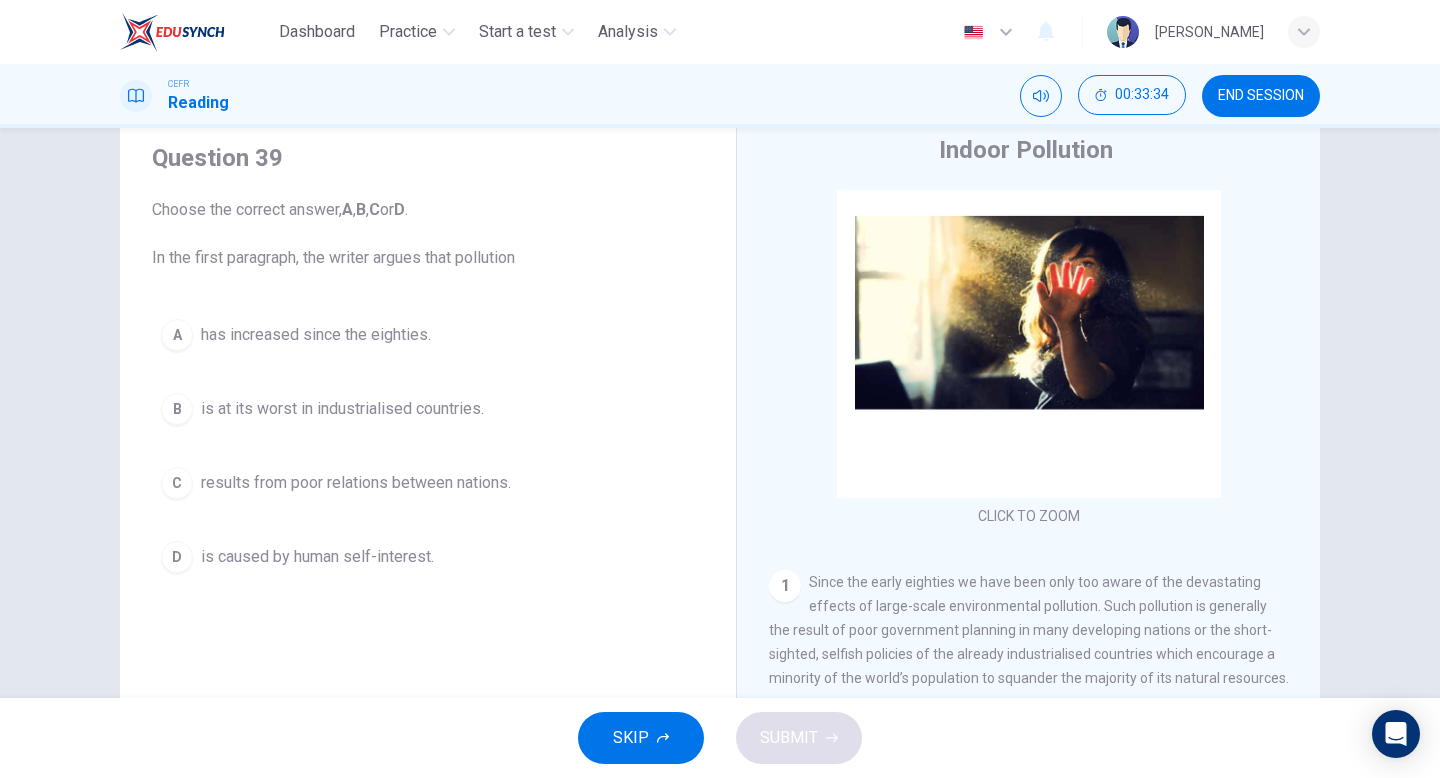 click on "END SESSION" at bounding box center [1261, 96] 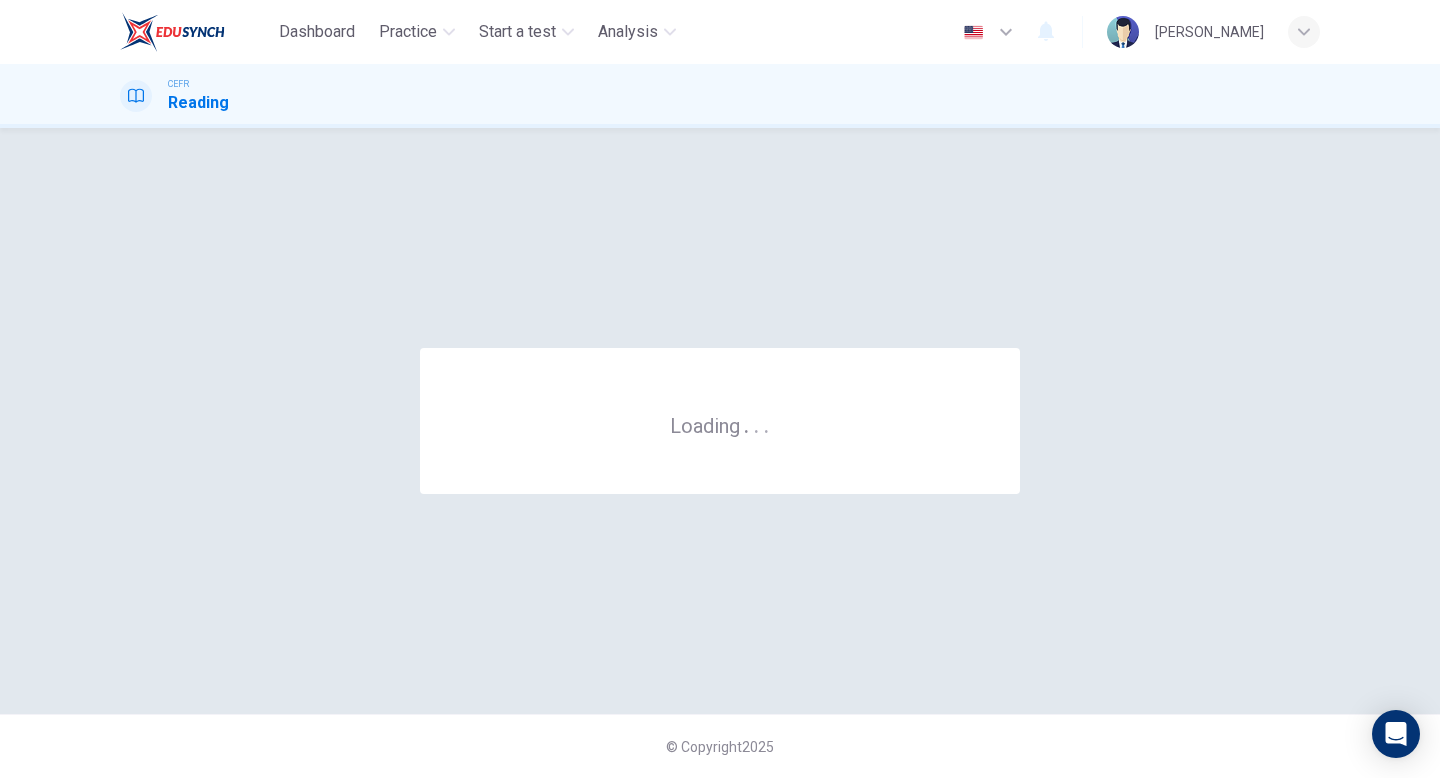 scroll, scrollTop: 0, scrollLeft: 0, axis: both 